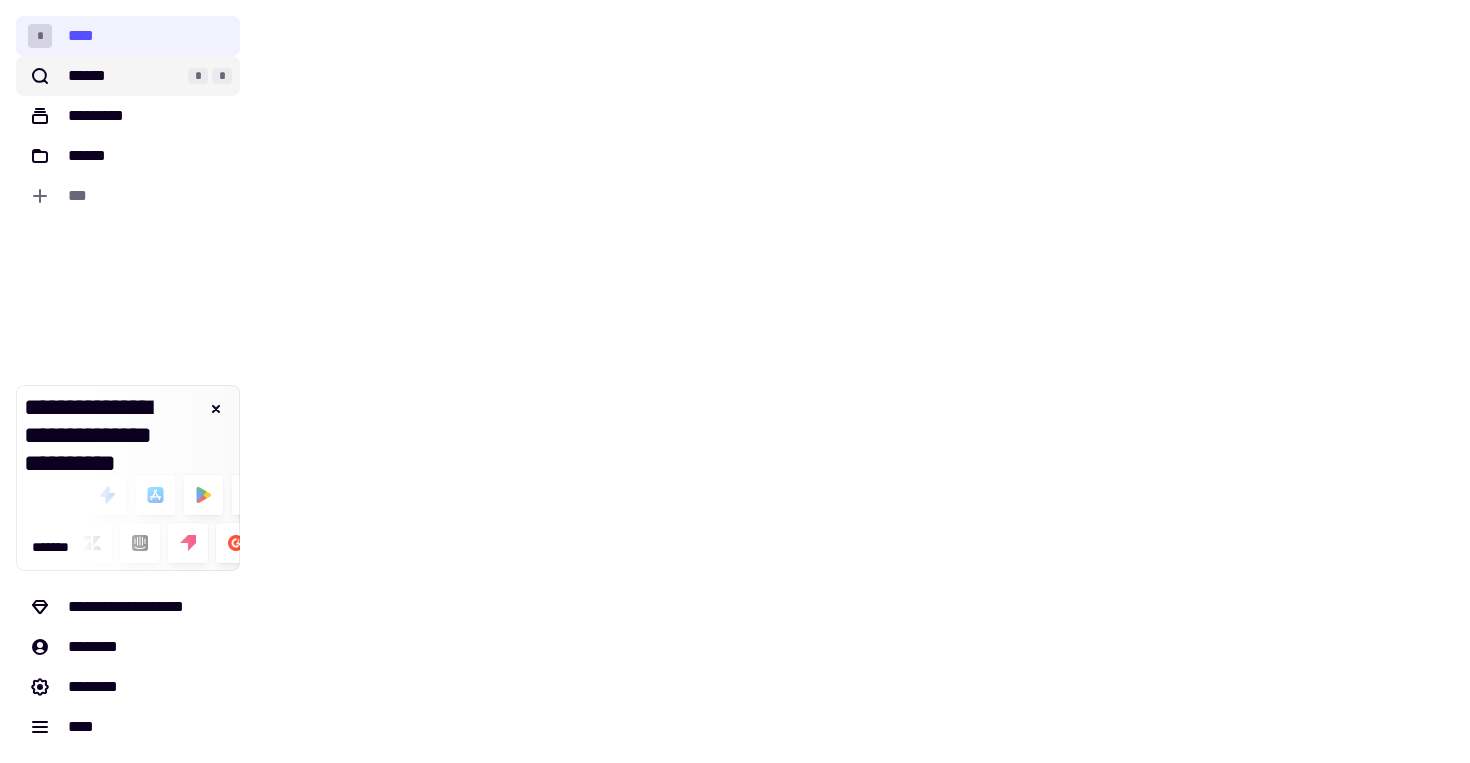 scroll, scrollTop: 0, scrollLeft: 0, axis: both 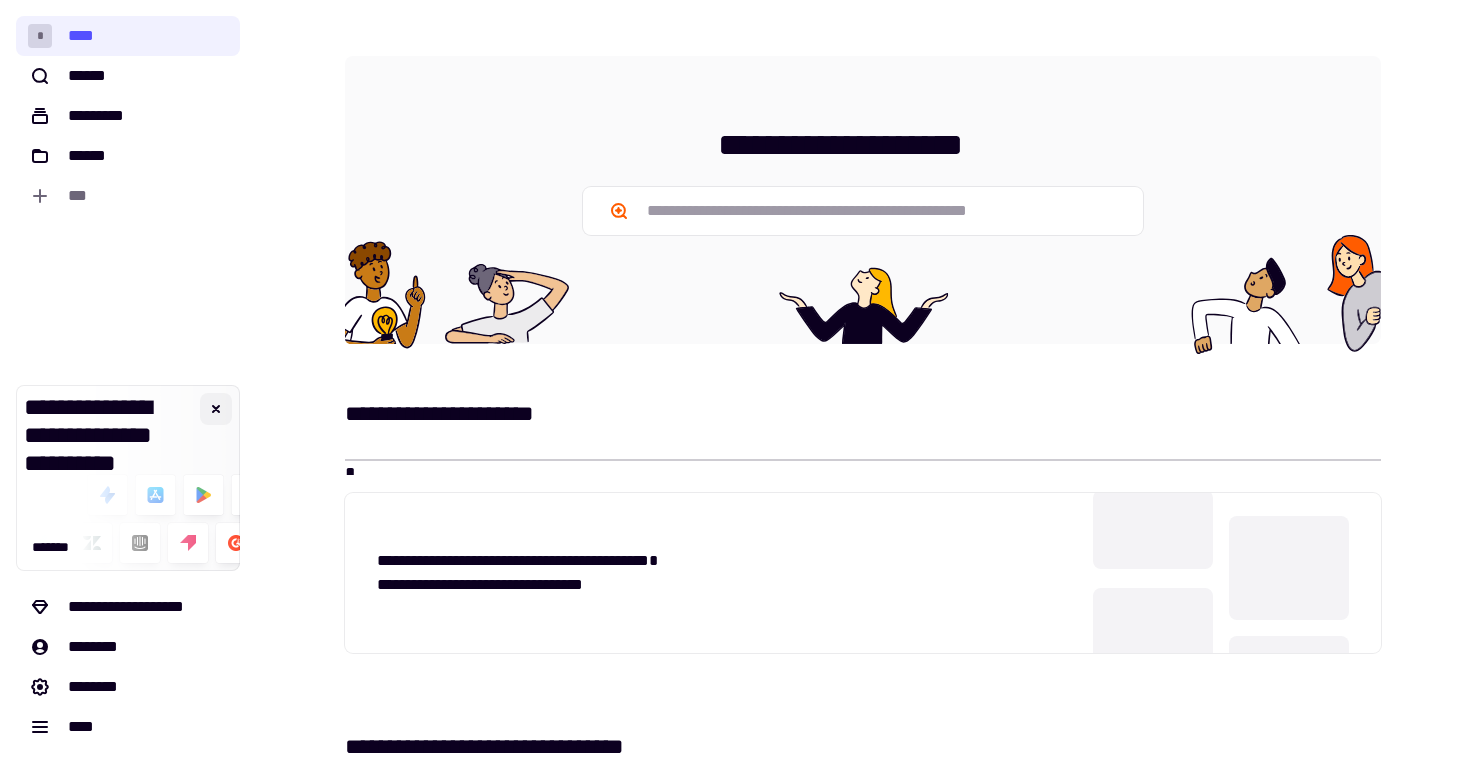 click 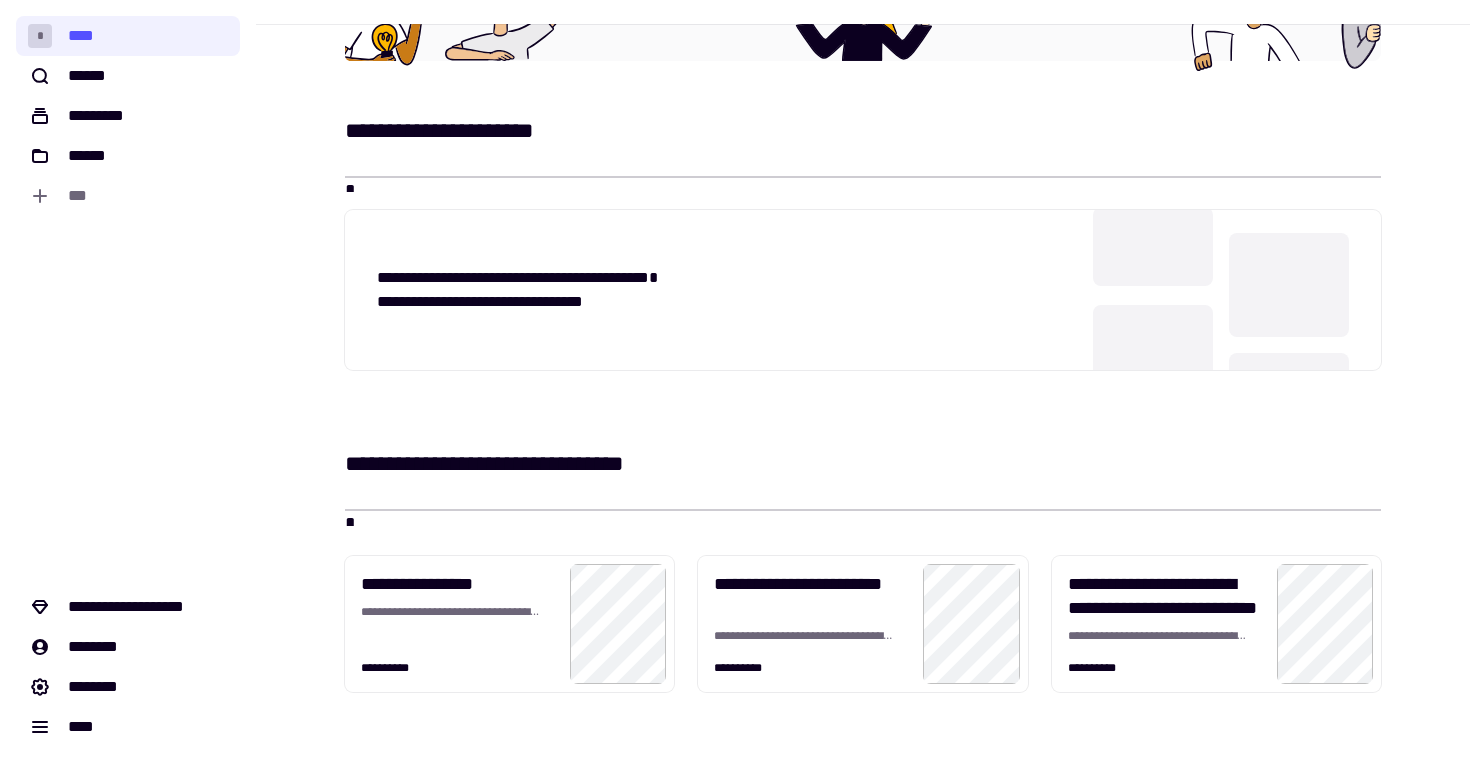 scroll, scrollTop: 246, scrollLeft: 0, axis: vertical 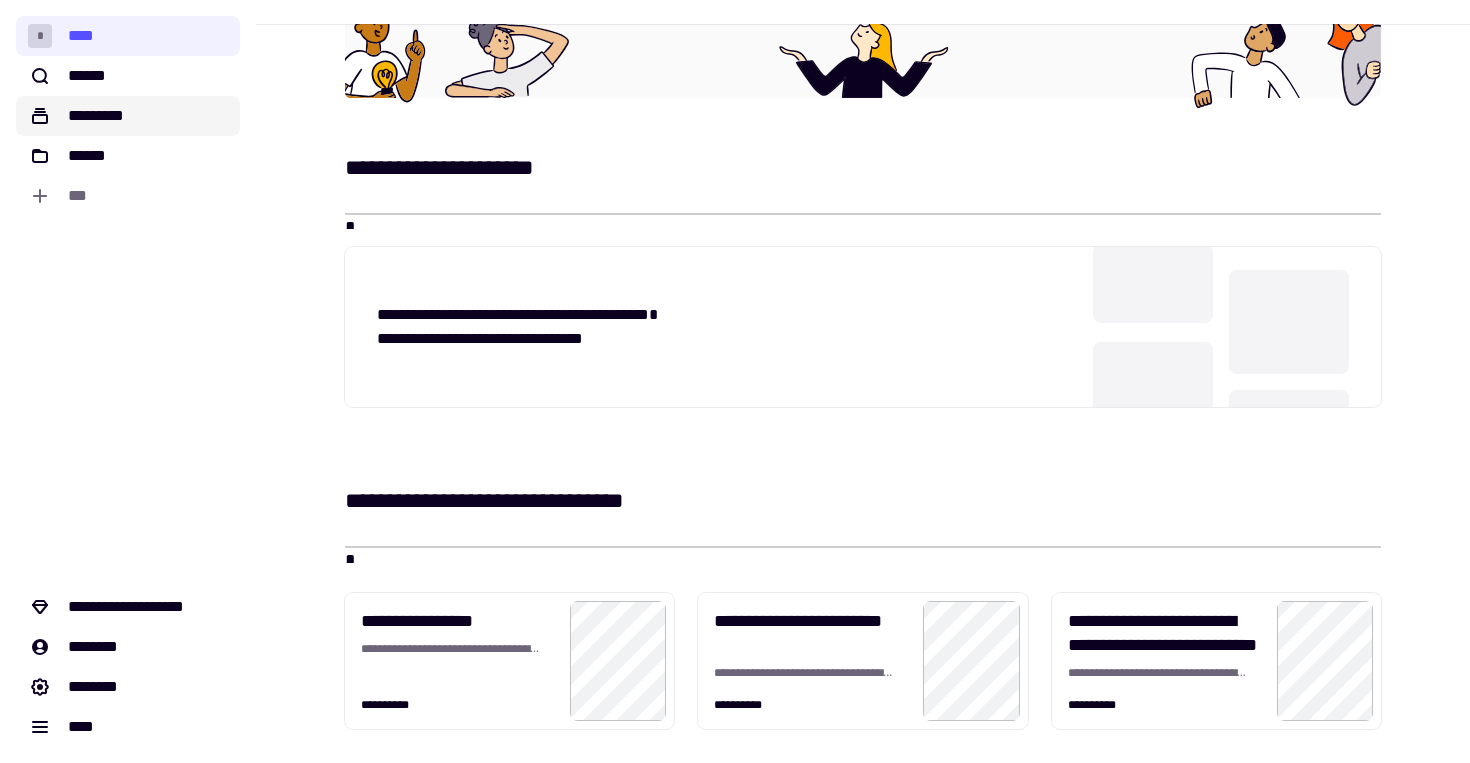 click on "*********" 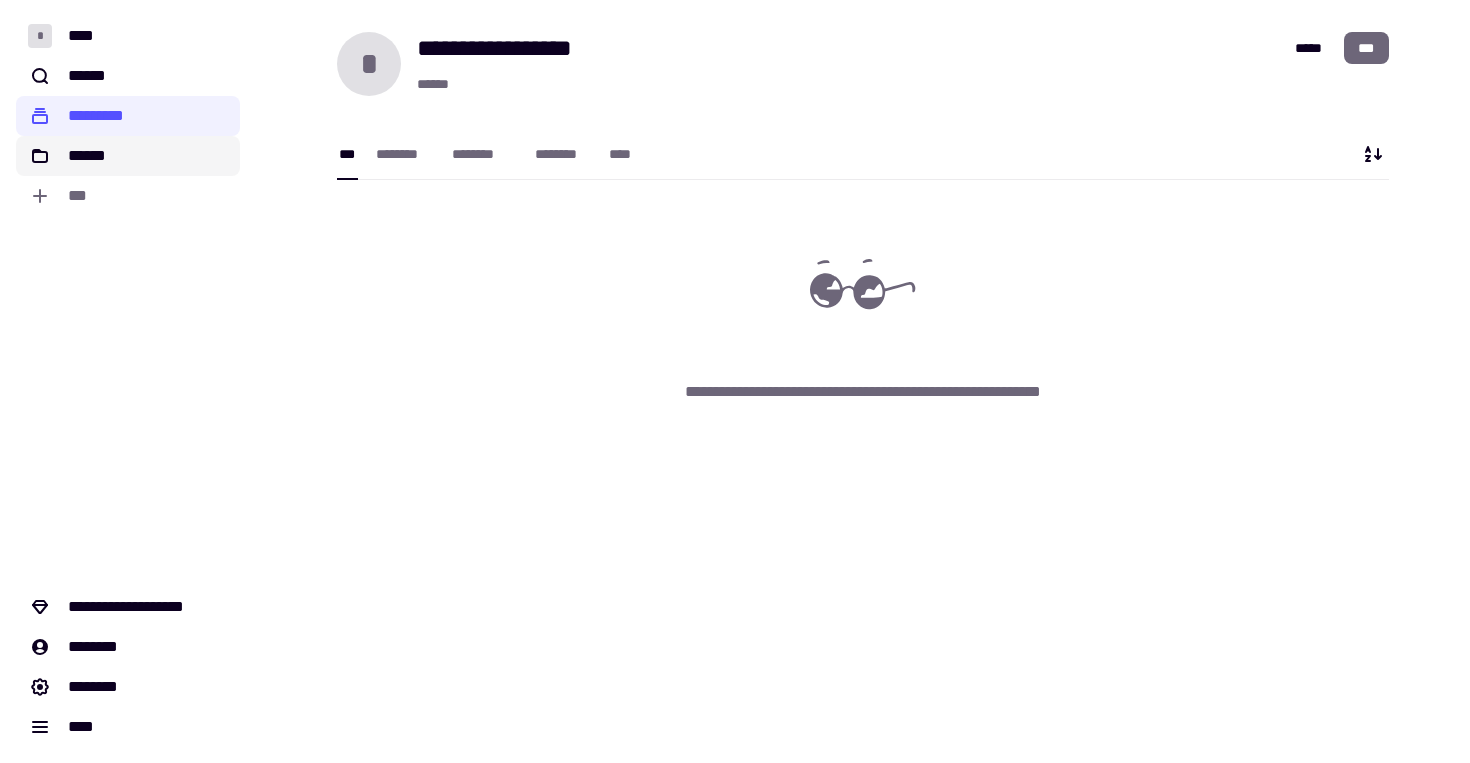 click on "******" 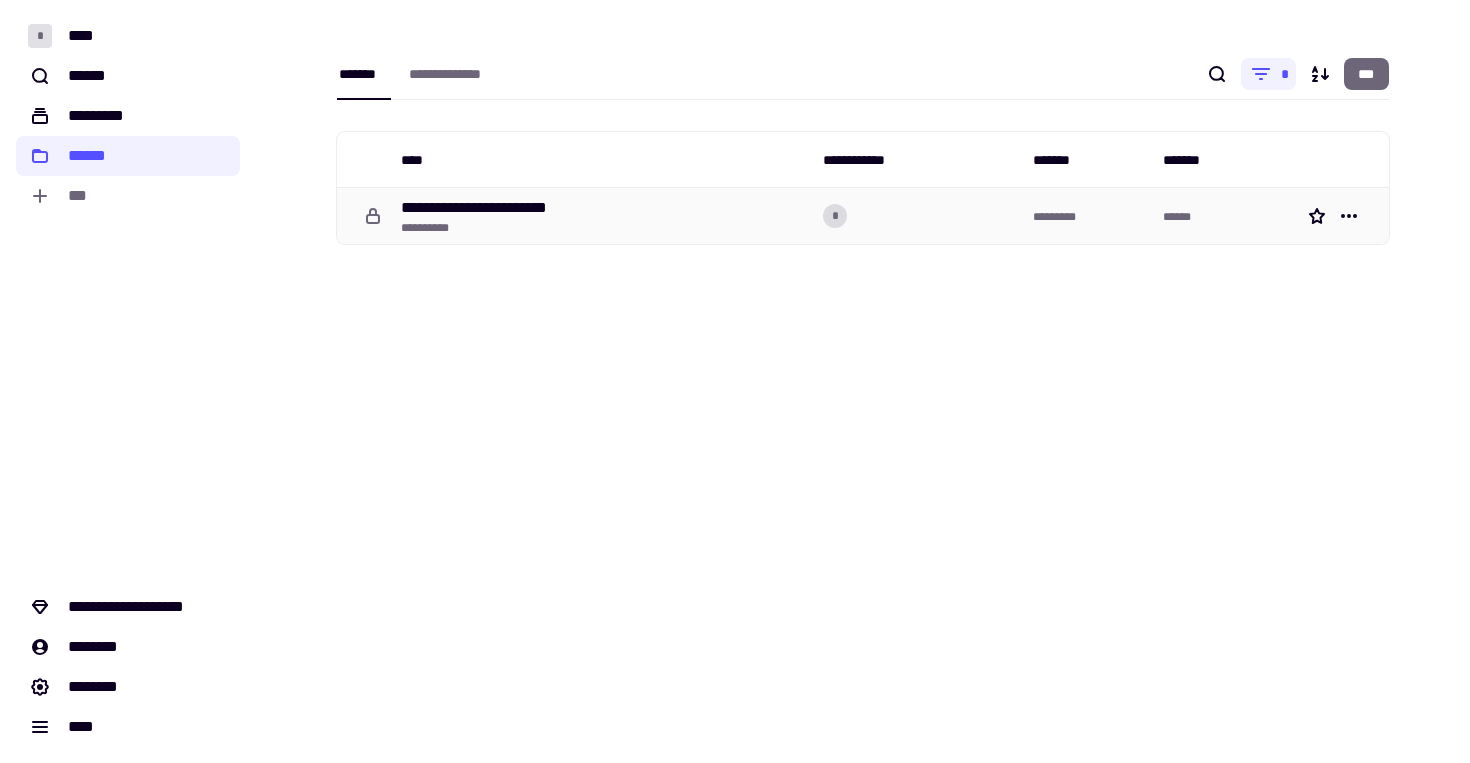 click on "**********" at bounding box center (491, 208) 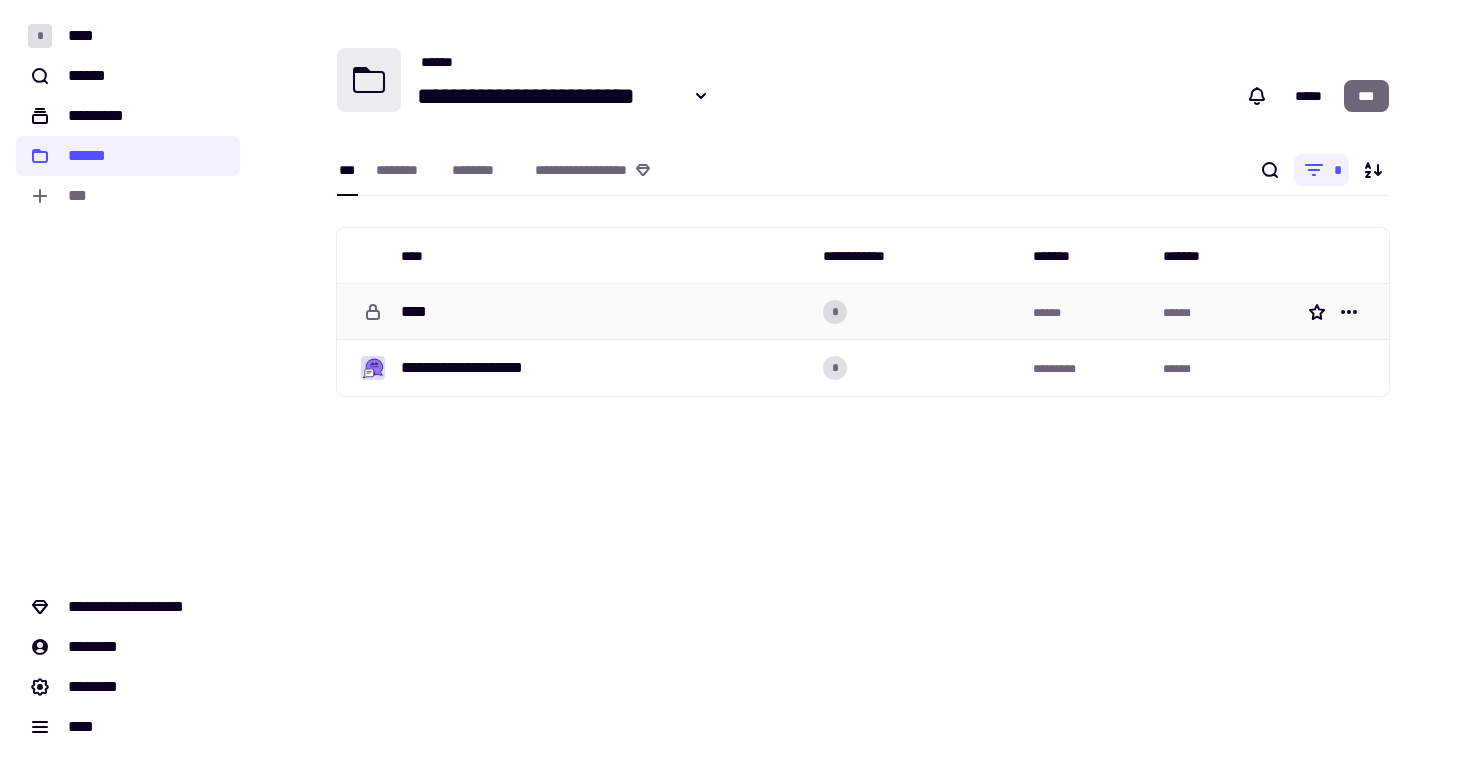 click on "****" at bounding box center (604, 312) 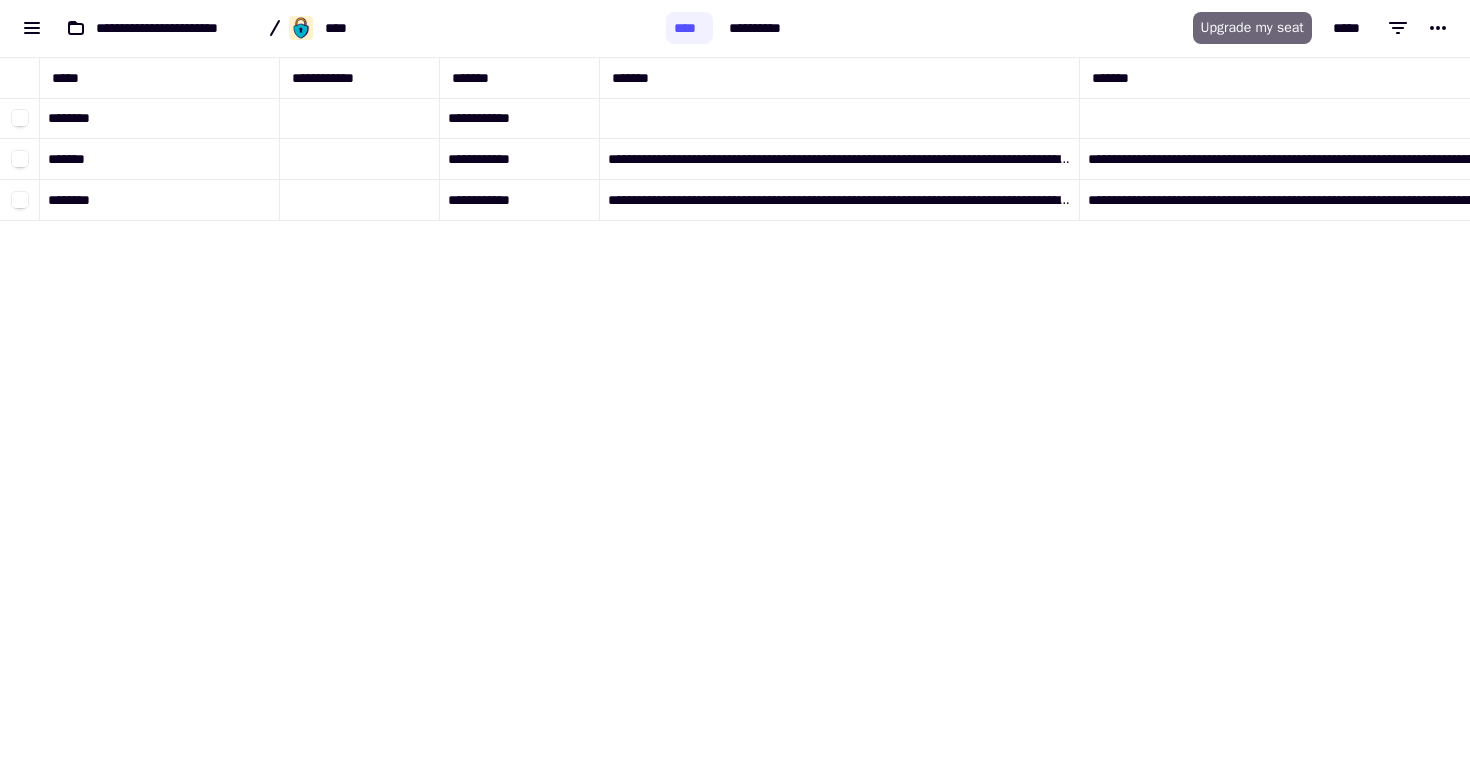 scroll, scrollTop: 635, scrollLeft: 1849, axis: both 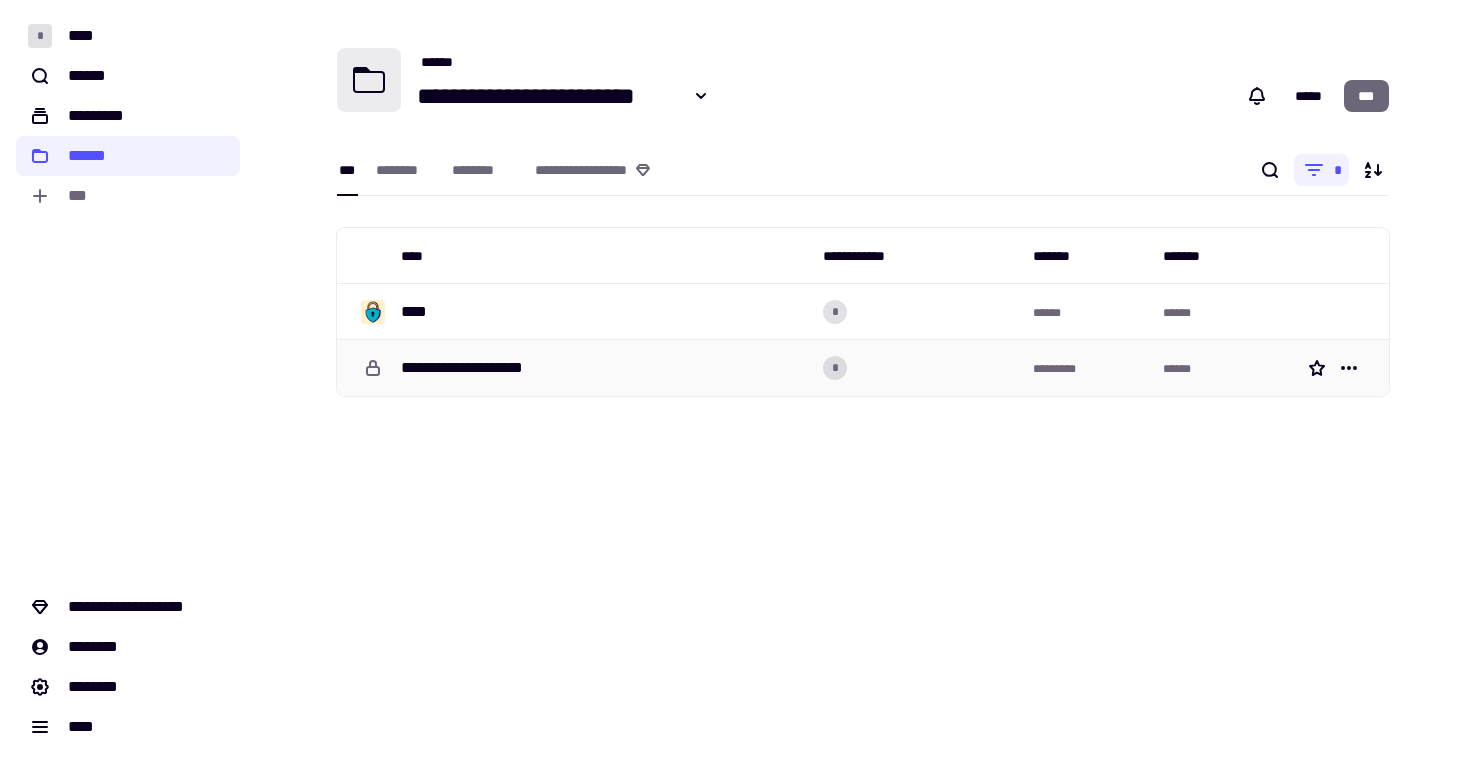 click on "**********" at bounding box center [481, 368] 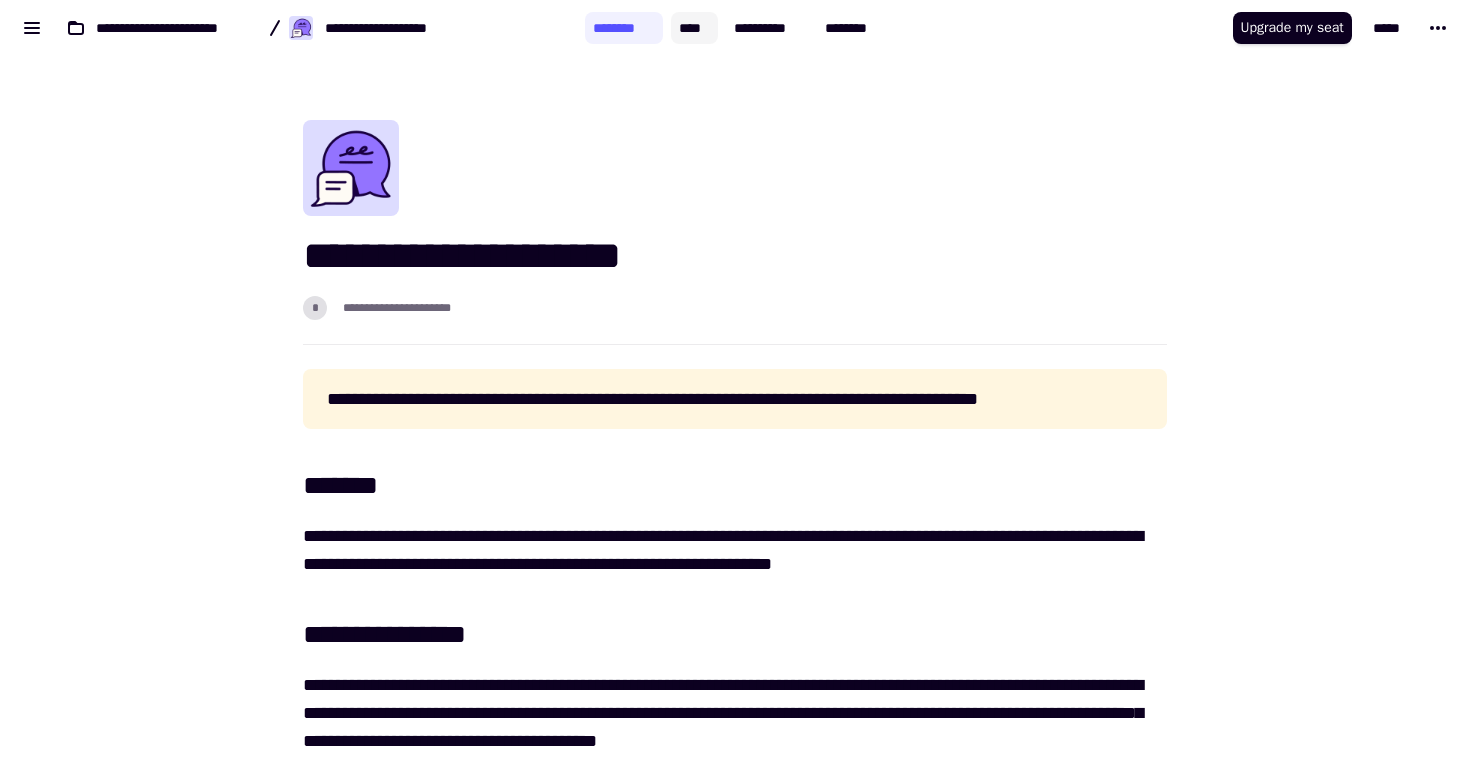 click on "****" 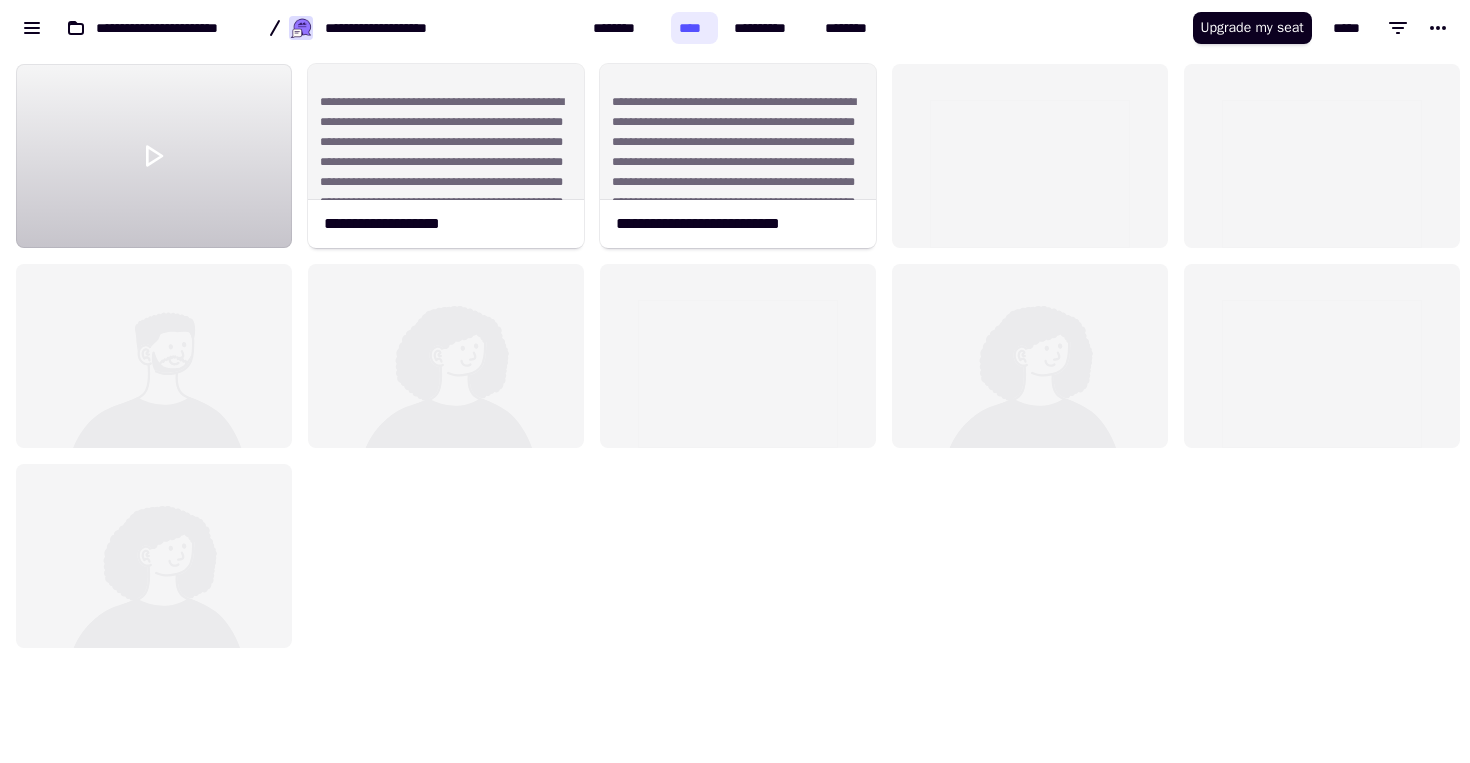 scroll, scrollTop: 16, scrollLeft: 16, axis: both 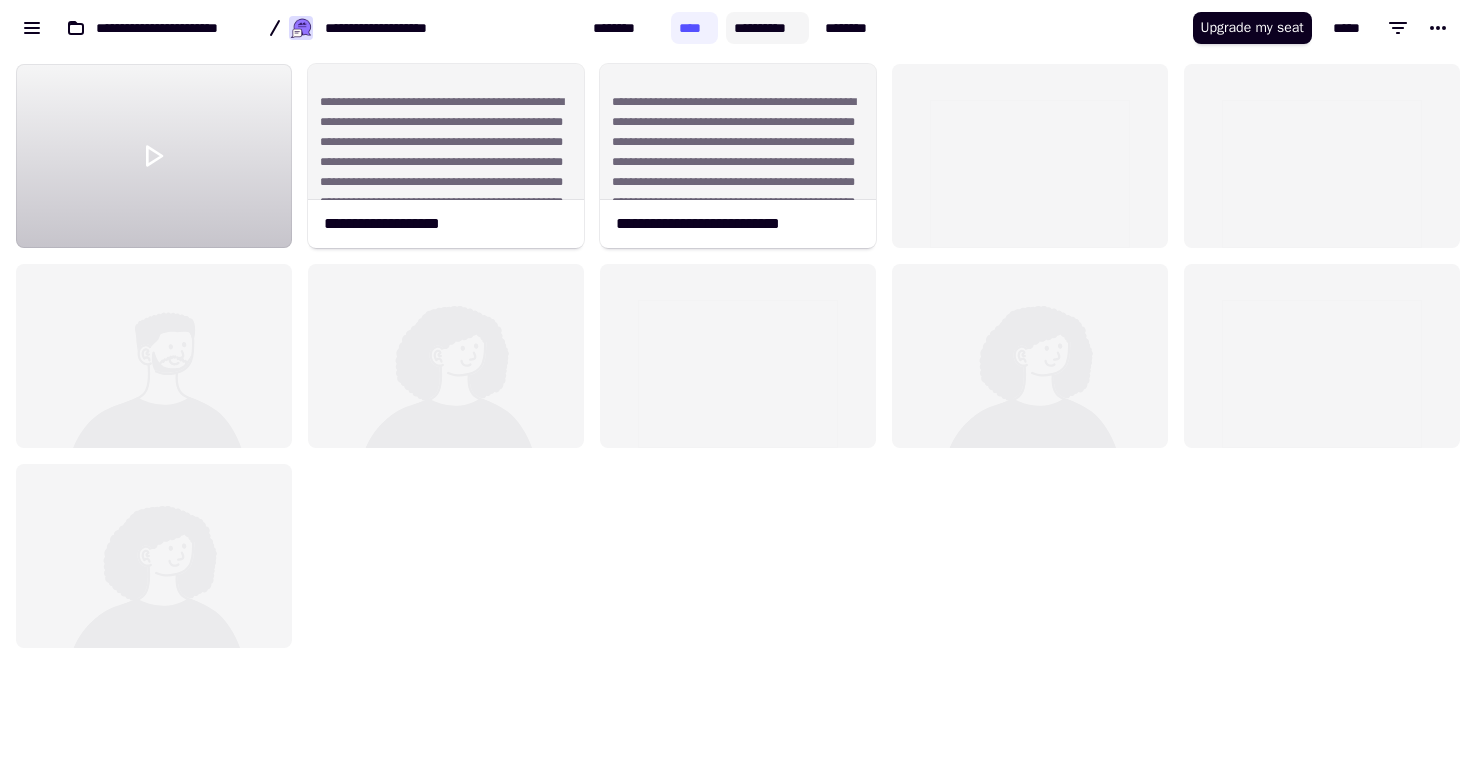 click on "**********" 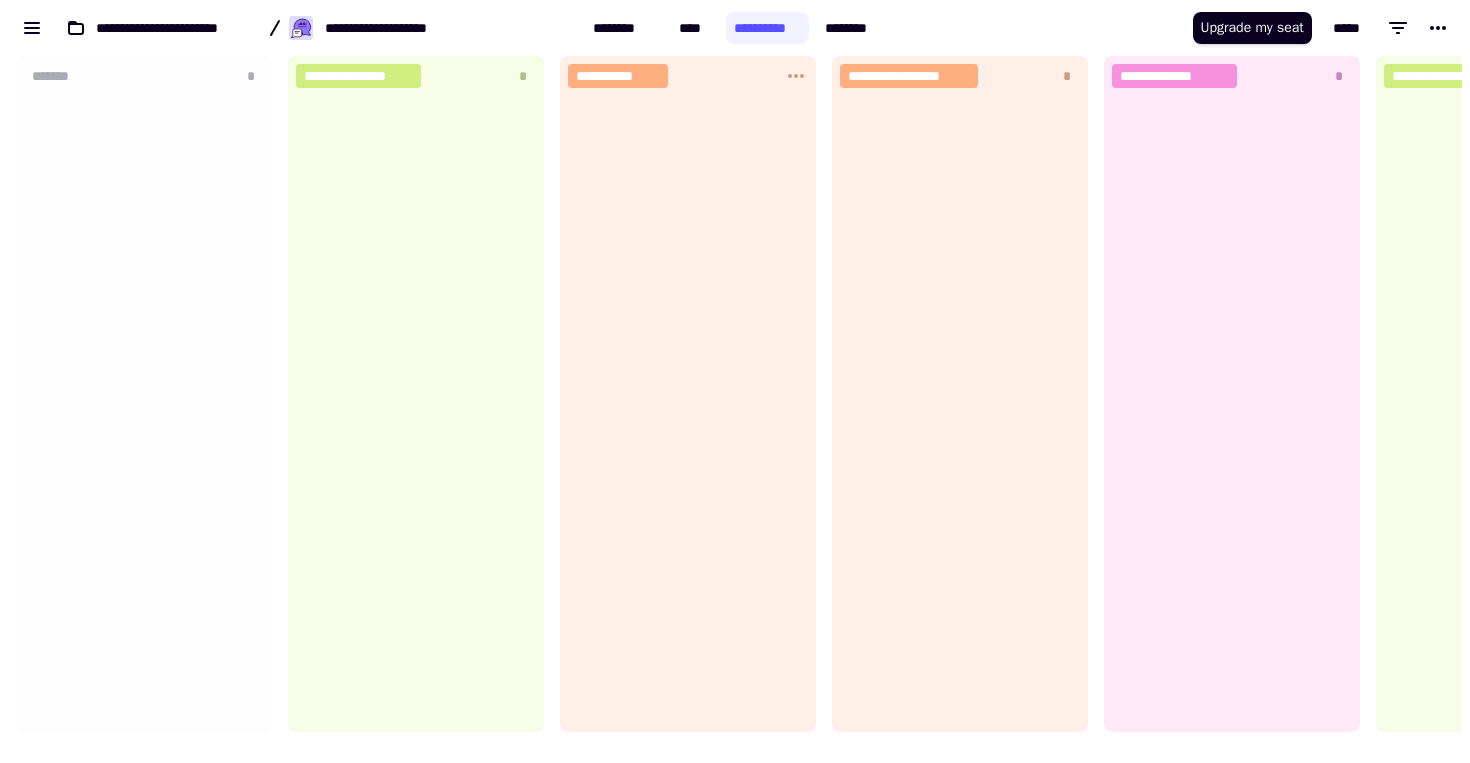 scroll, scrollTop: 16, scrollLeft: 16, axis: both 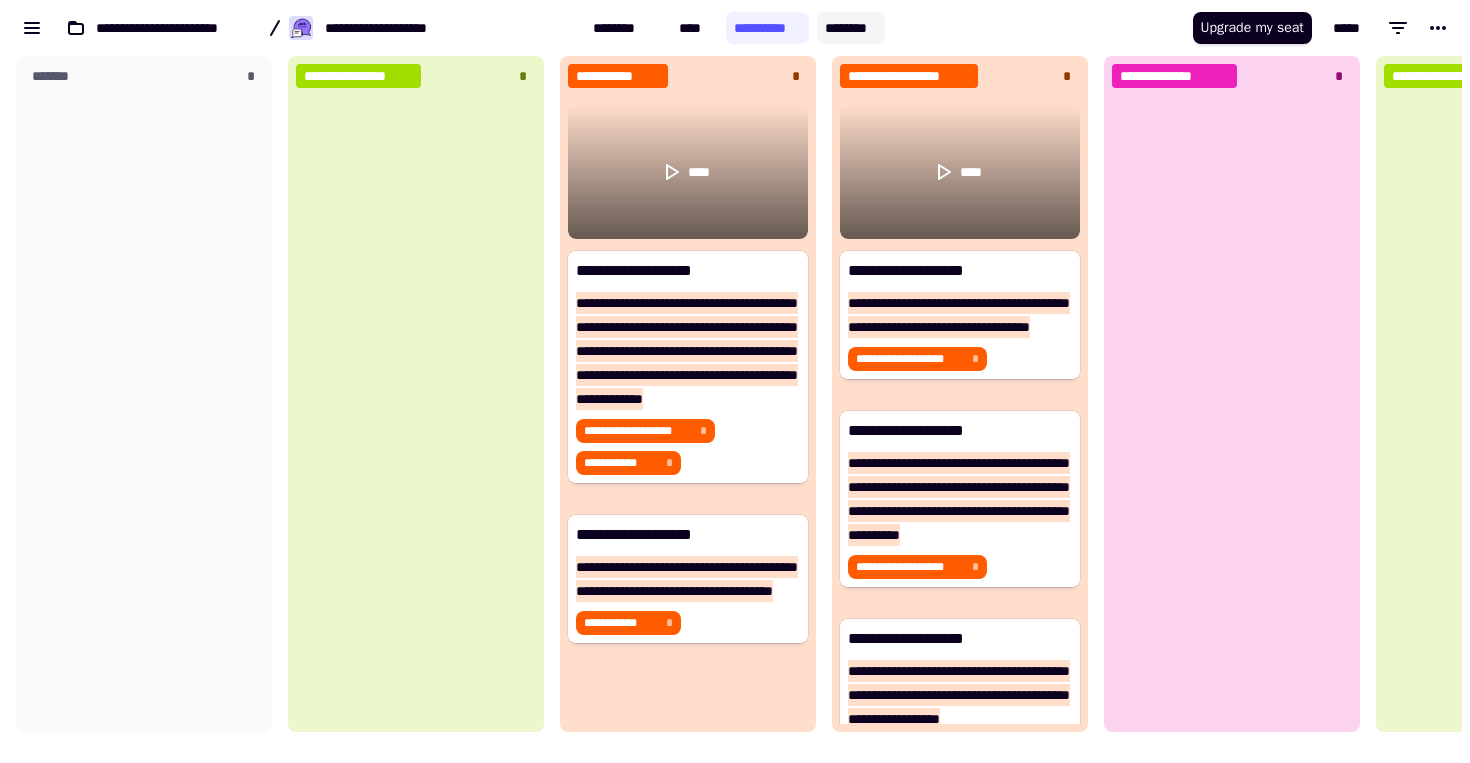 click on "********" 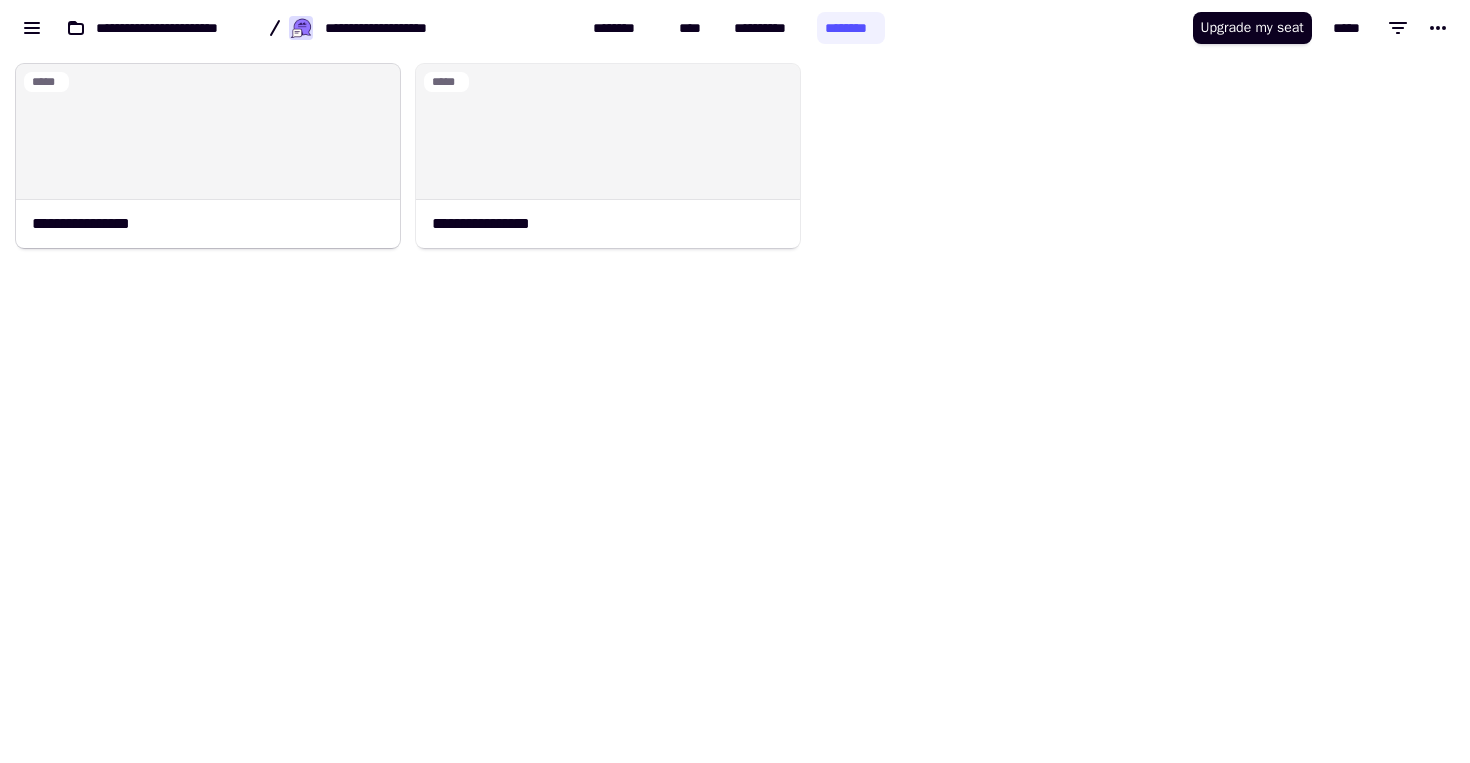 click 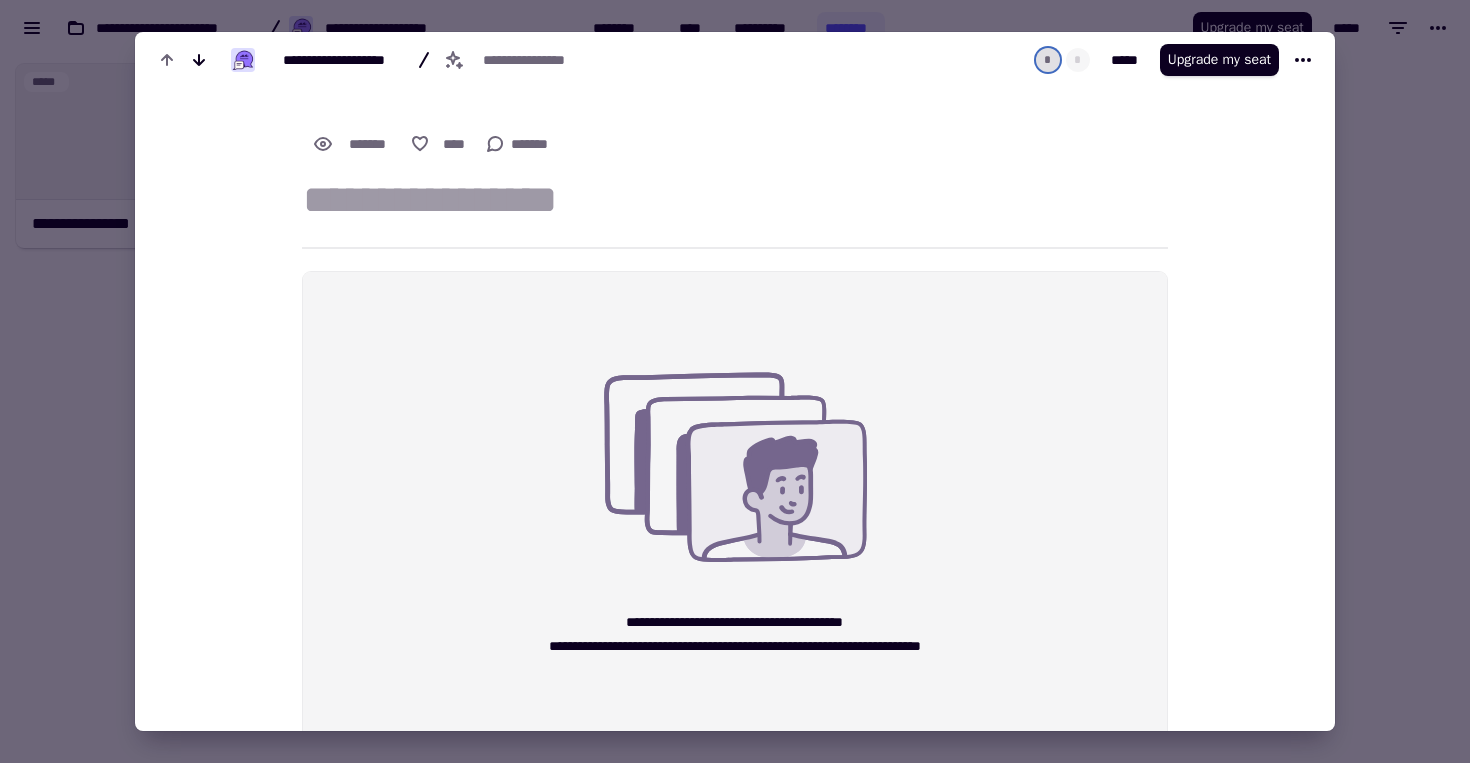 click at bounding box center (735, 381) 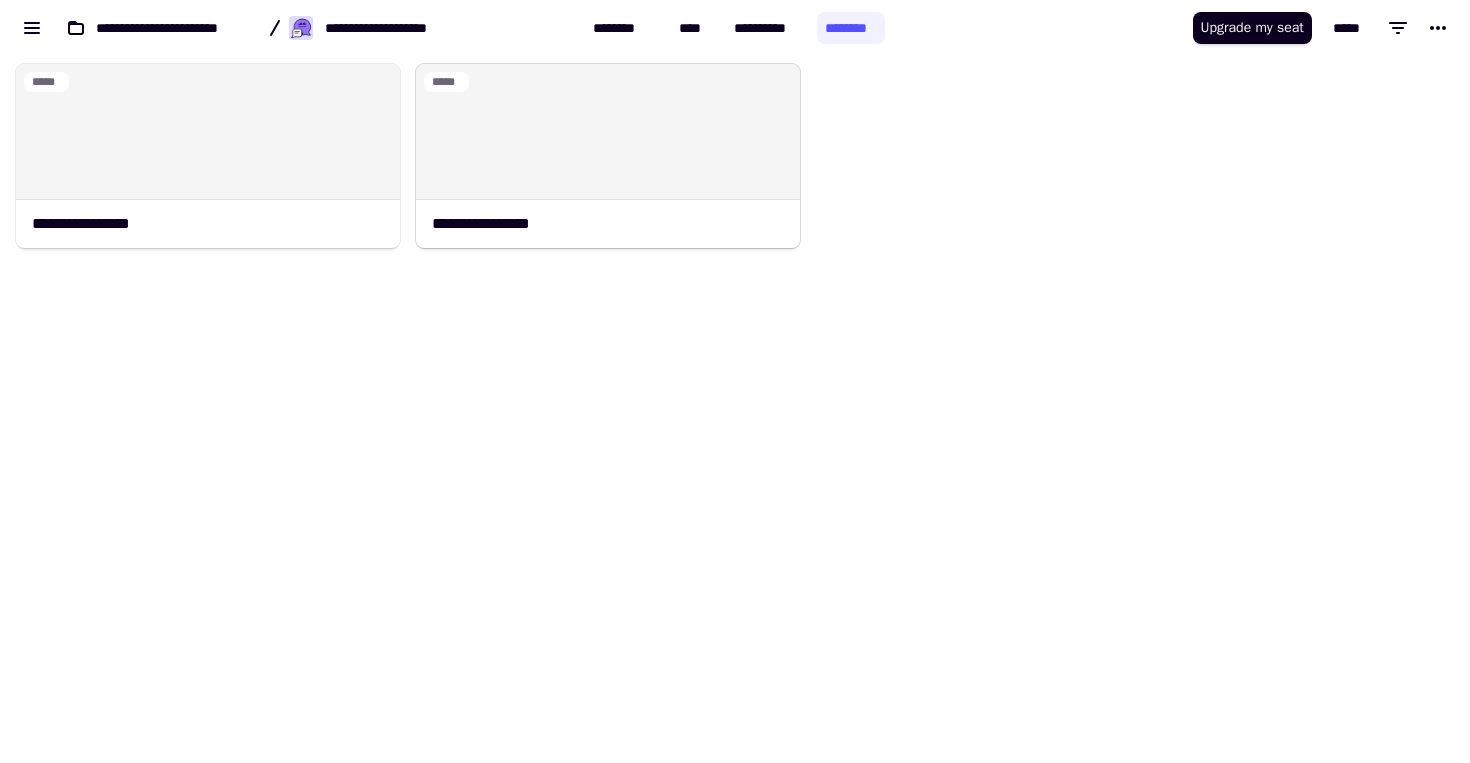 click 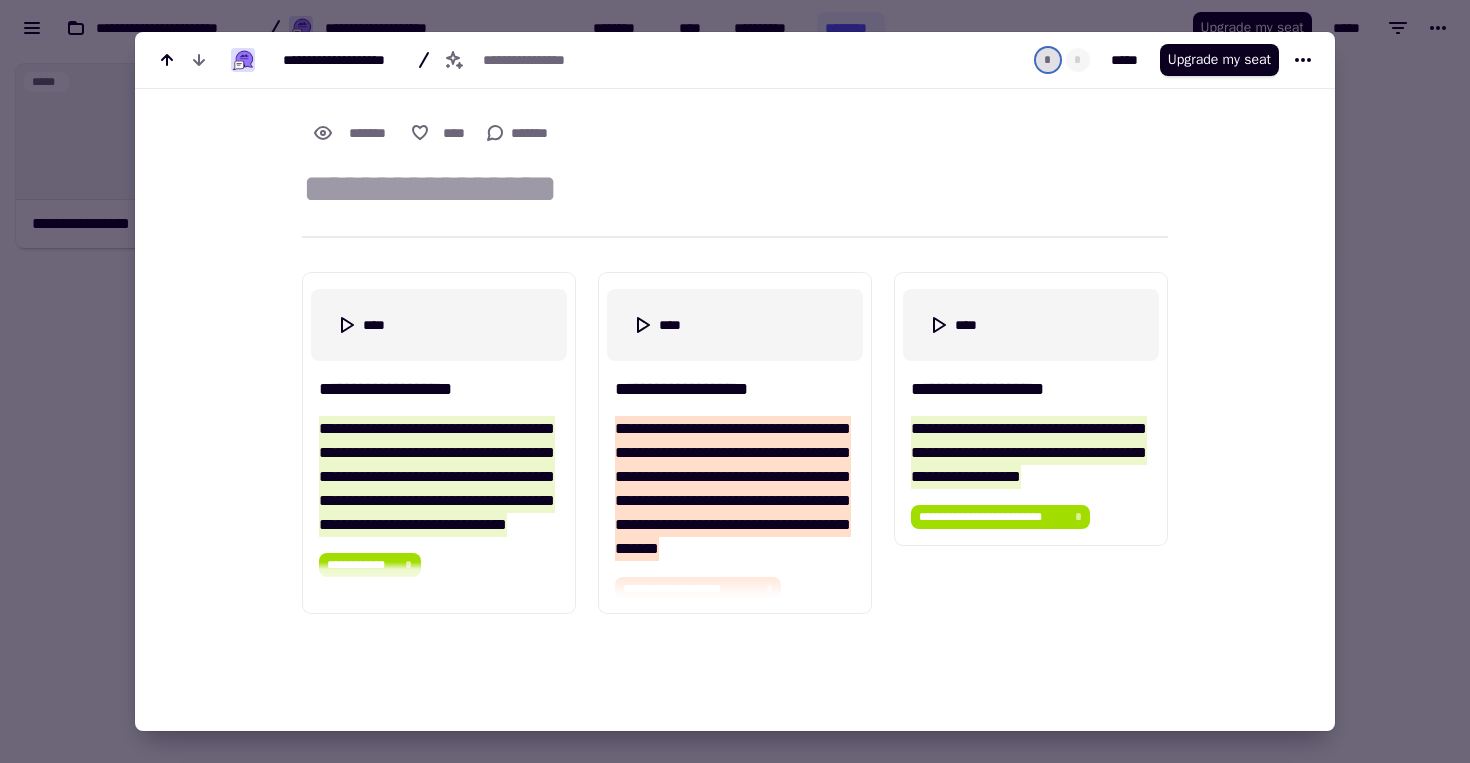 click at bounding box center [735, 381] 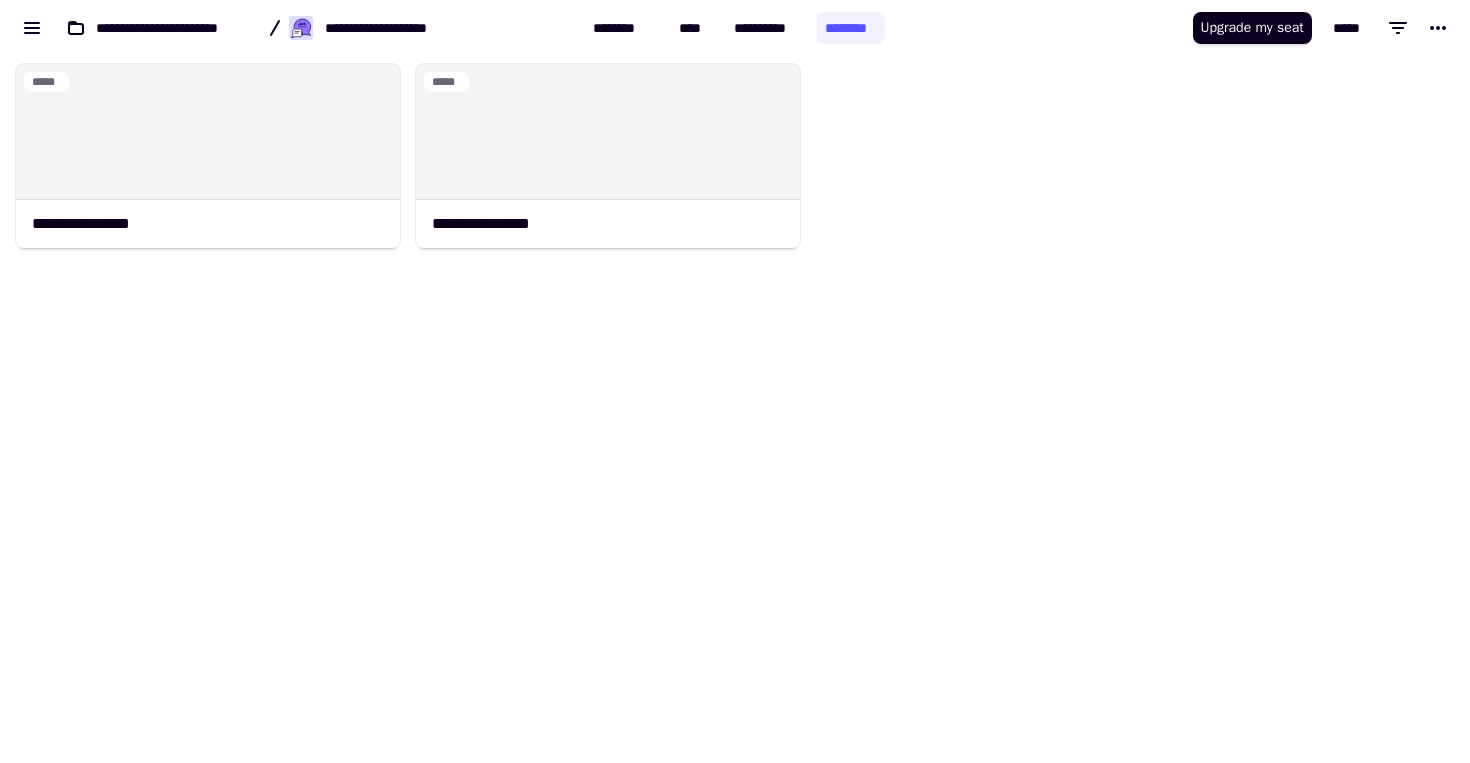 click on "**********" 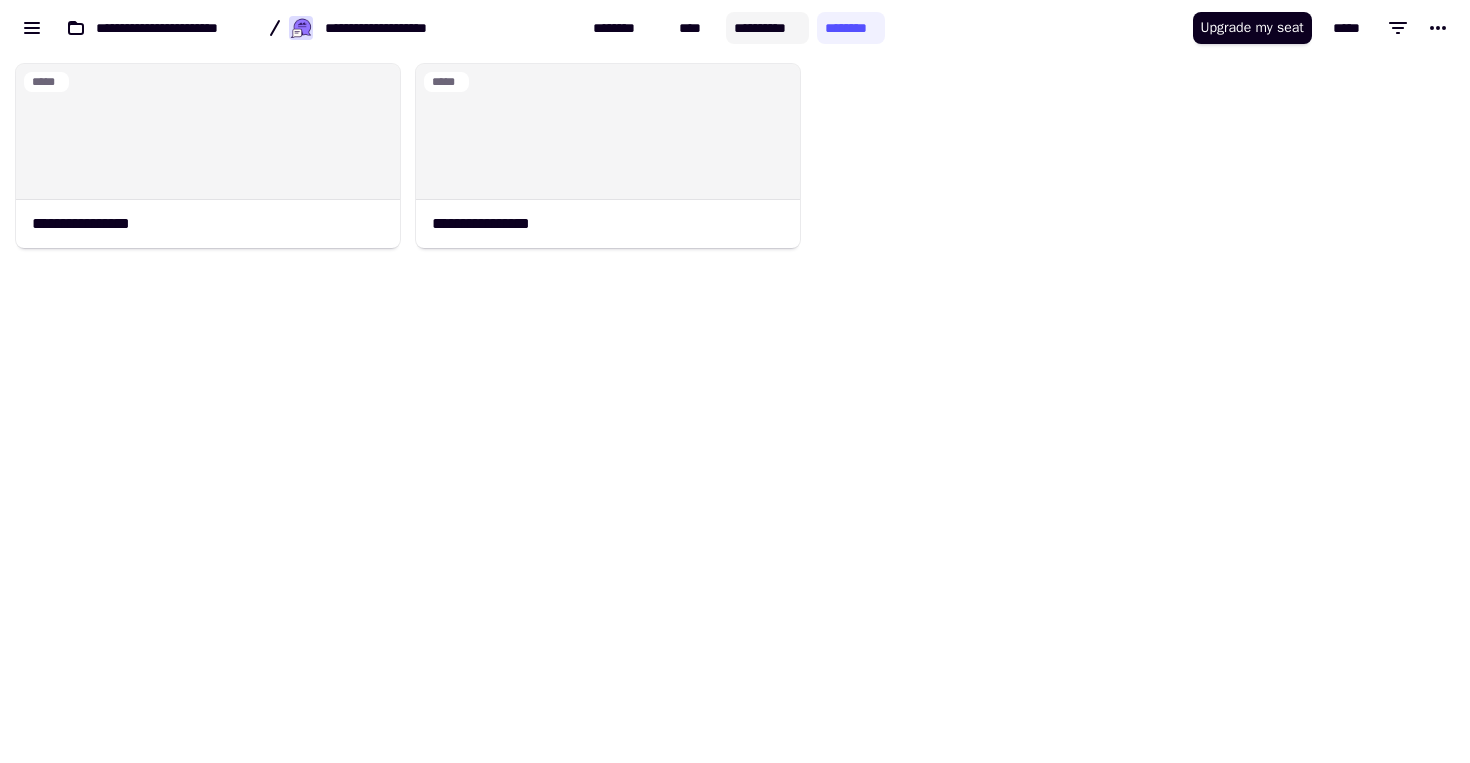 click on "**********" 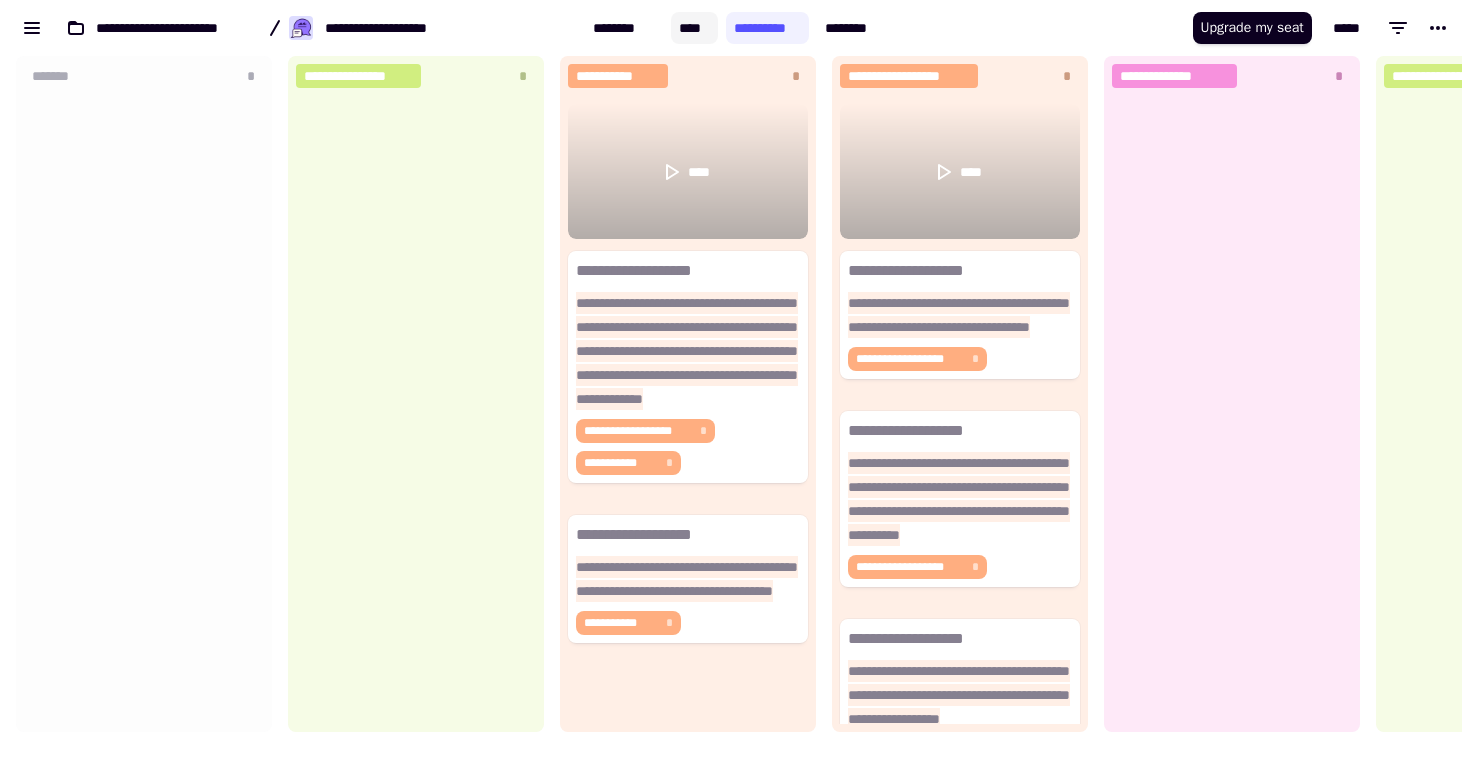 scroll, scrollTop: 16, scrollLeft: 16, axis: both 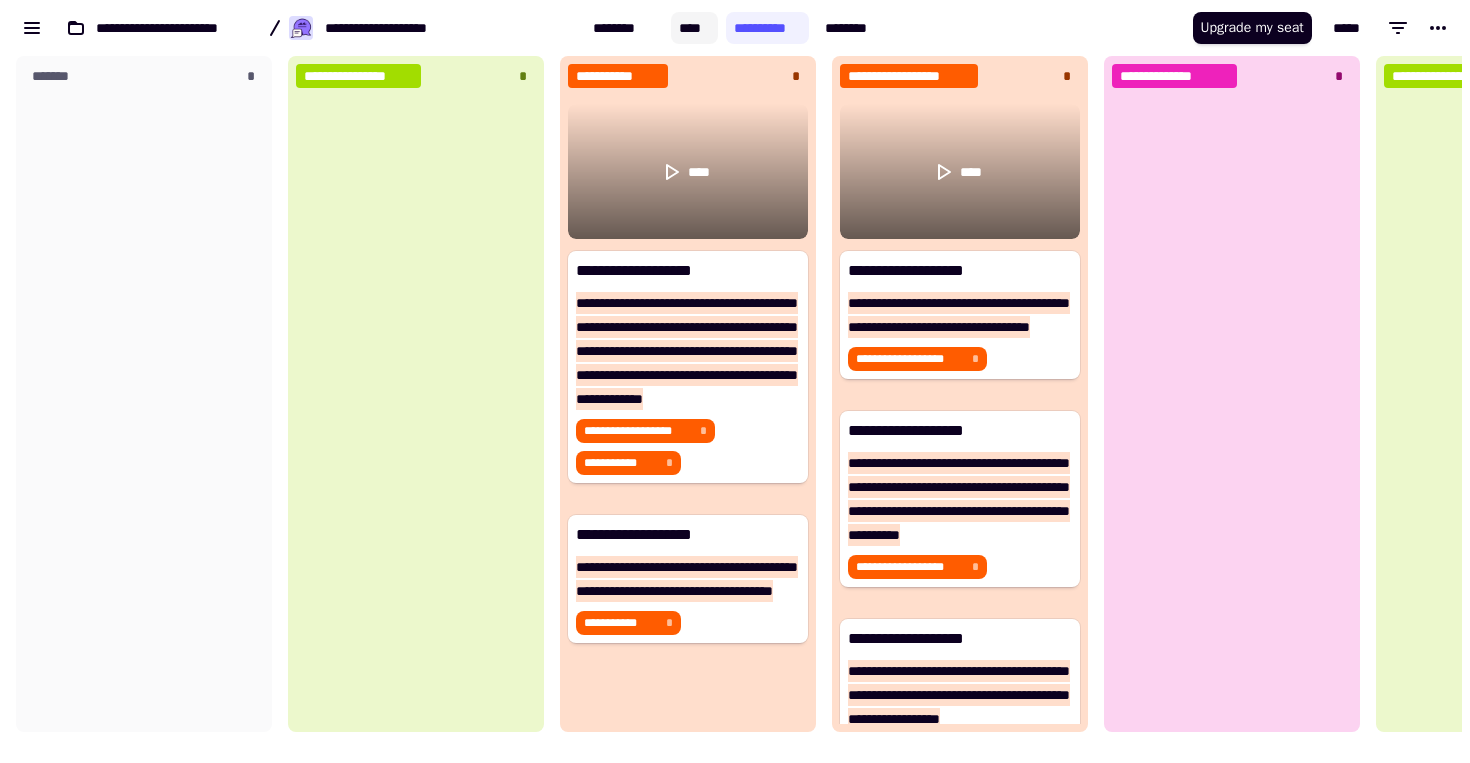 click on "****" 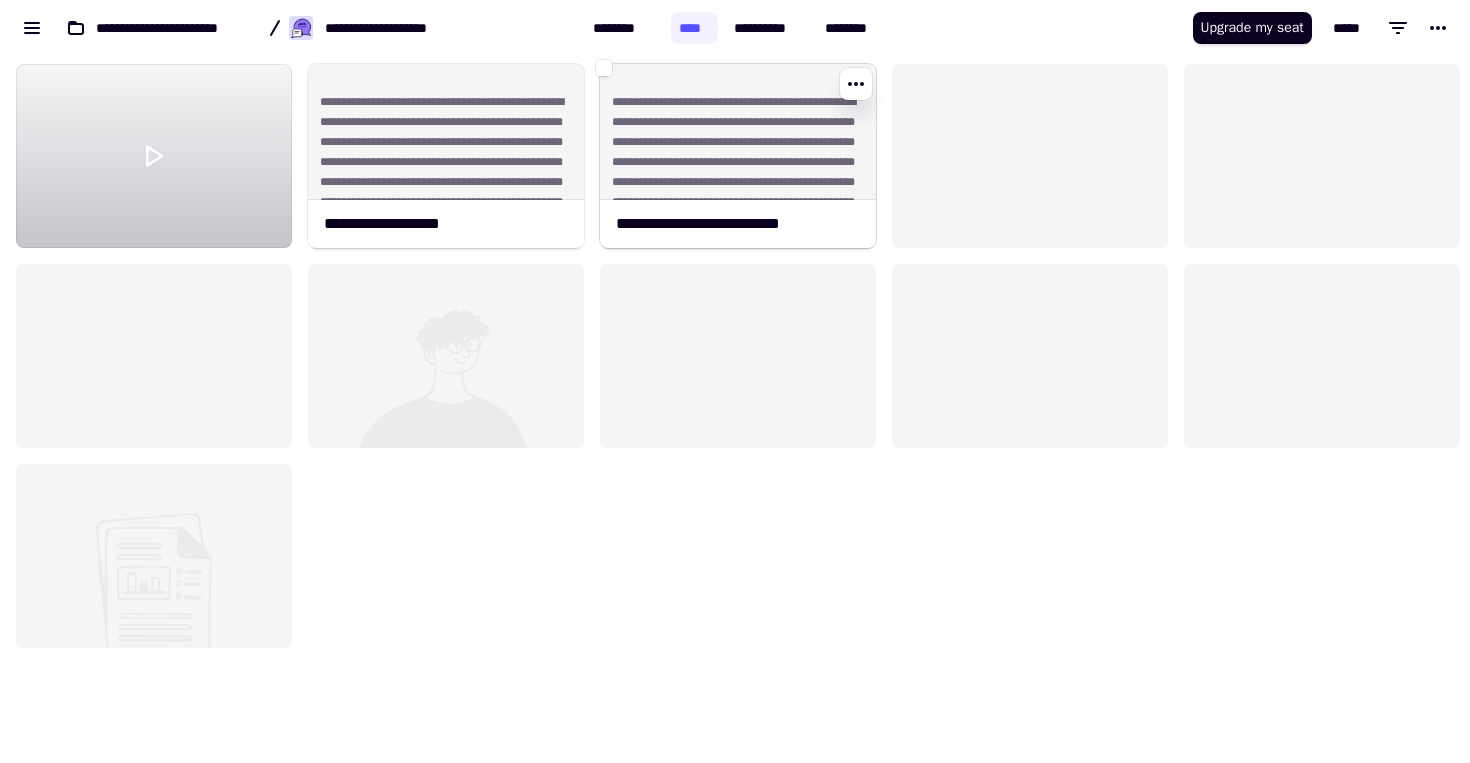 click on "**********" 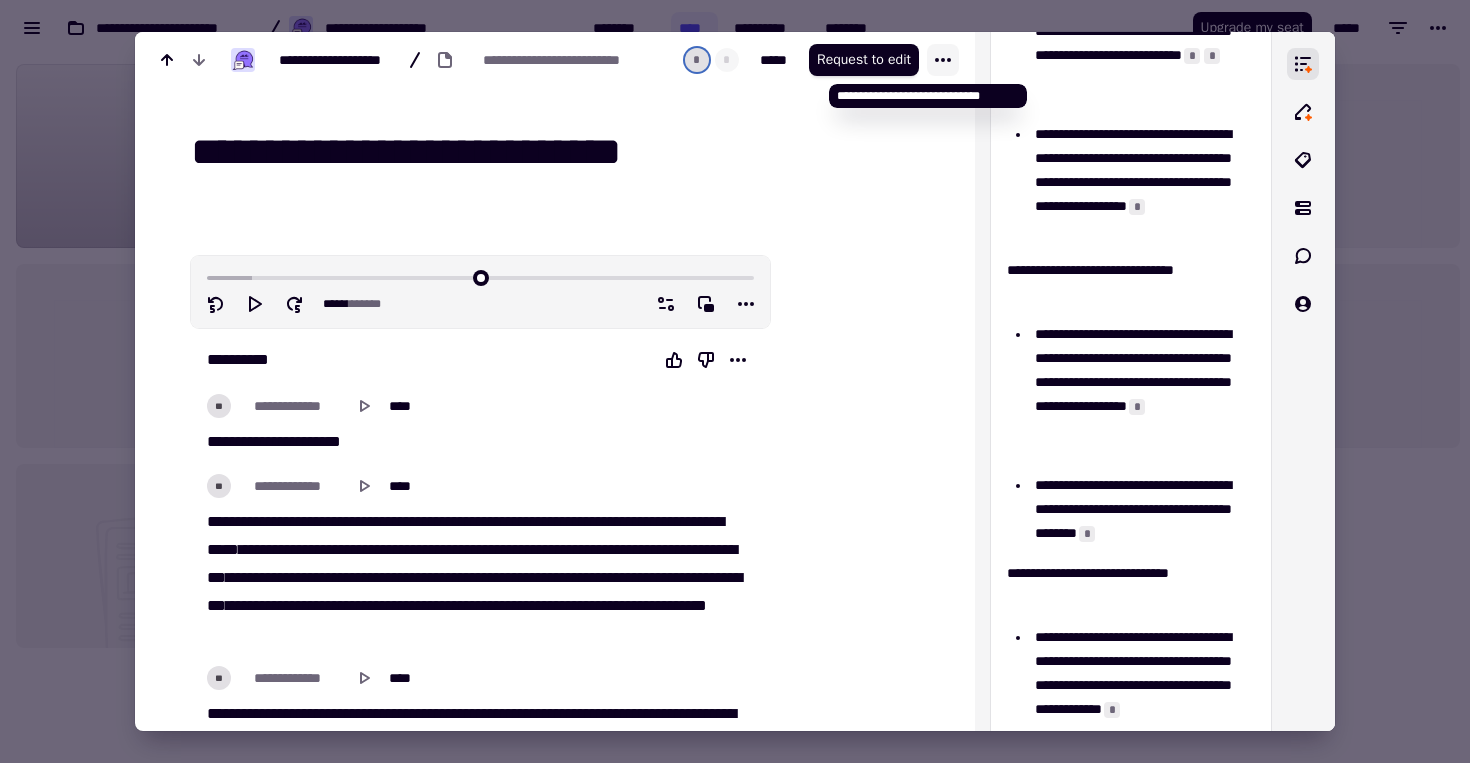 click 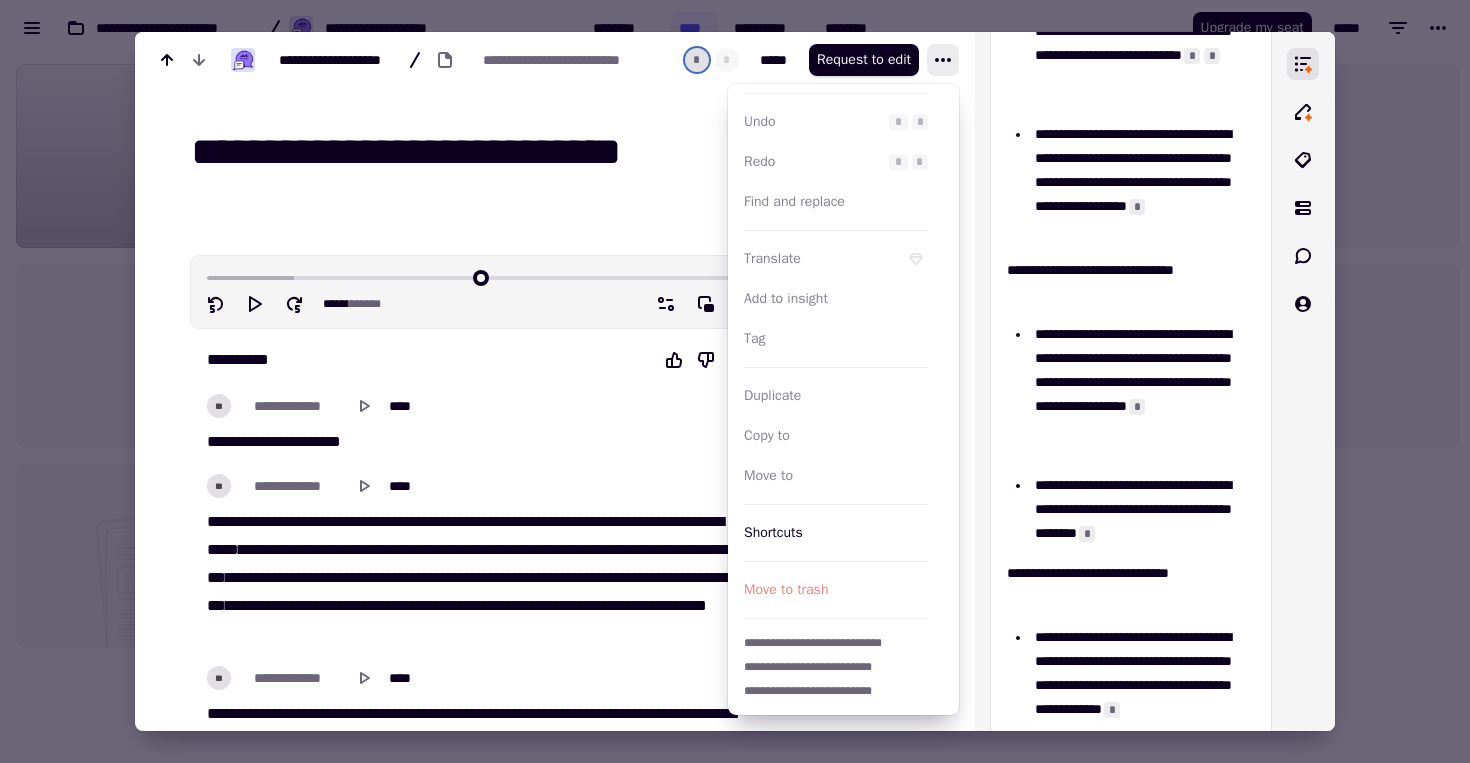 click at bounding box center (735, 381) 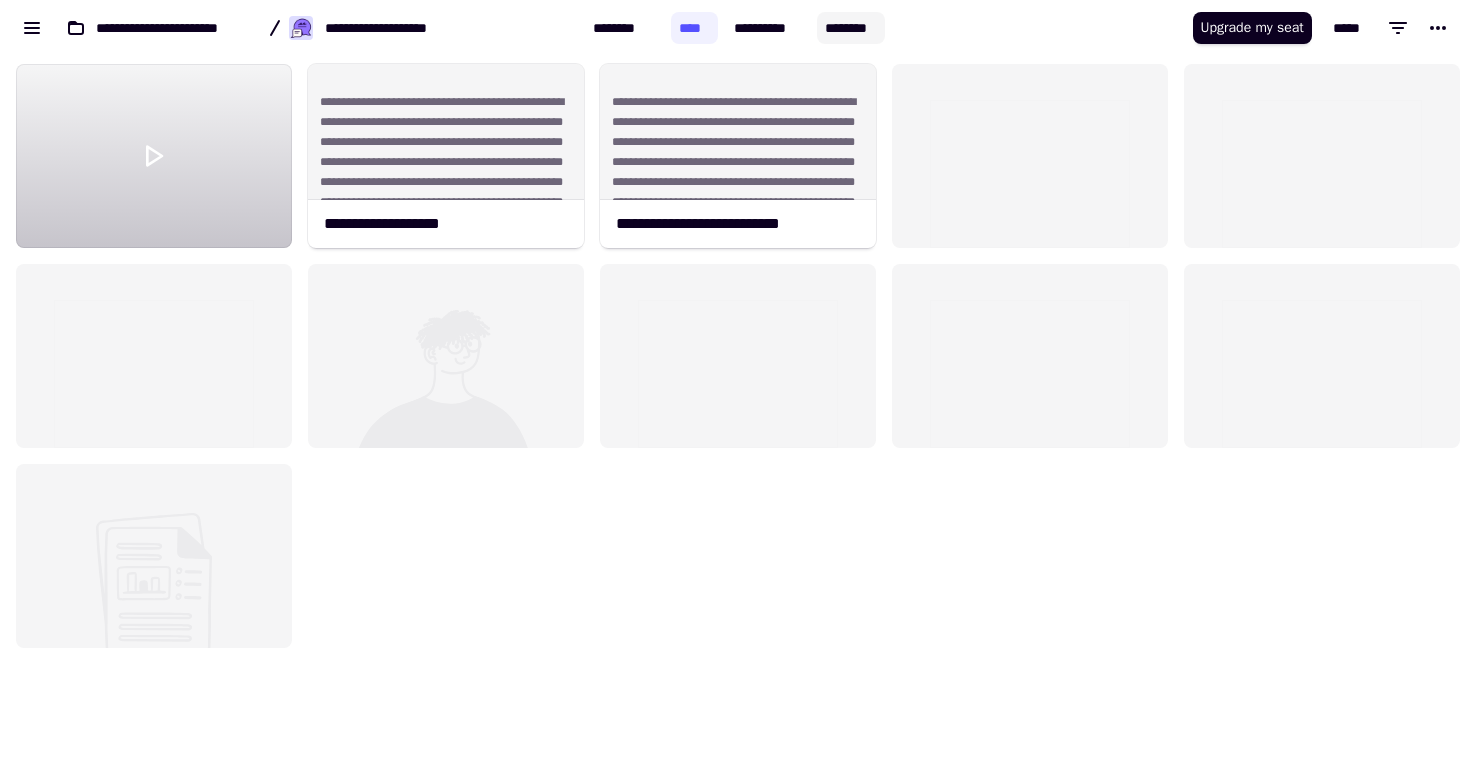 click on "********" 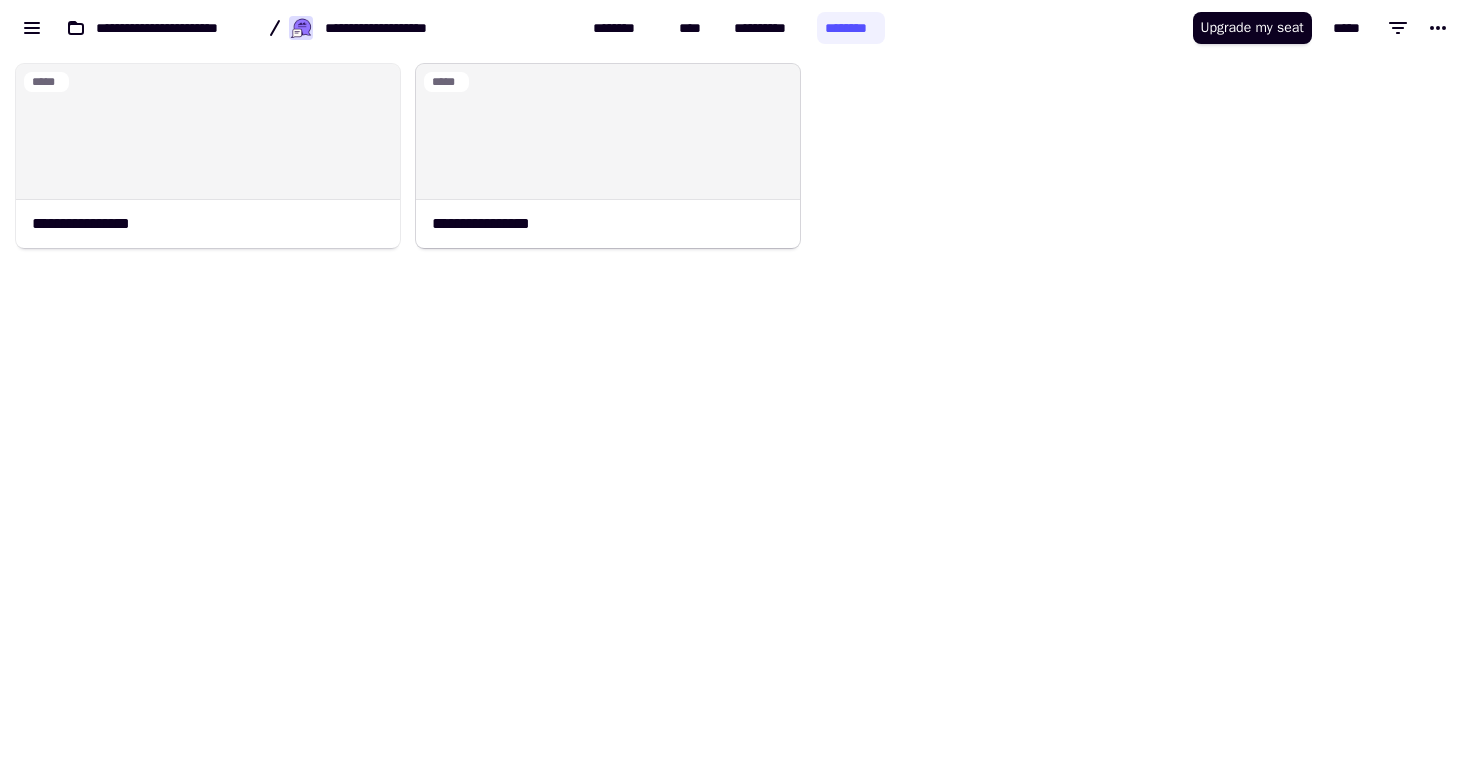 click on "**********" 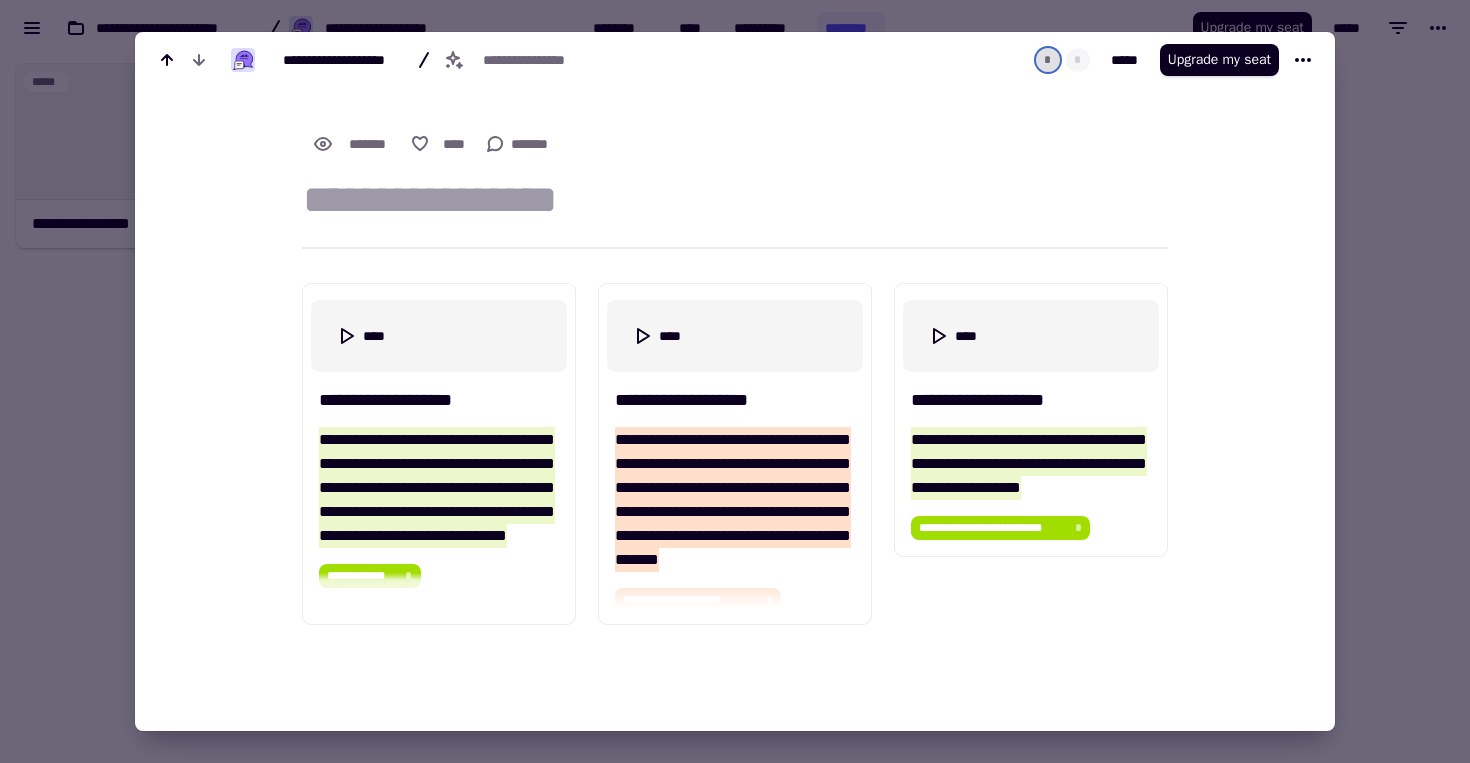 click at bounding box center [735, 381] 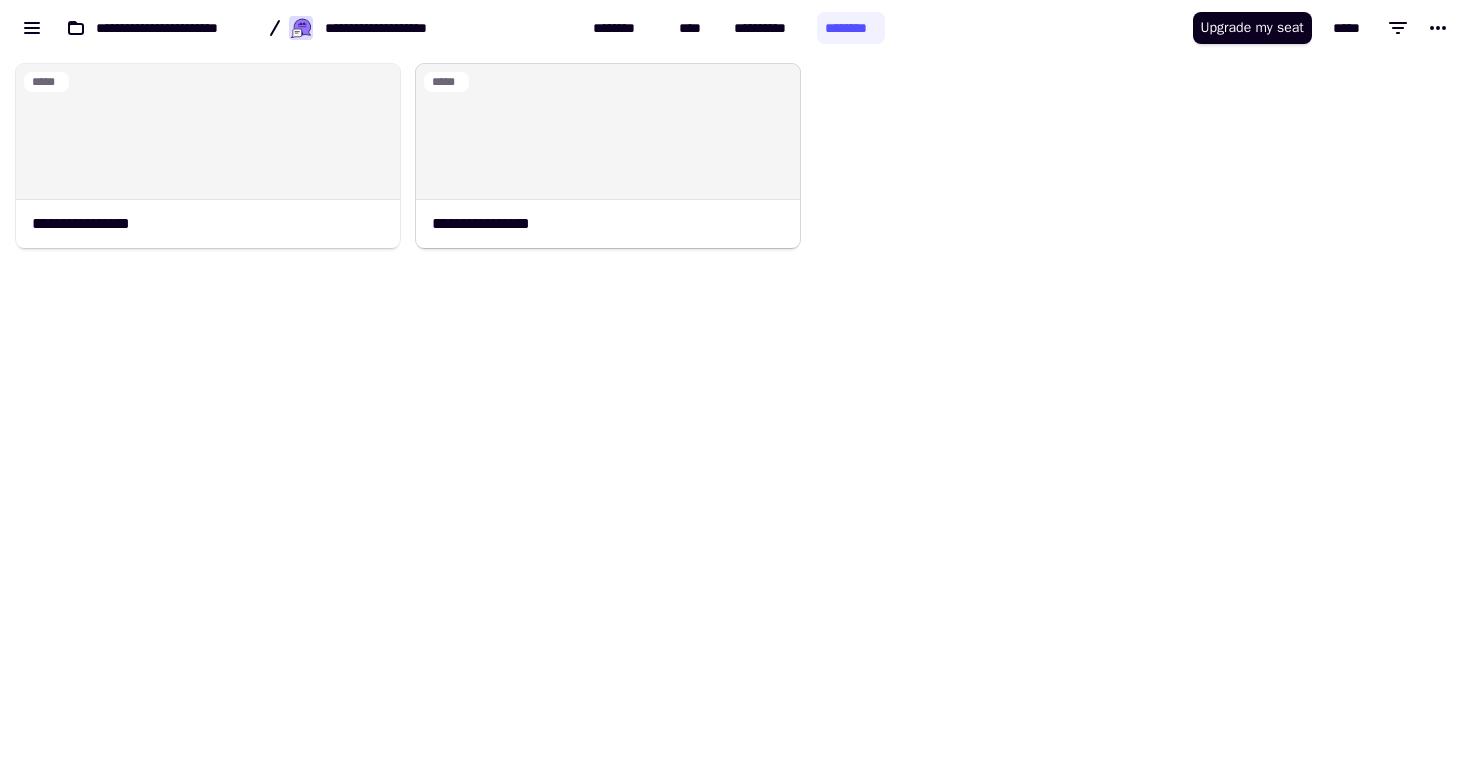 click 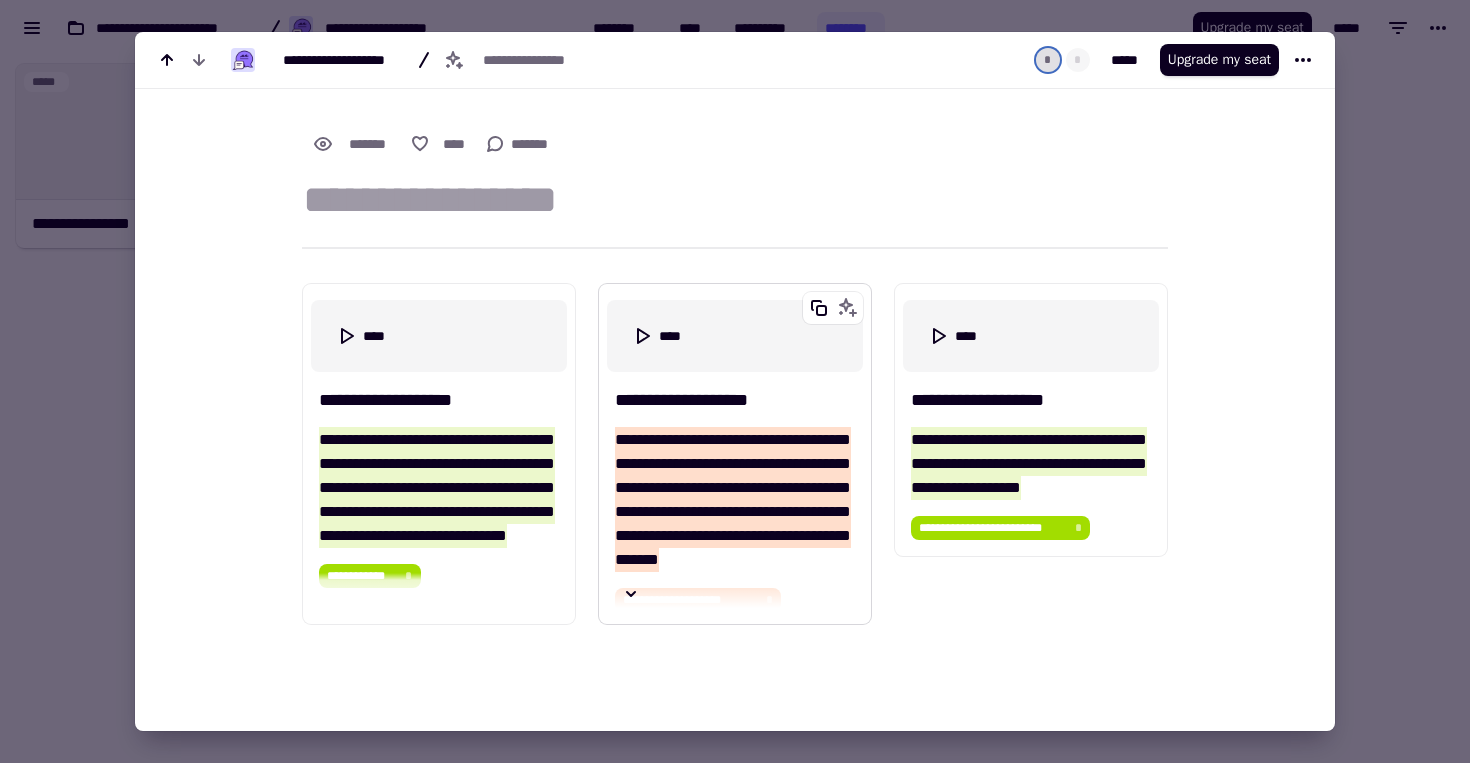 scroll, scrollTop: 11, scrollLeft: 0, axis: vertical 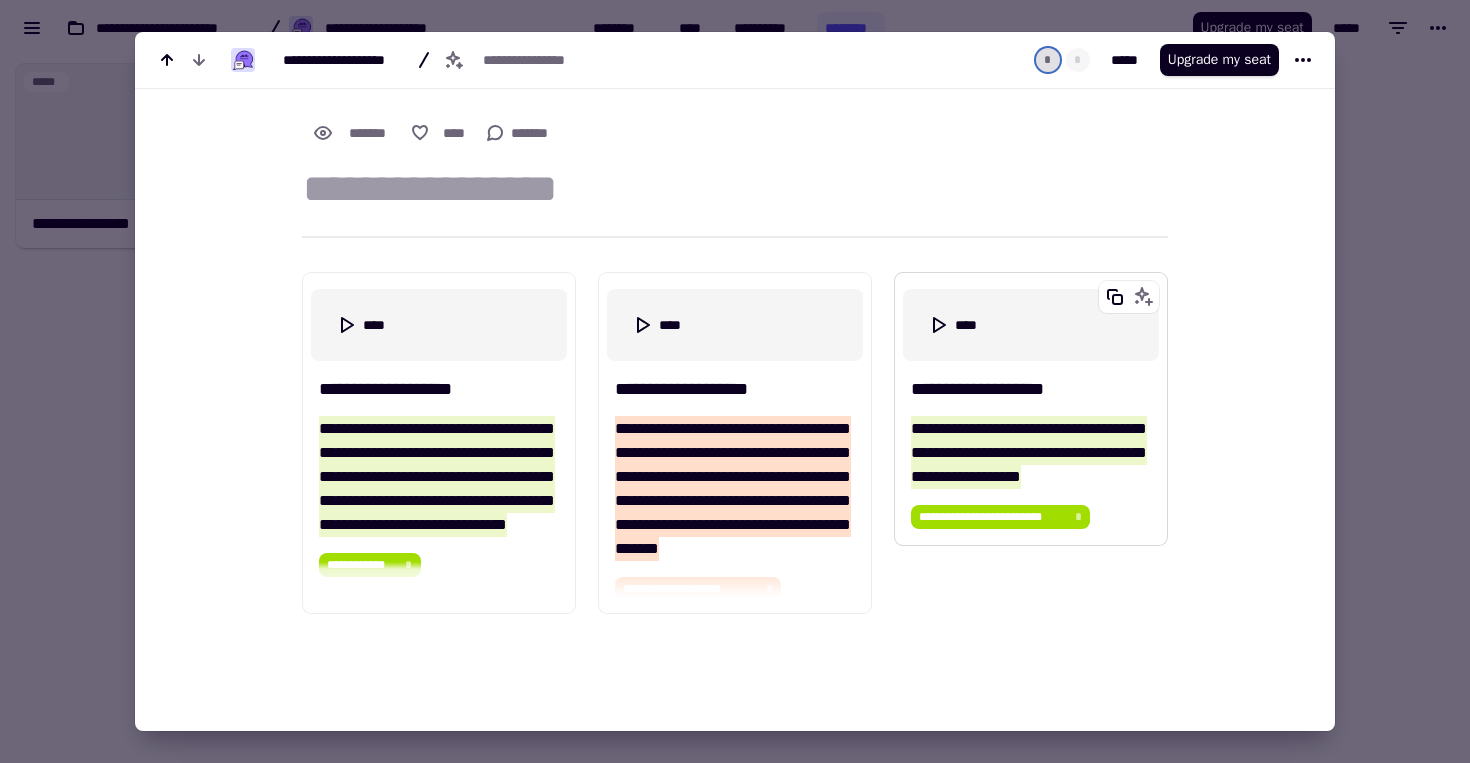 click on "**********" at bounding box center [1031, 389] 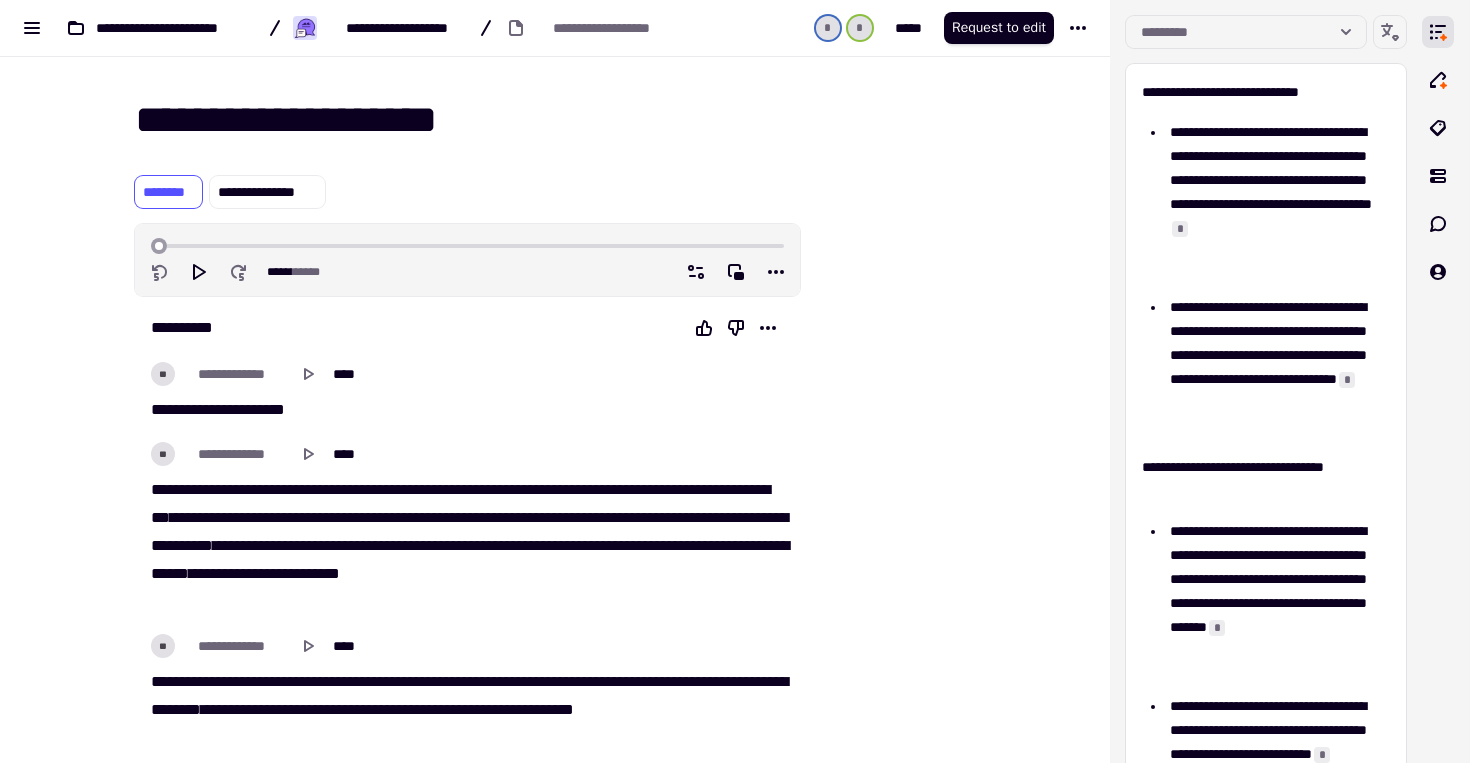 scroll, scrollTop: 9732, scrollLeft: 0, axis: vertical 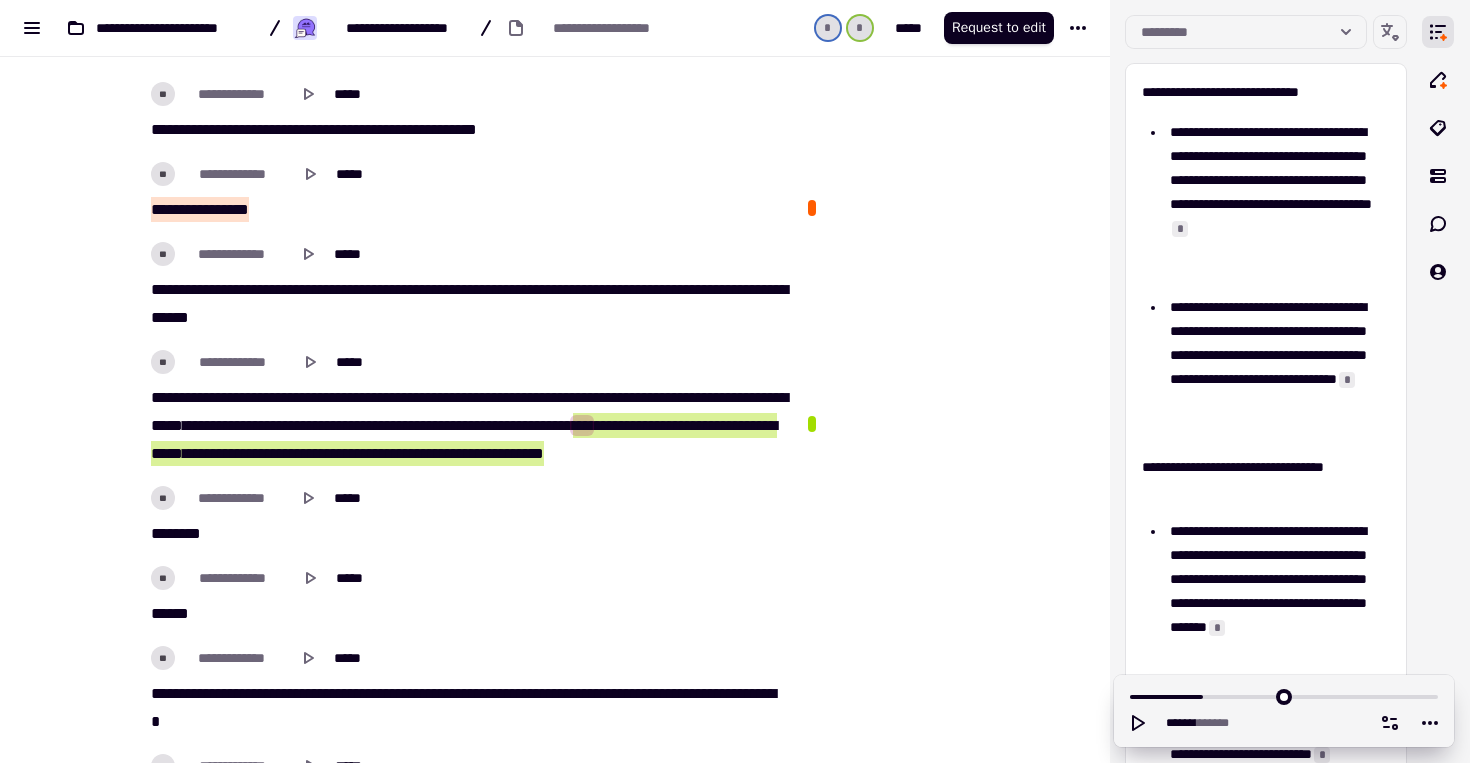 click on "*****" at bounding box center (167, 453) 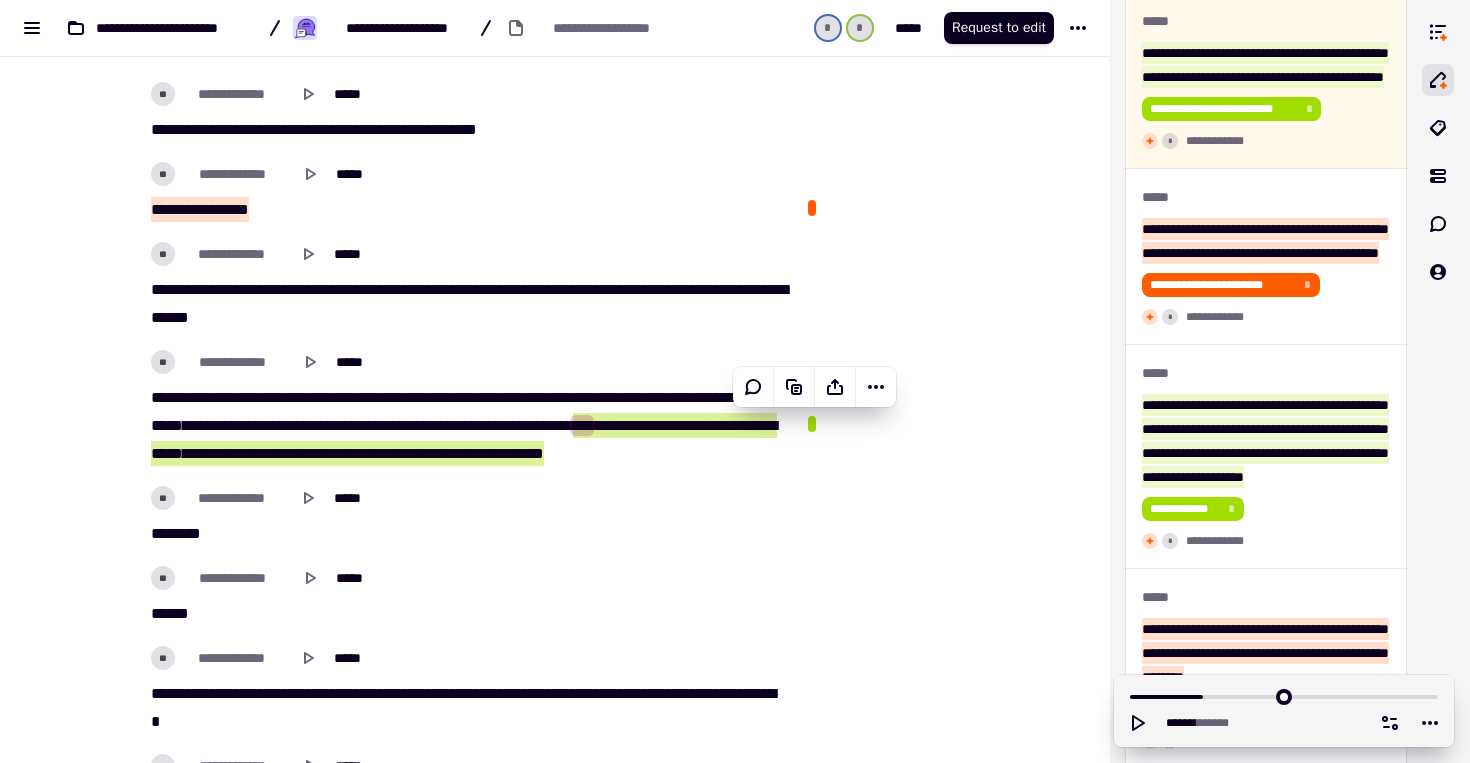 scroll, scrollTop: 840, scrollLeft: 0, axis: vertical 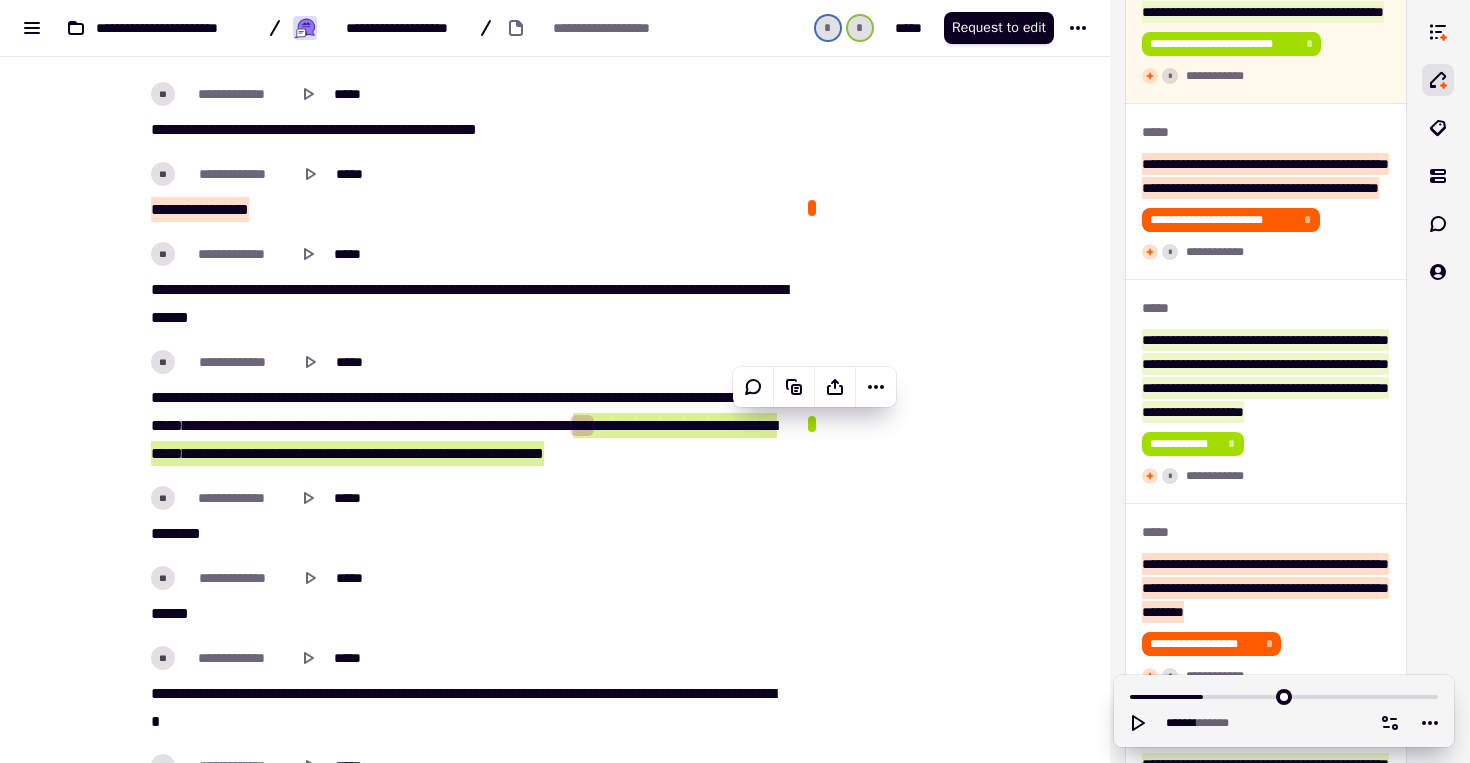 click on "***" at bounding box center (203, 209) 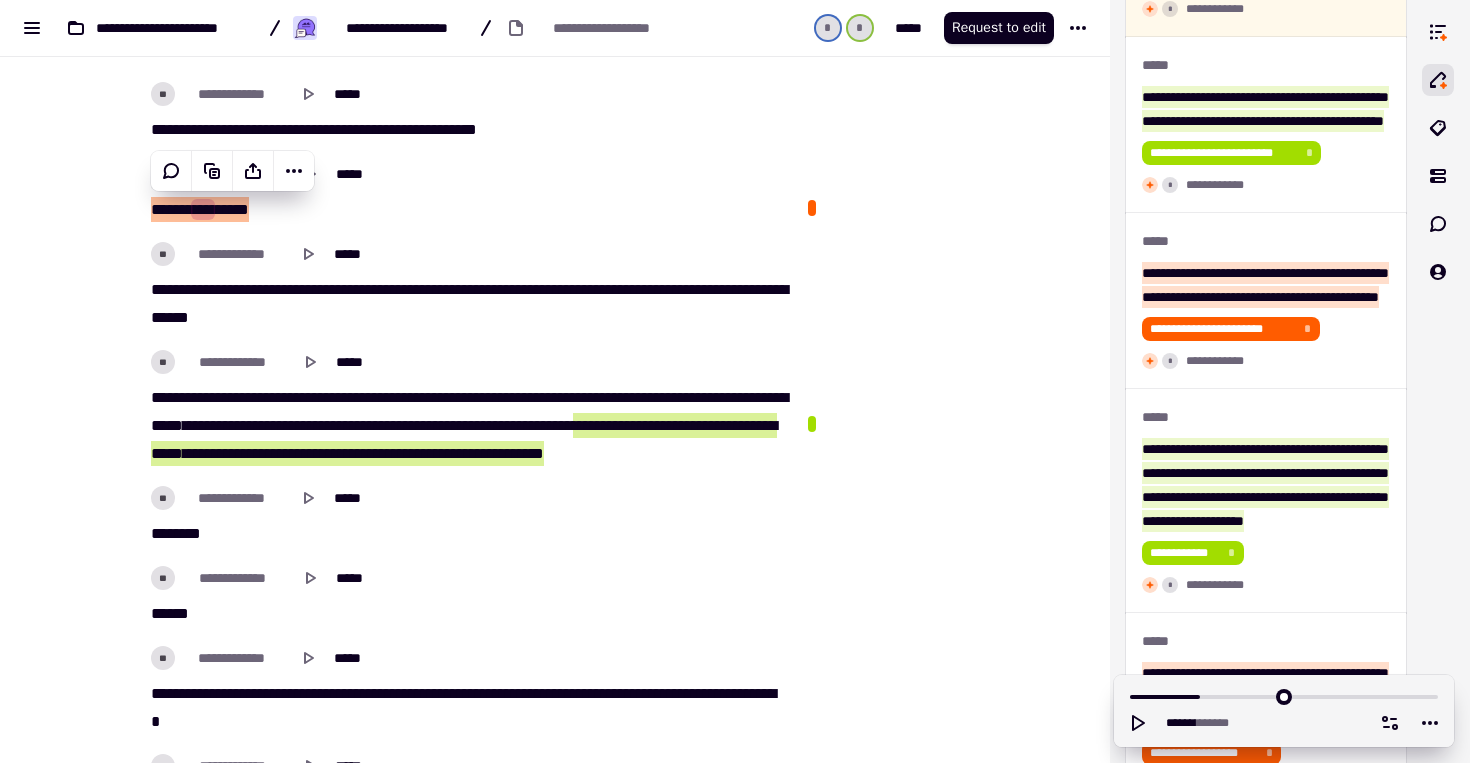 scroll, scrollTop: 688, scrollLeft: 0, axis: vertical 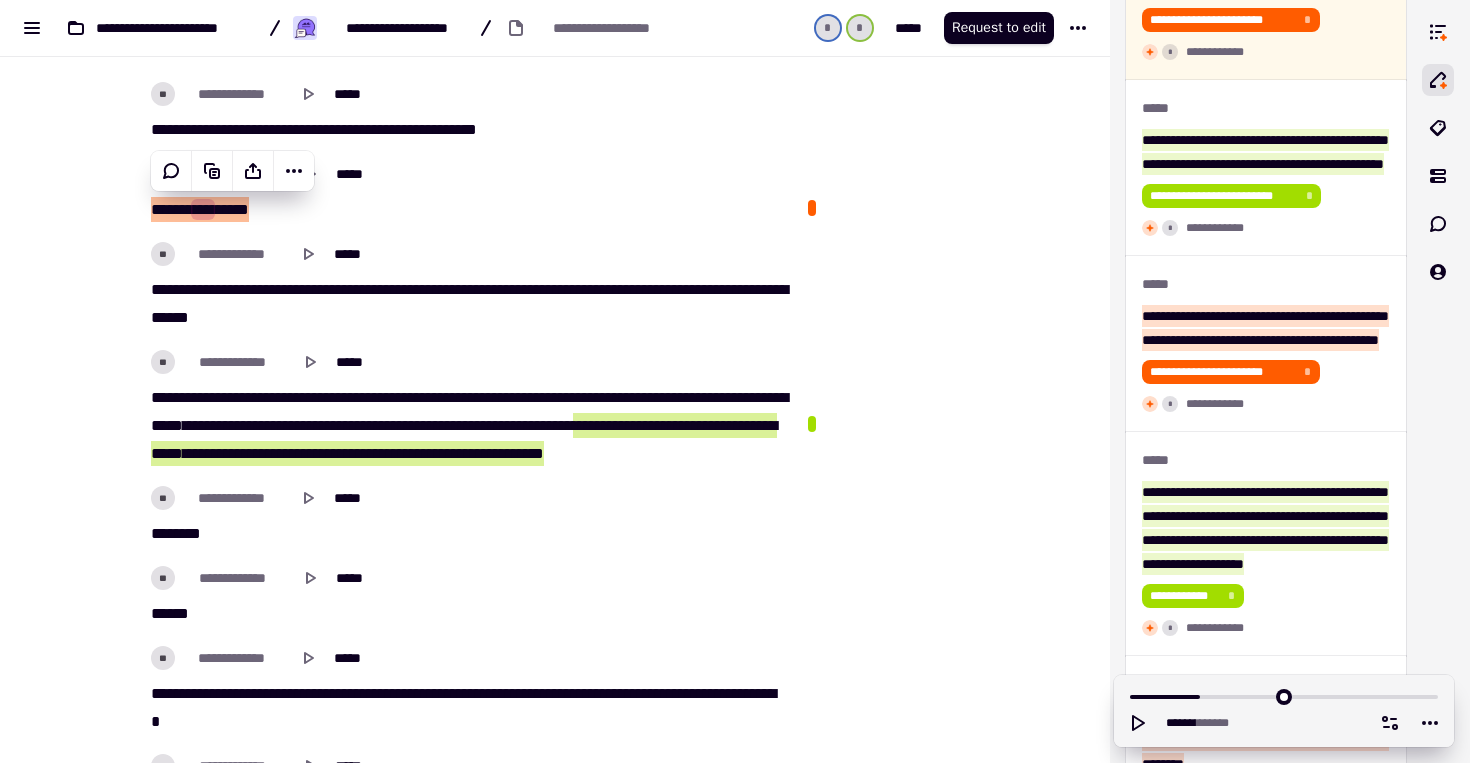 click at bounding box center [215, 209] 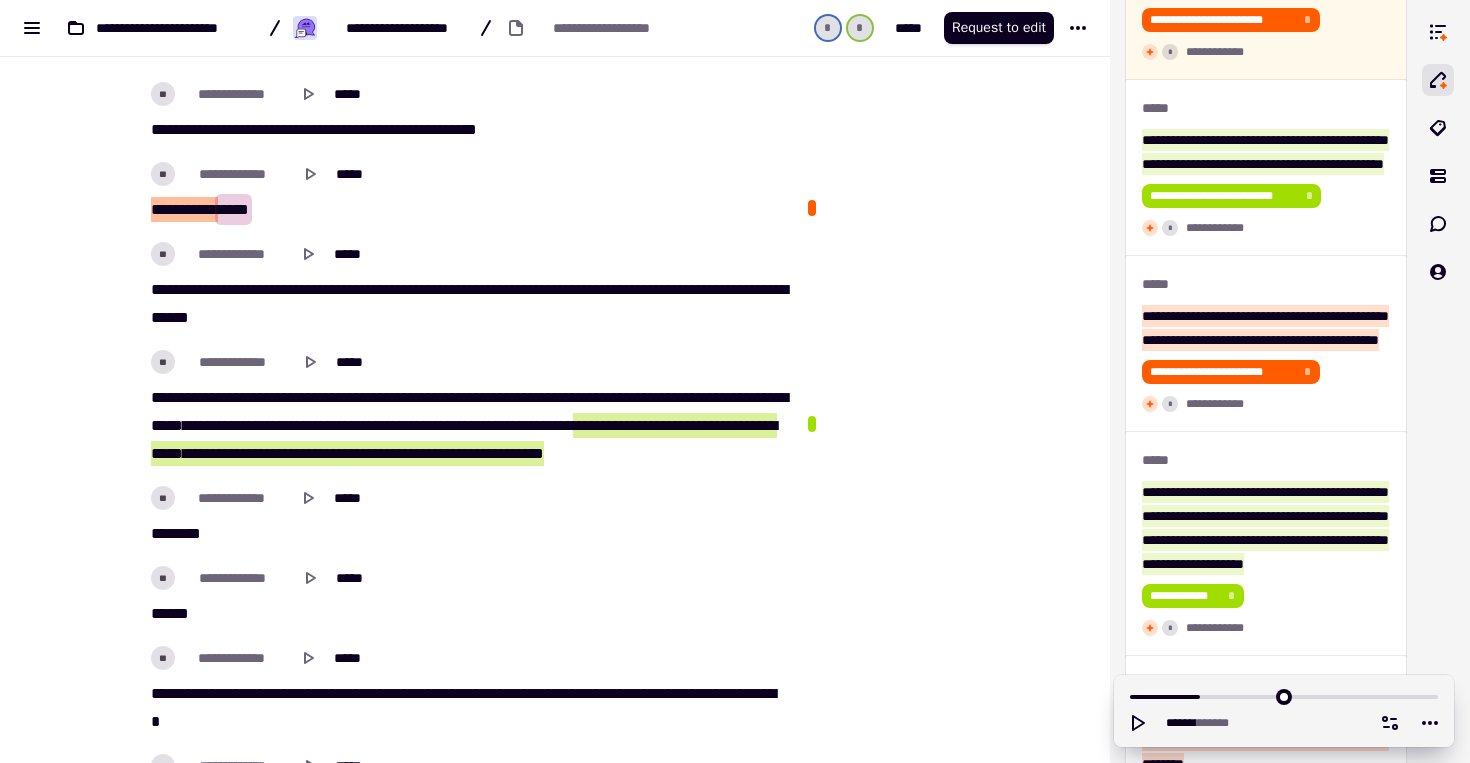 drag, startPoint x: 144, startPoint y: 208, endPoint x: 120, endPoint y: 208, distance: 24 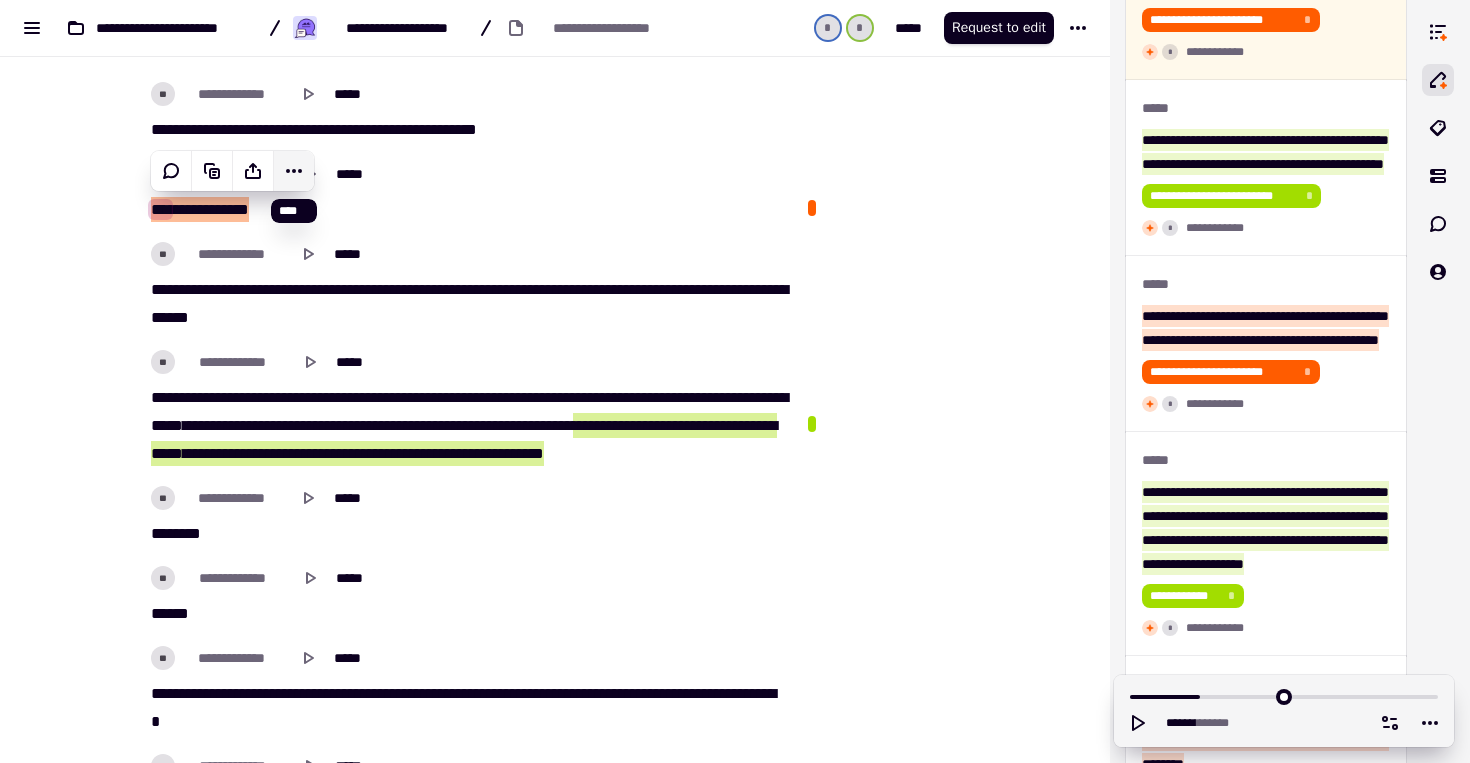 click 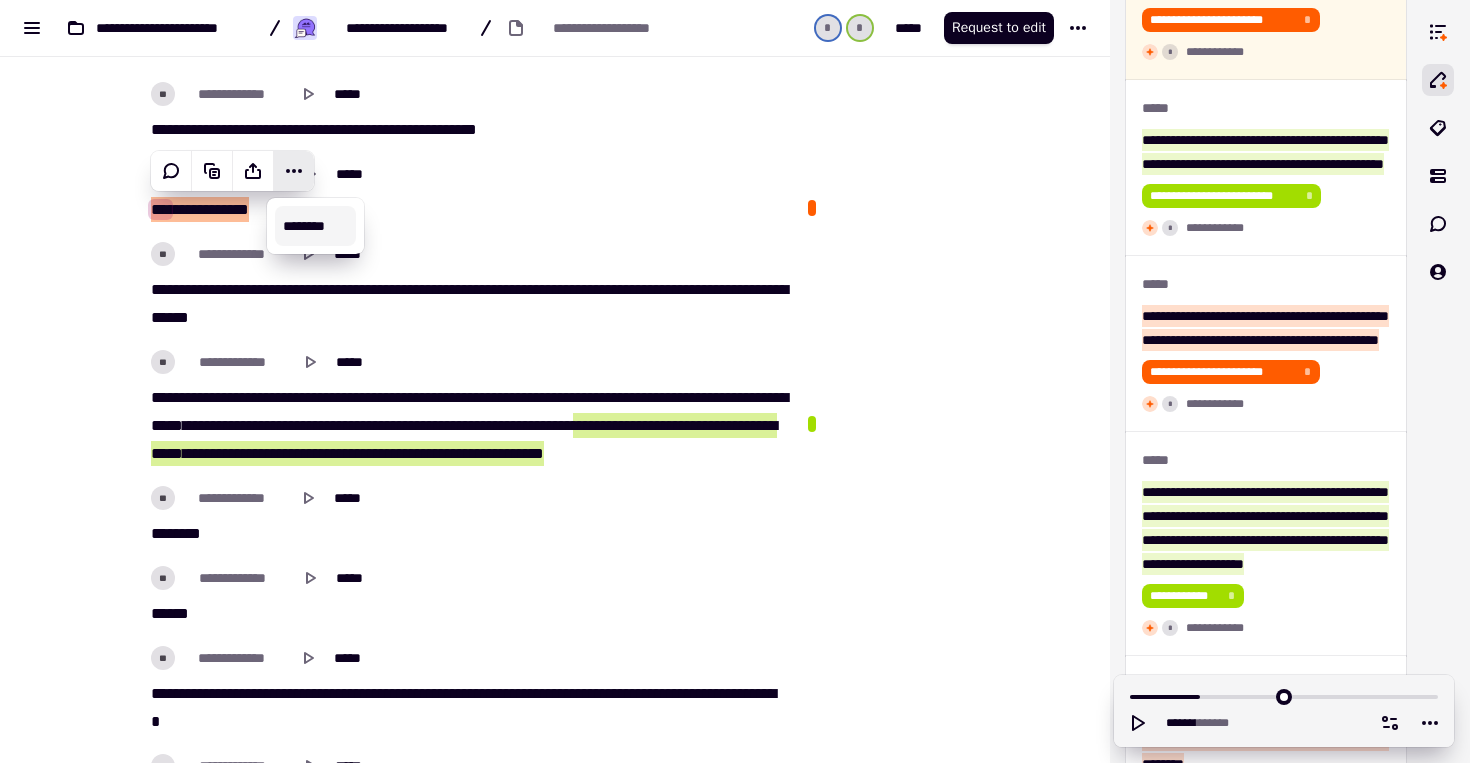 click on "[PHONE]" at bounding box center (467, 210) 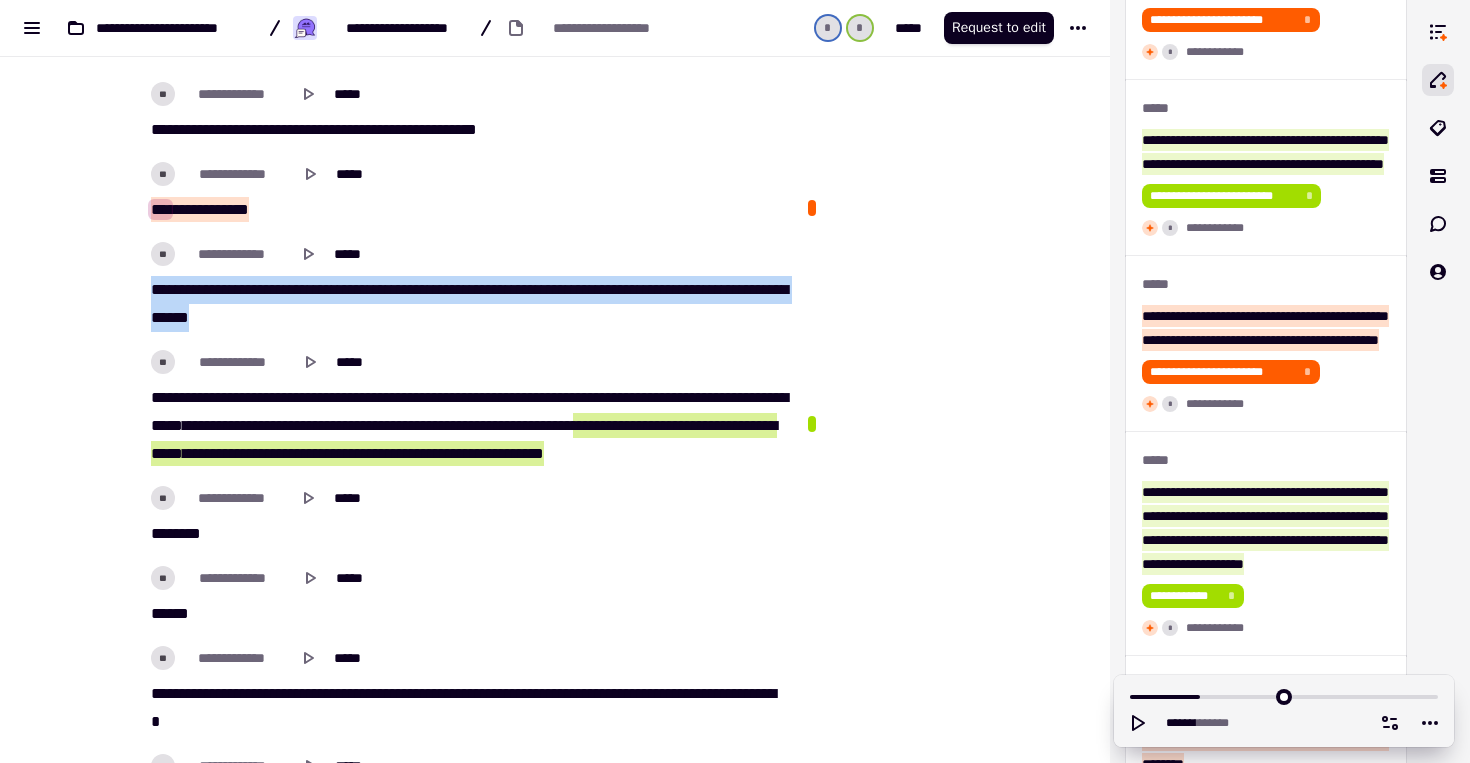drag, startPoint x: 148, startPoint y: 286, endPoint x: 355, endPoint y: 319, distance: 209.61394 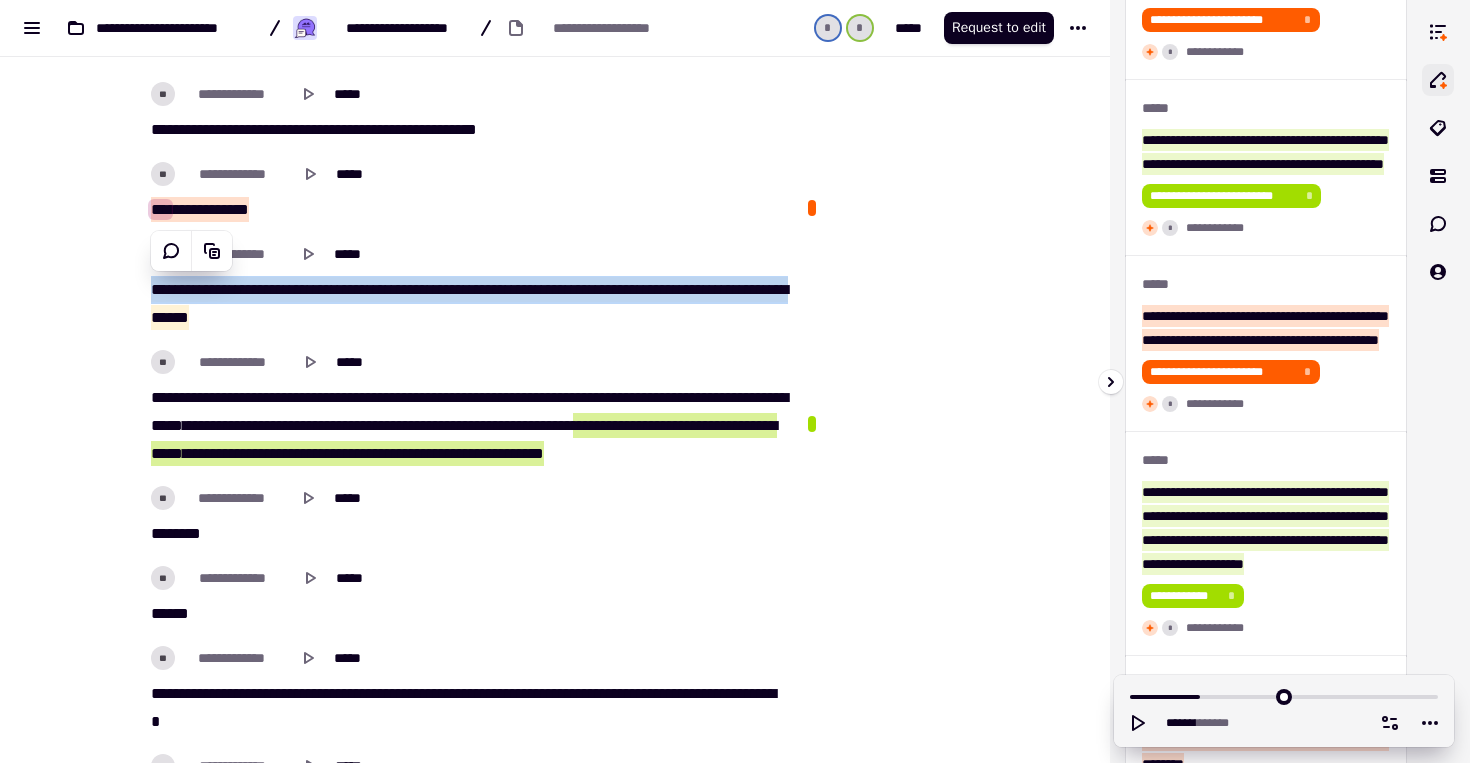 click 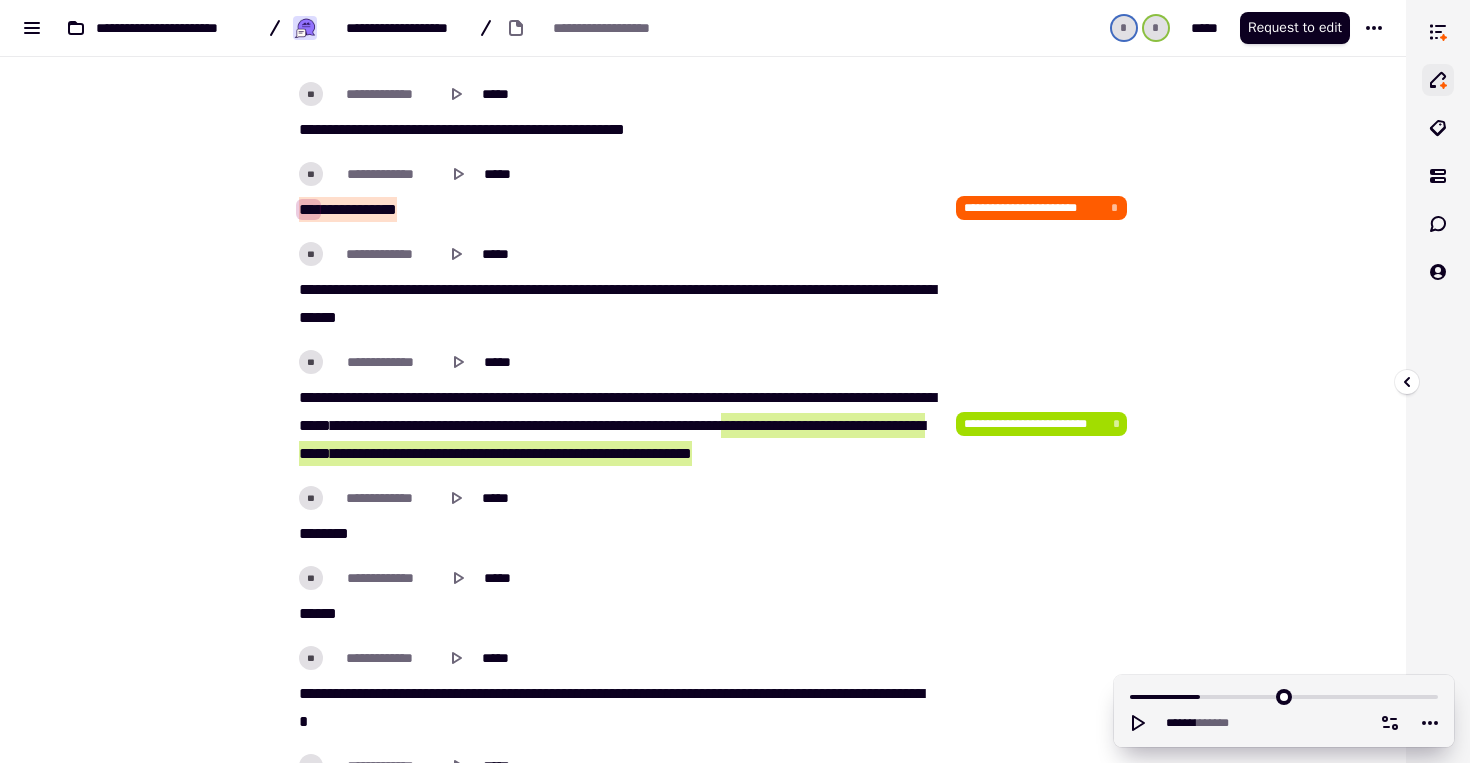 click 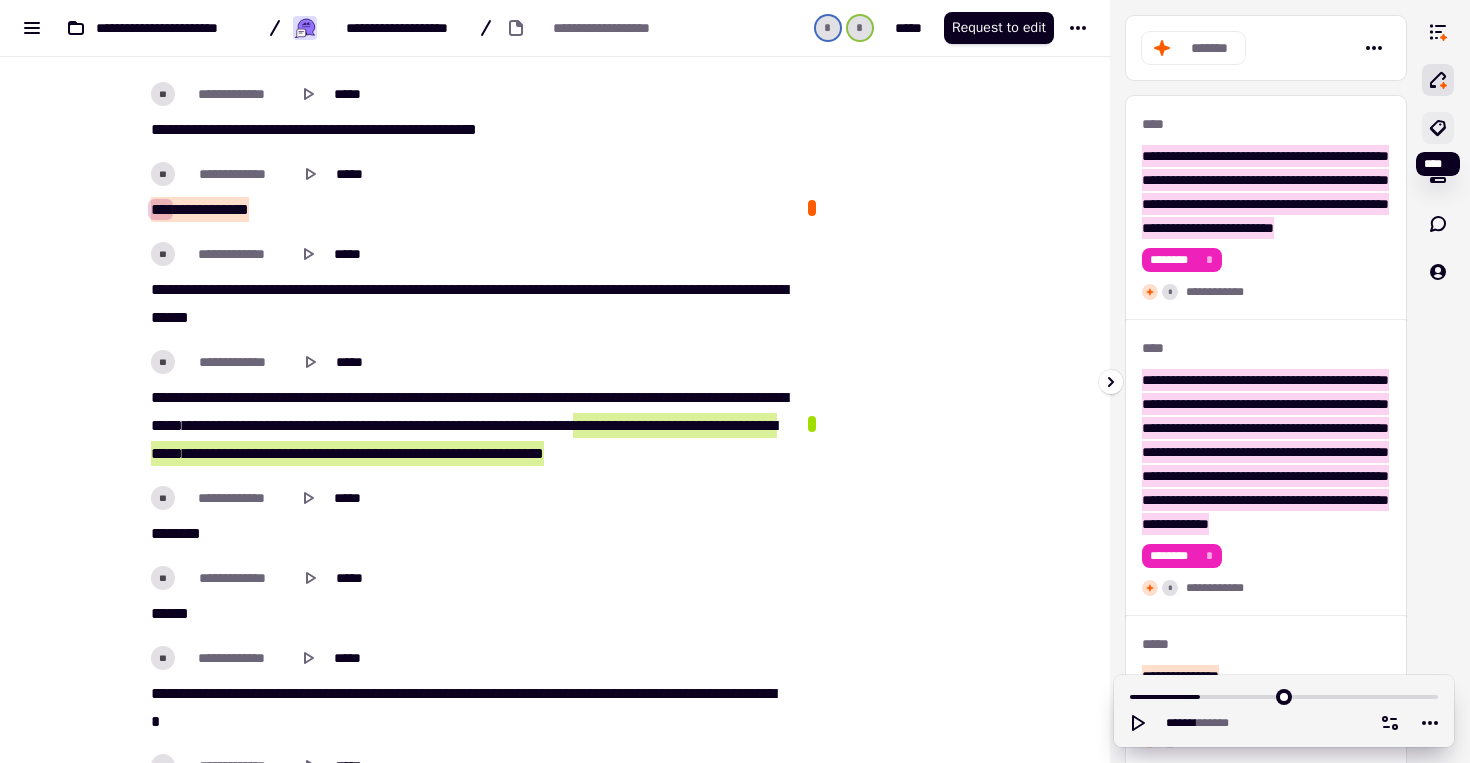 click 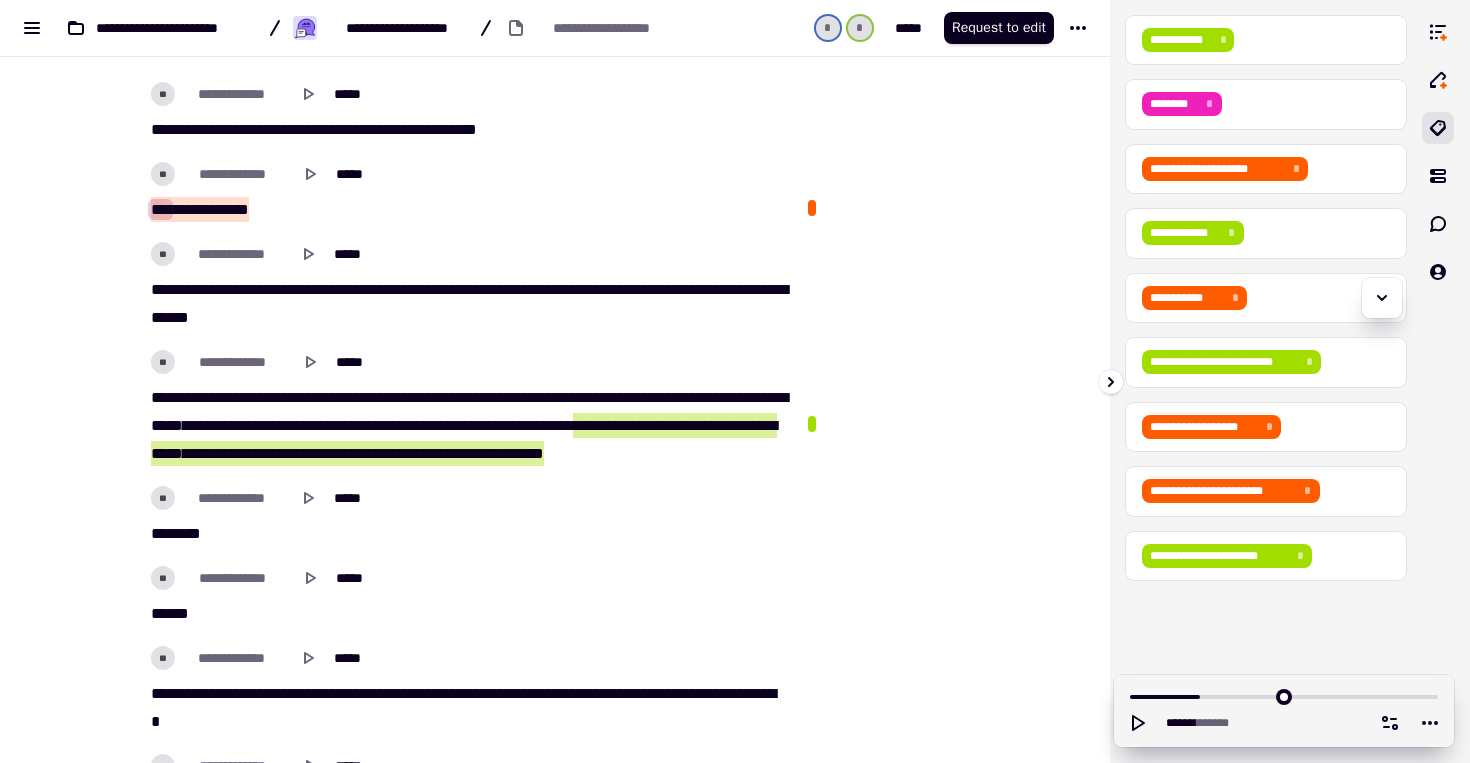click on "**********" at bounding box center [1194, 298] 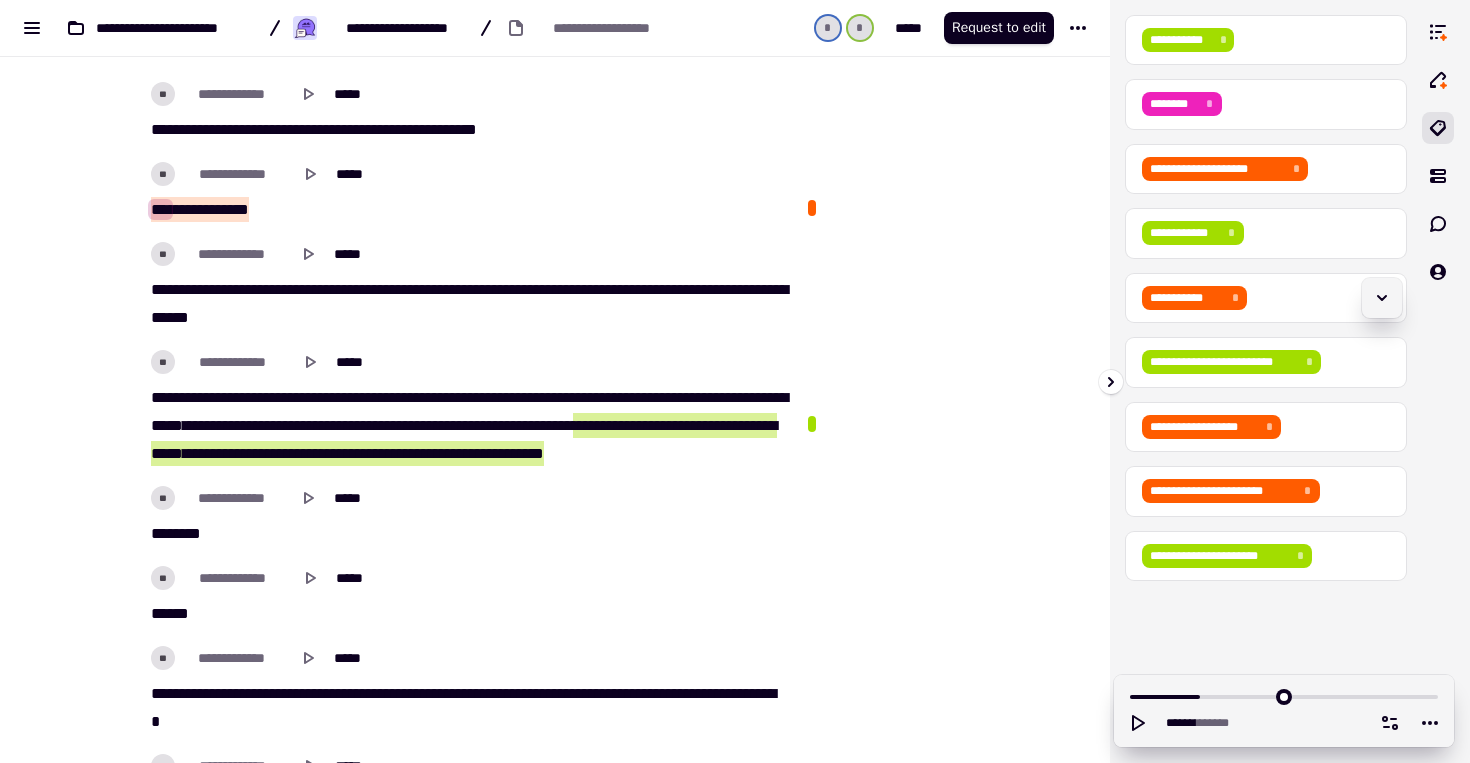 click 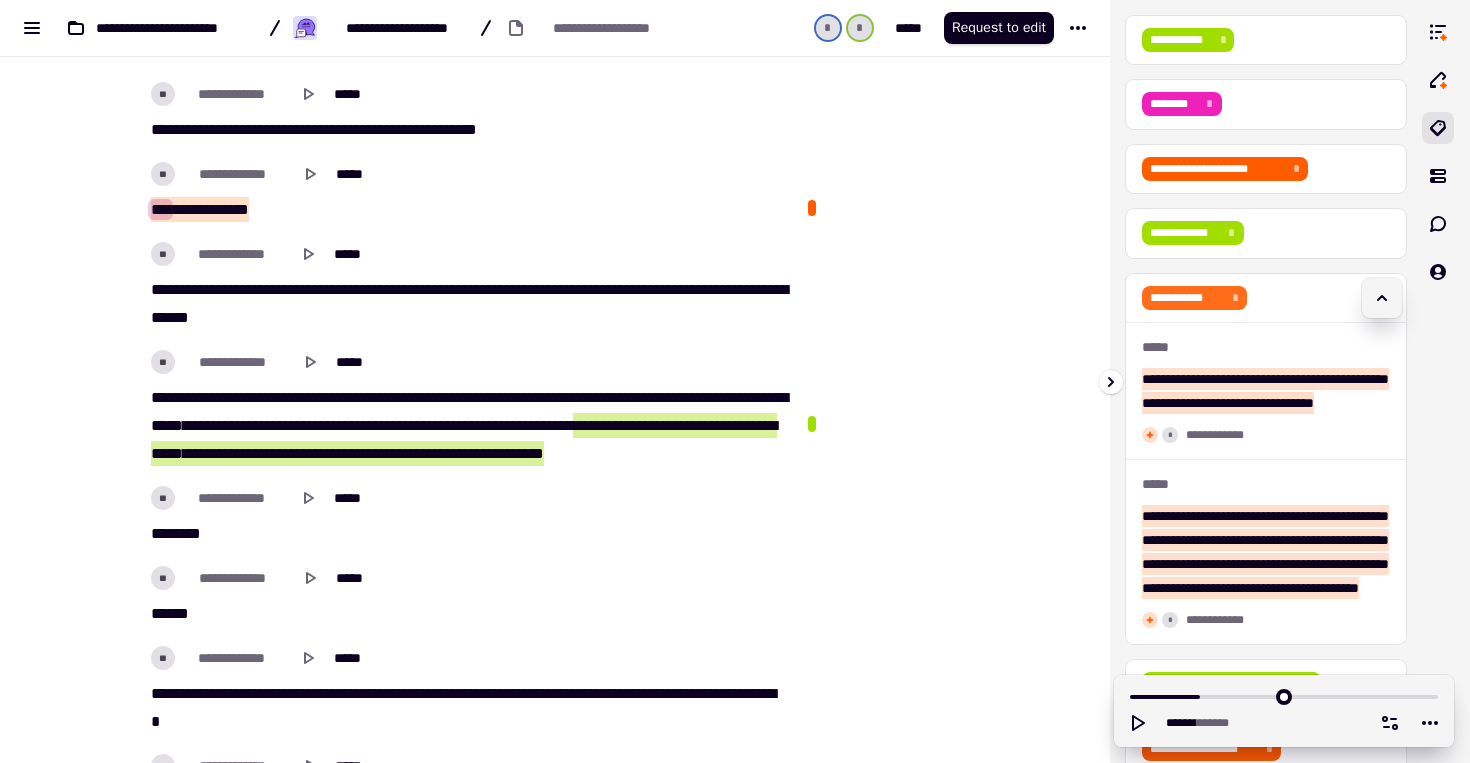 click on "**********" at bounding box center [1187, 298] 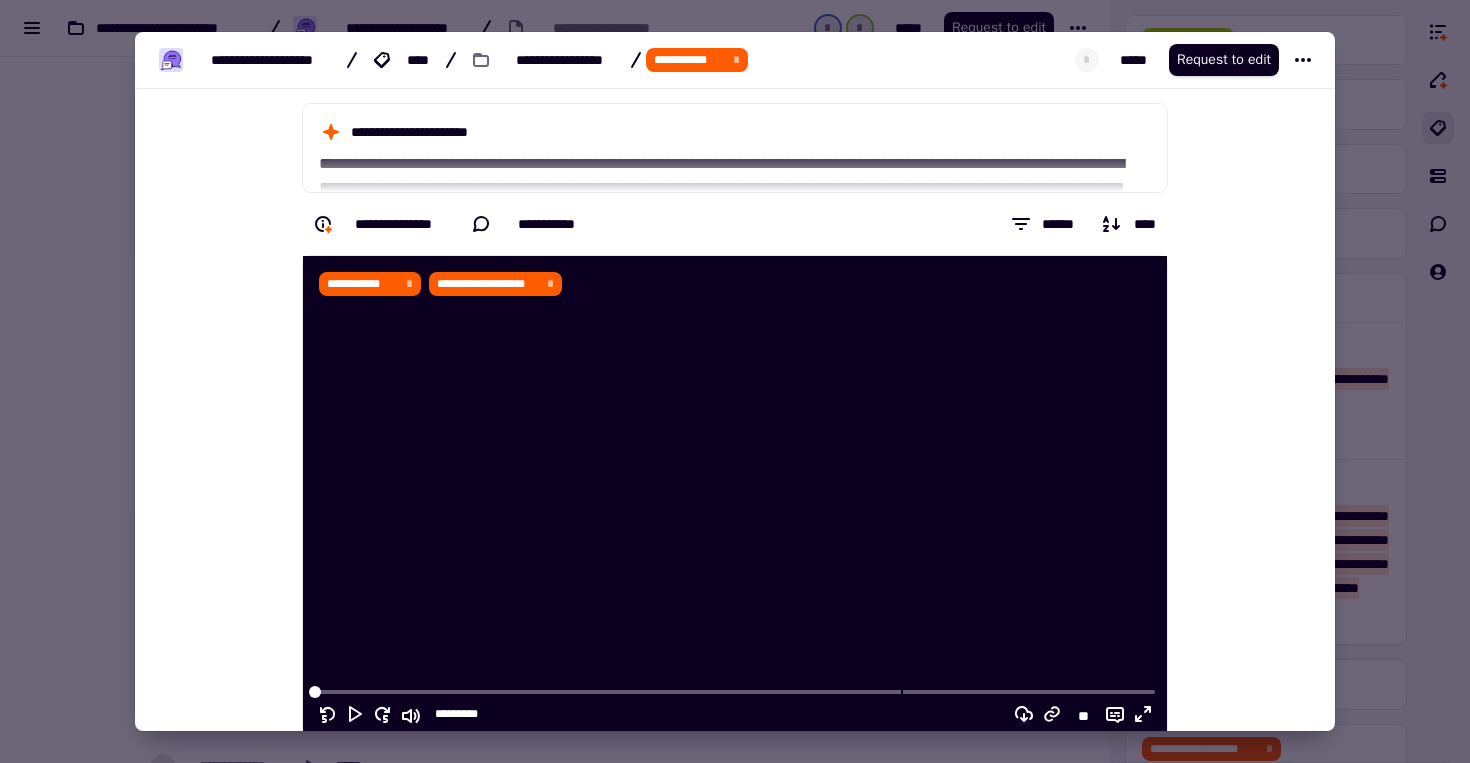 scroll, scrollTop: 0, scrollLeft: 0, axis: both 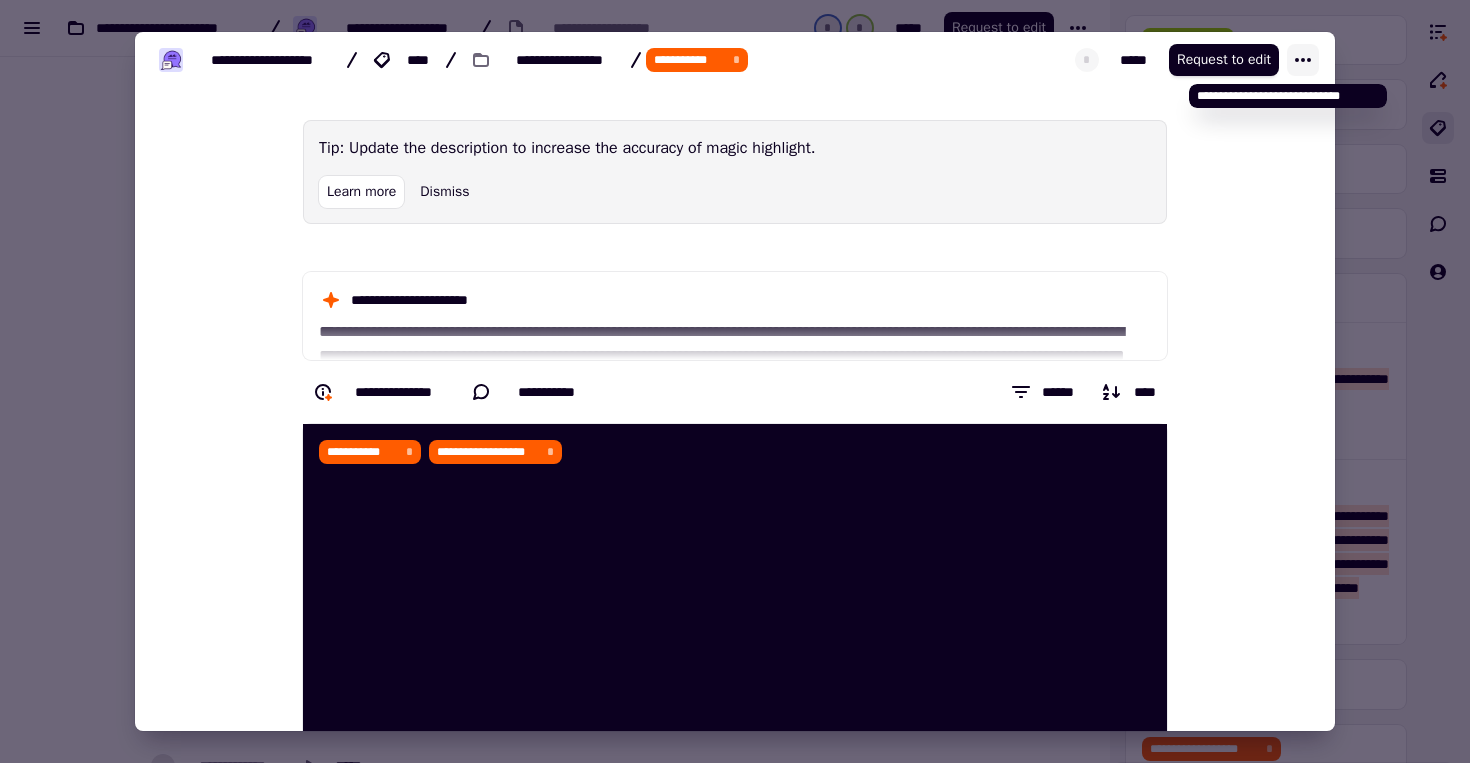 click 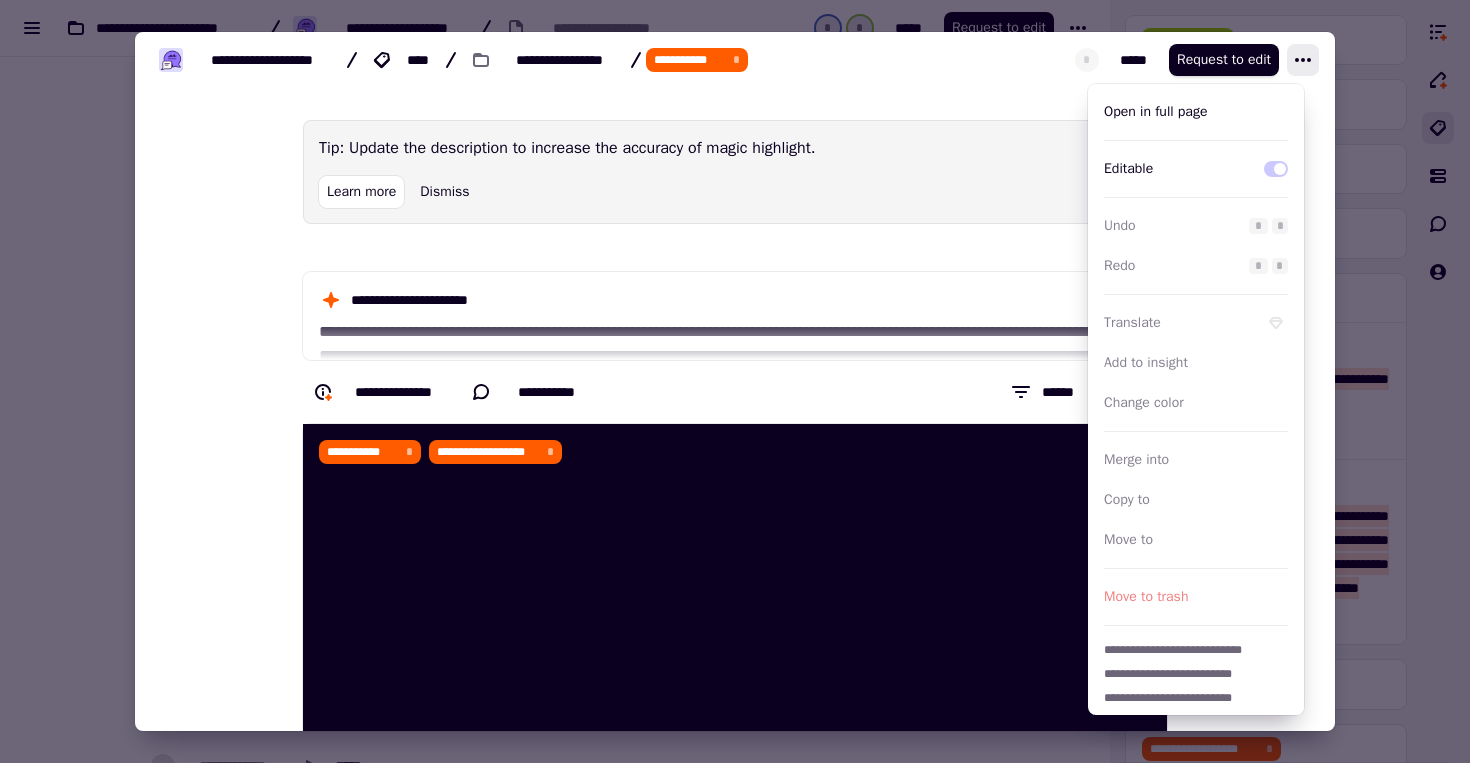 click on "[FIRST] [LAST] [STREET] [CITY] [STATE] [ZIP]" at bounding box center (527, 60) 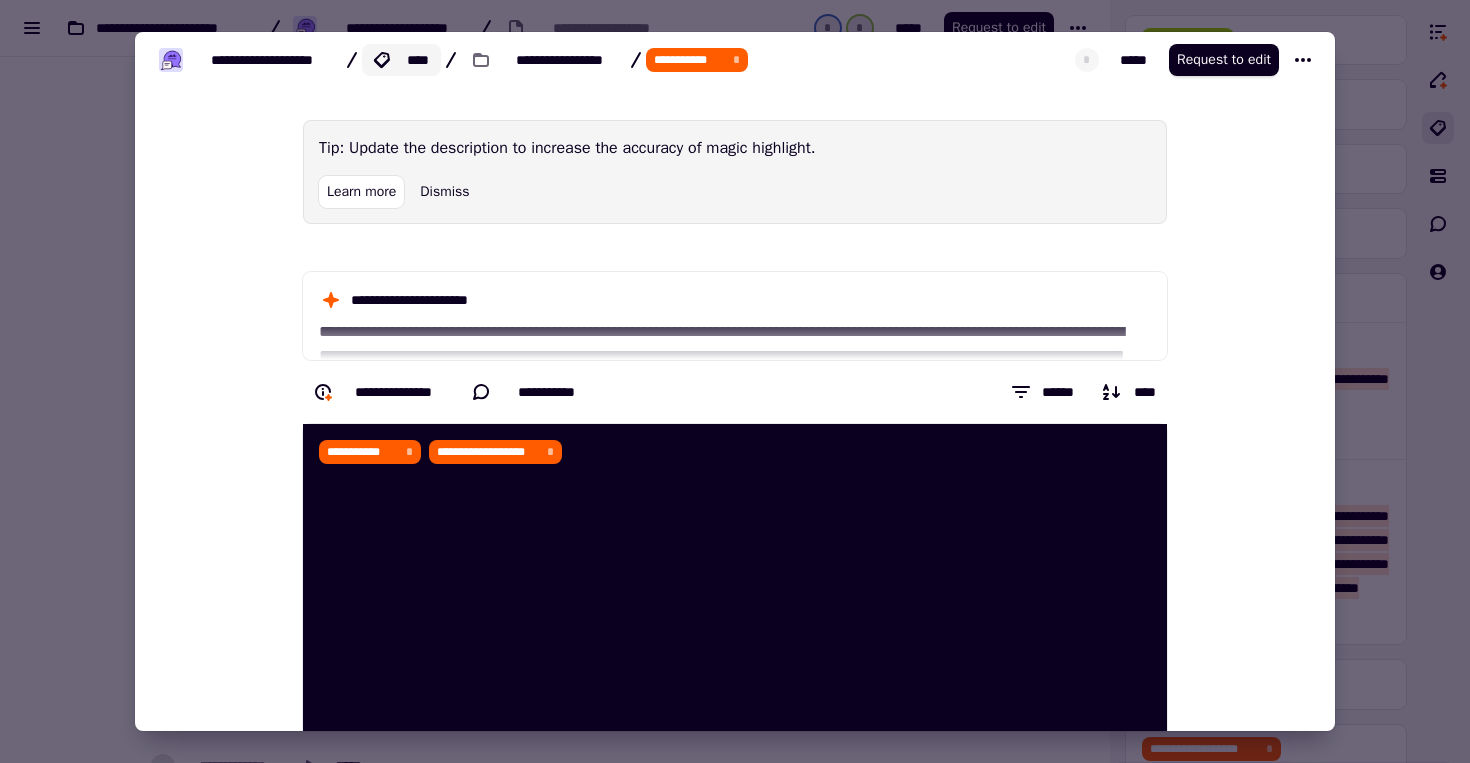click on "****" 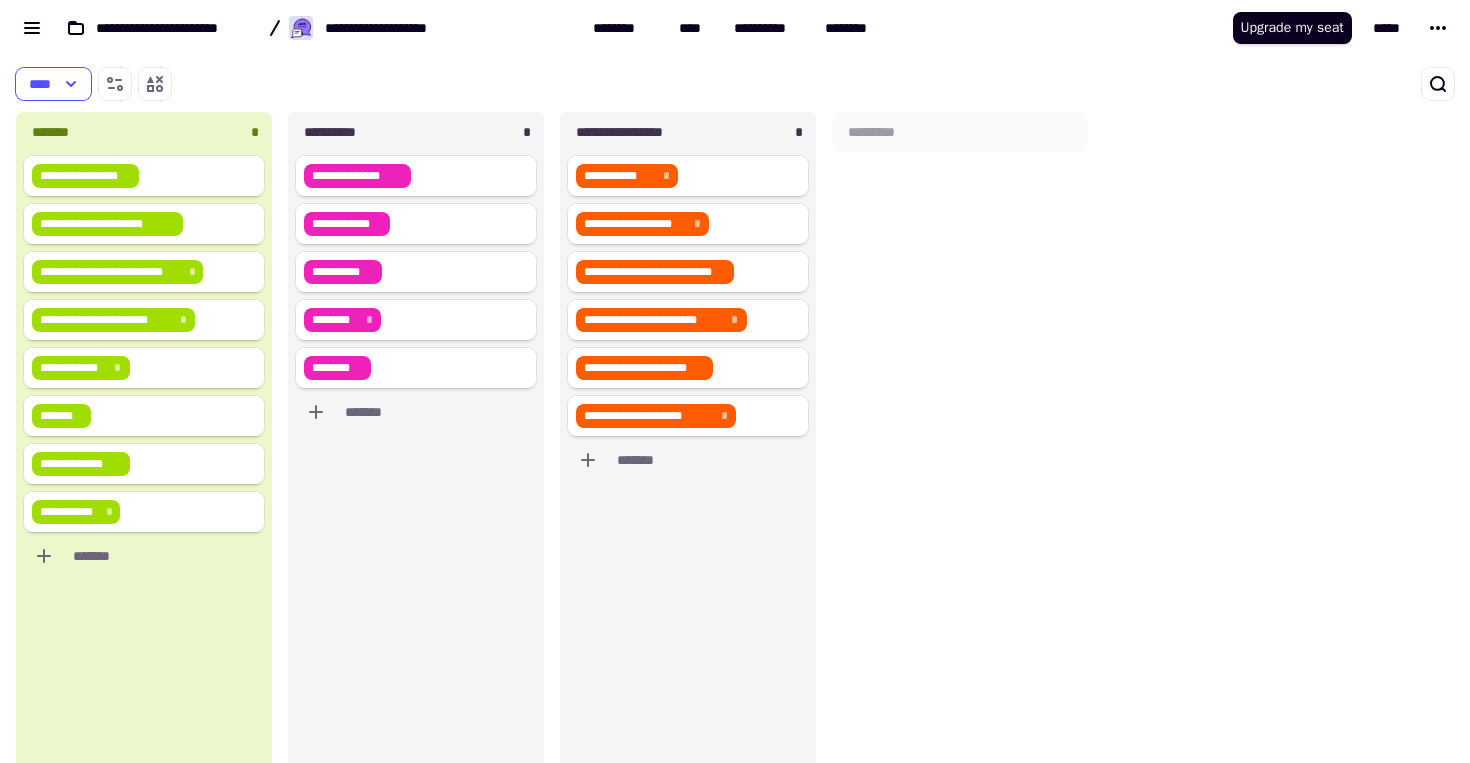 scroll, scrollTop: 16, scrollLeft: 16, axis: both 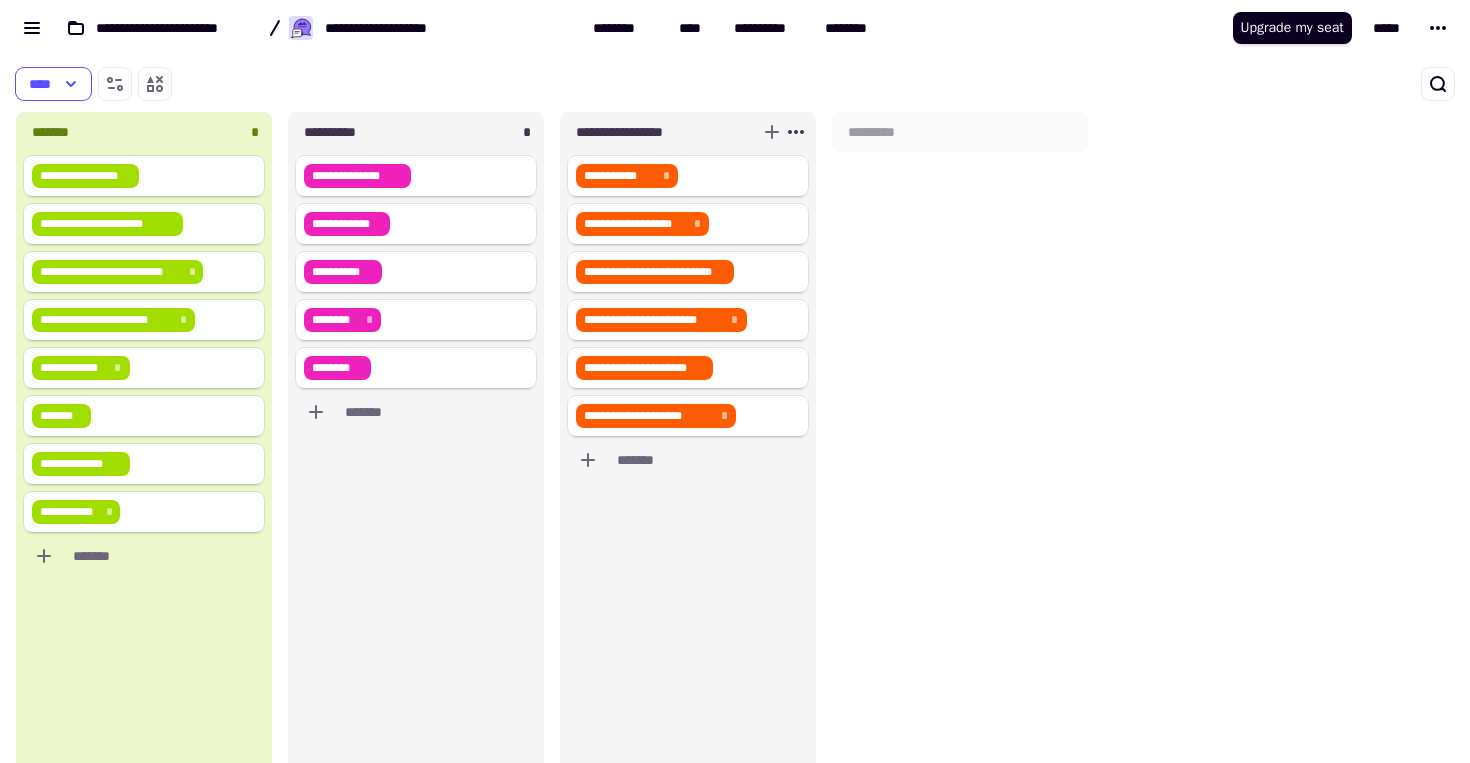 click on "**********" at bounding box center [635, 132] 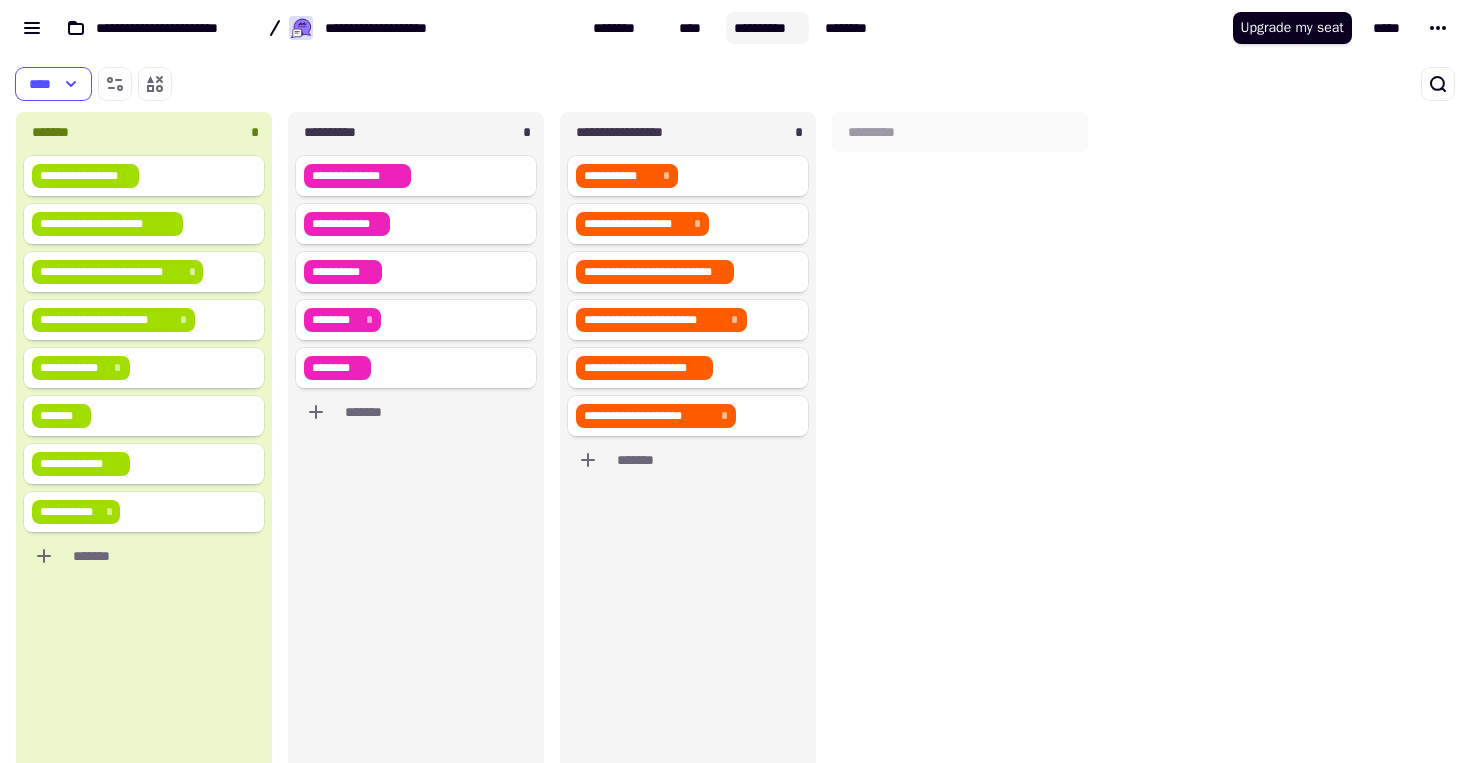 click on "**********" 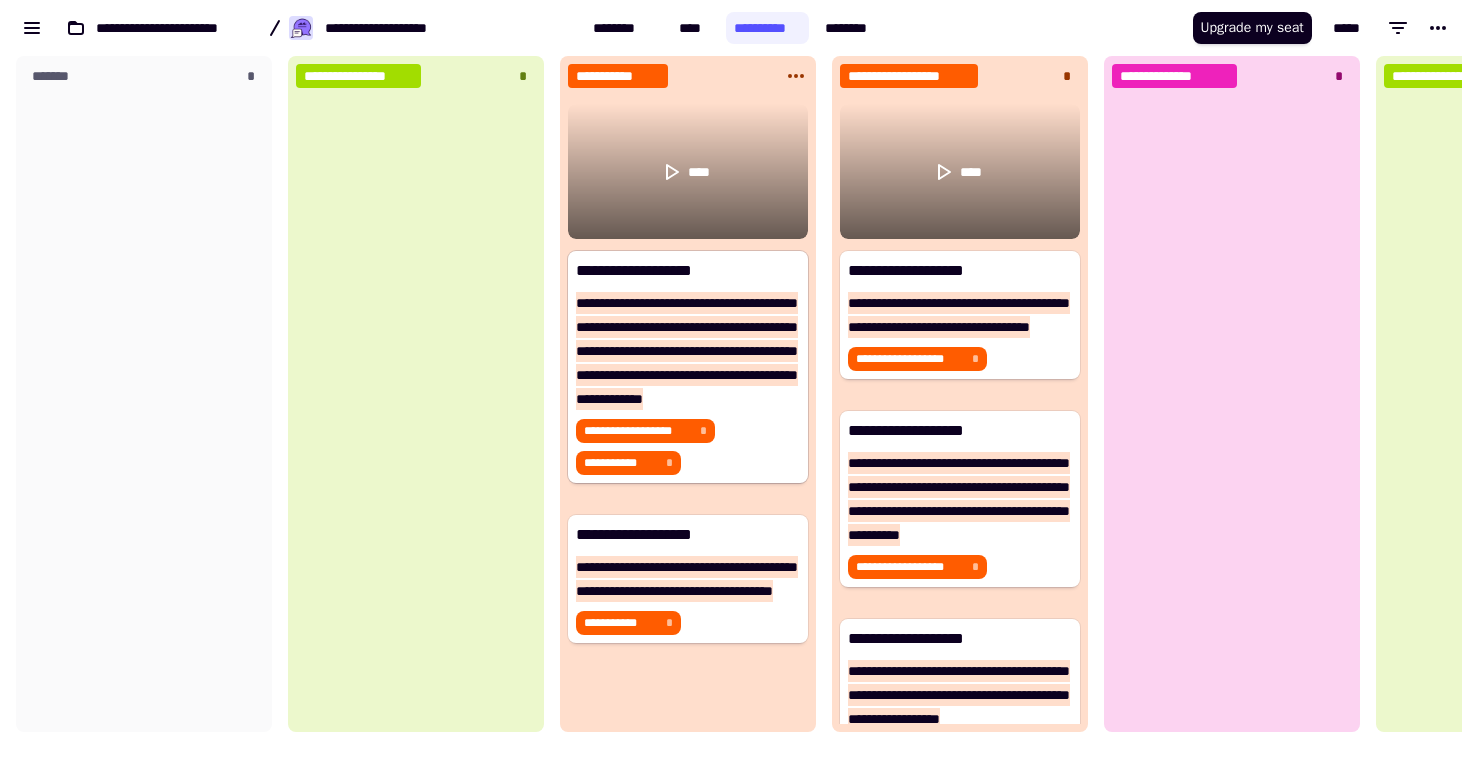 scroll, scrollTop: 16, scrollLeft: 16, axis: both 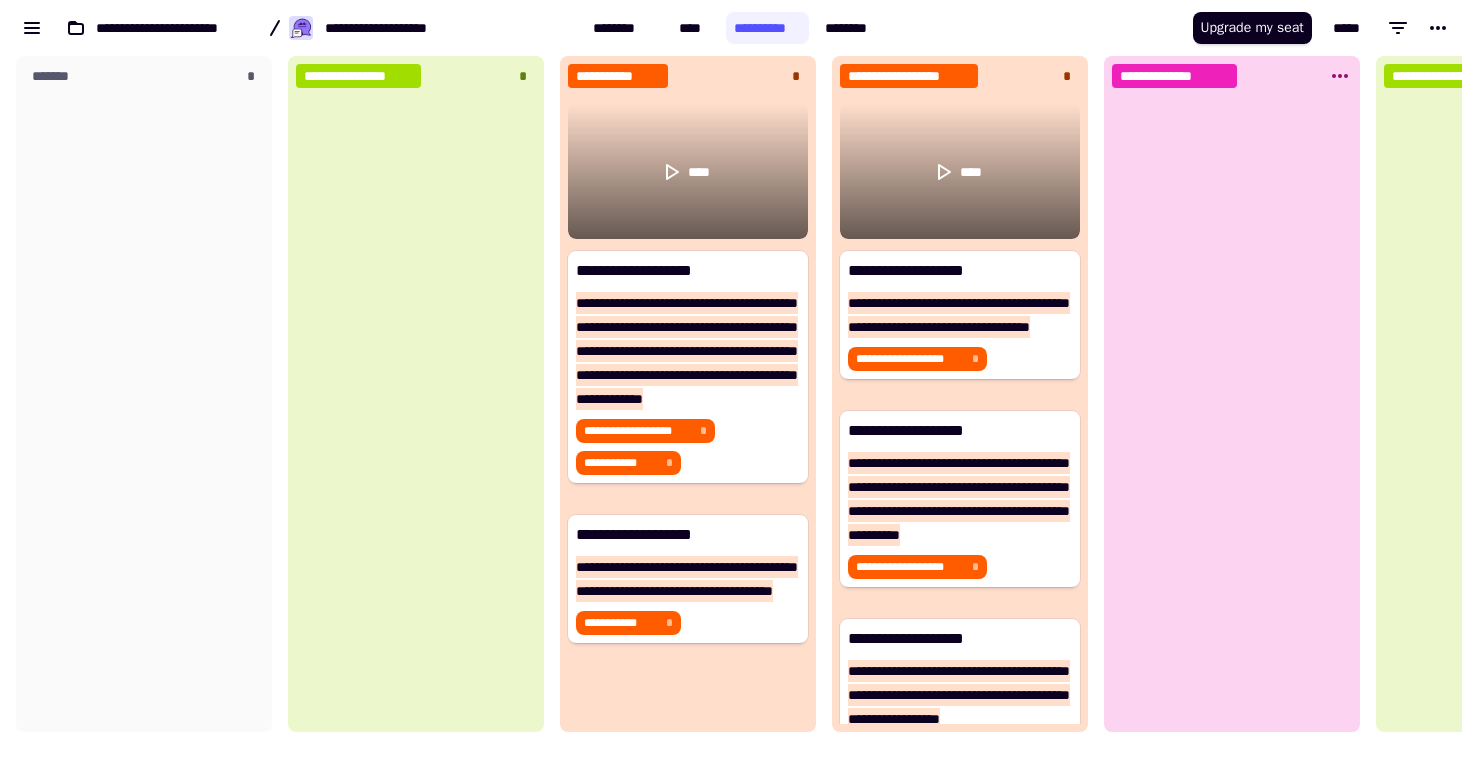 click on "**********" 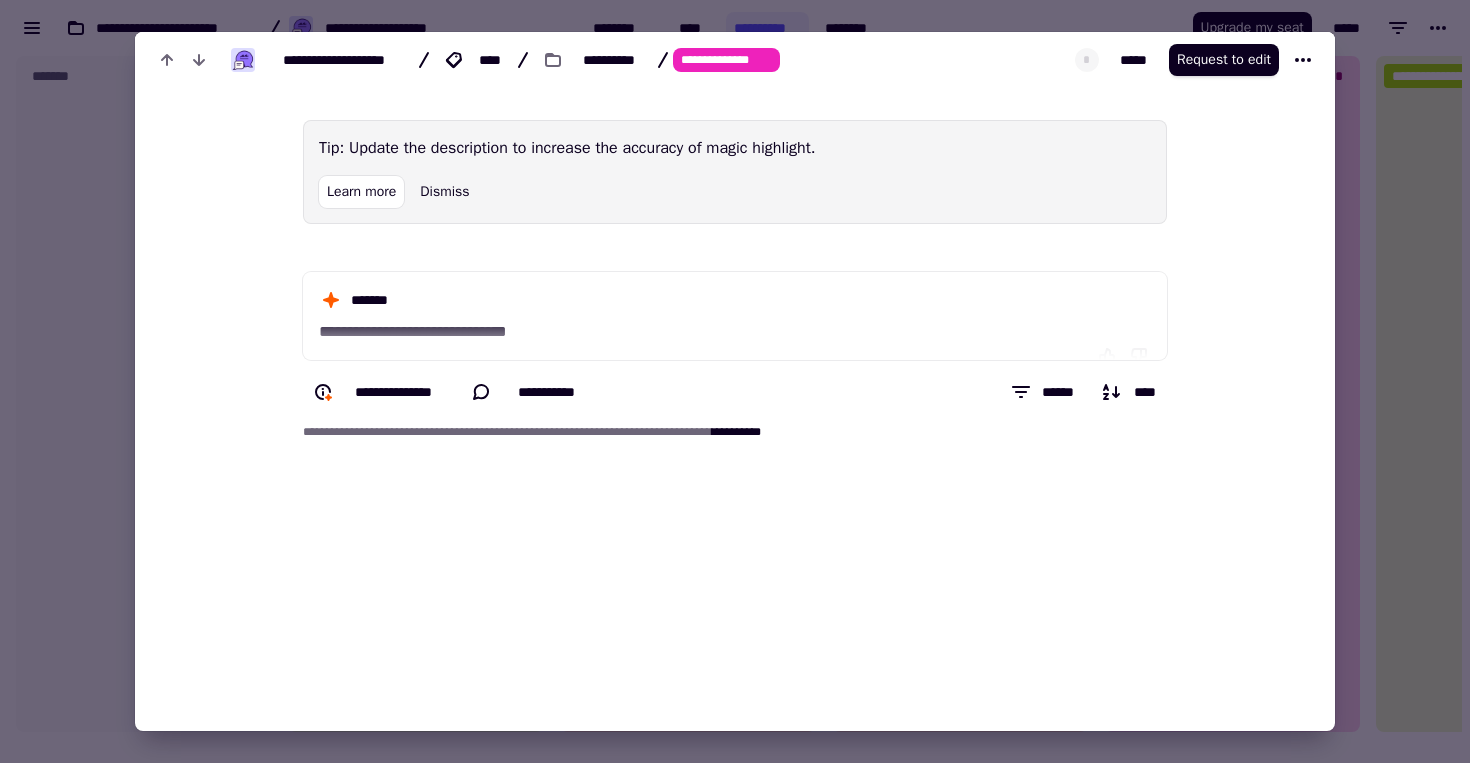 click at bounding box center (735, 381) 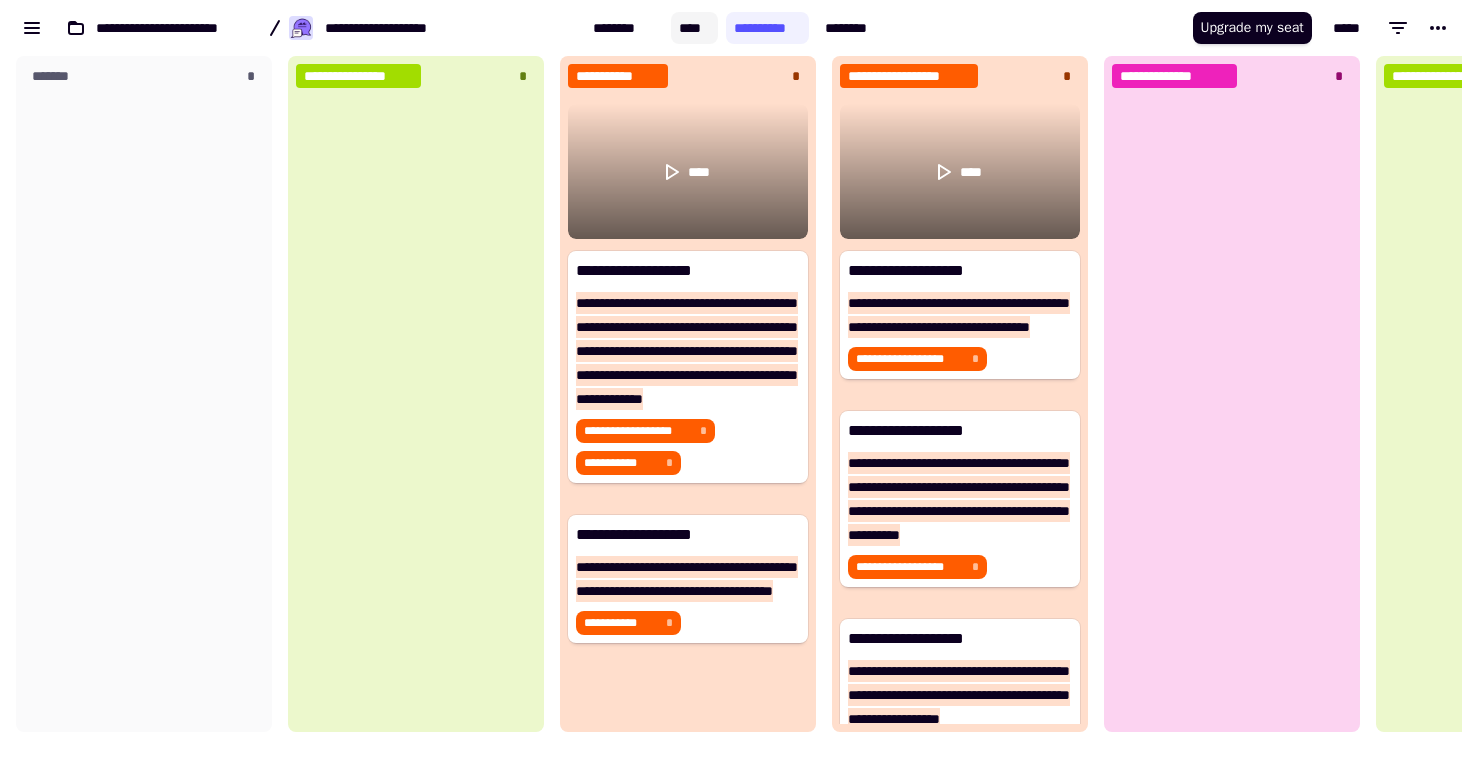 click on "****" 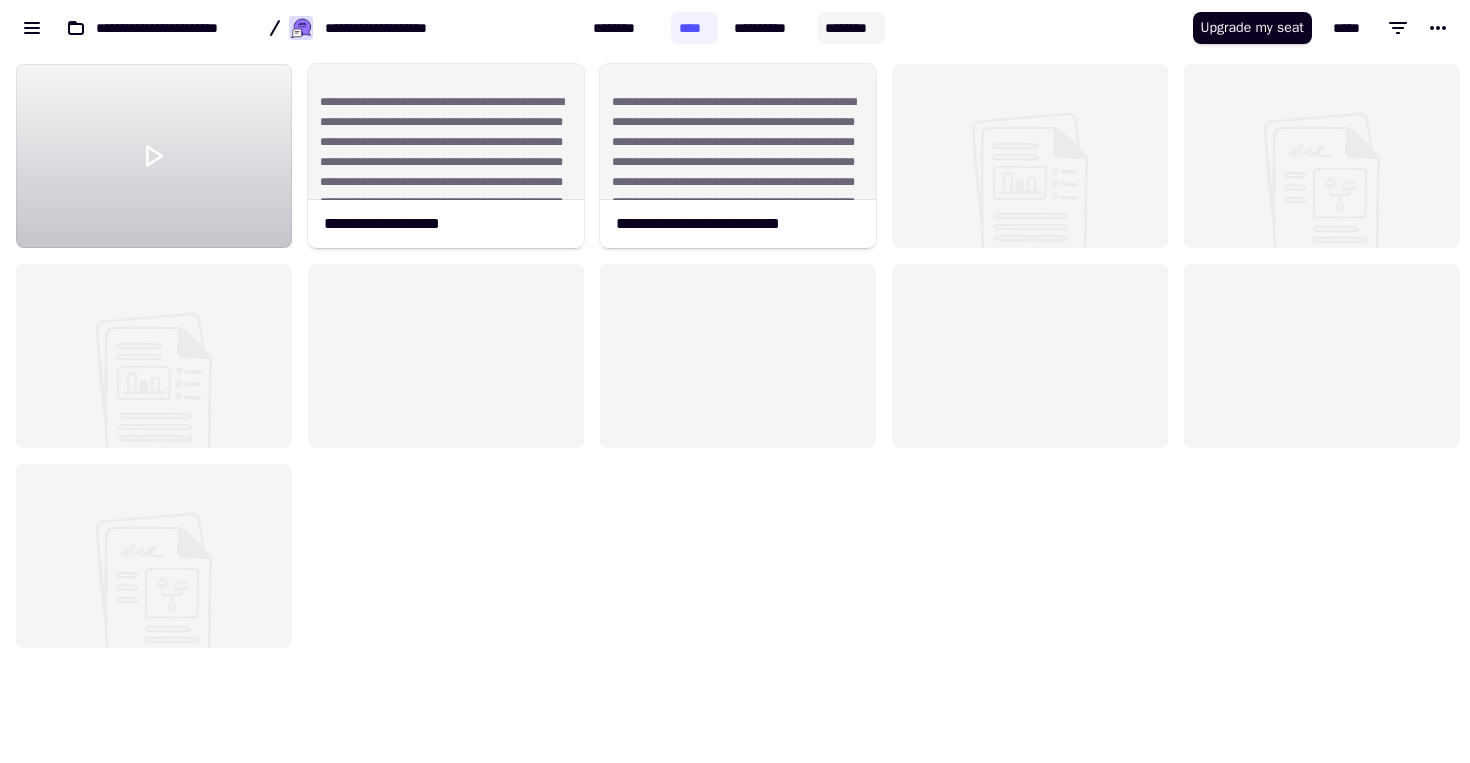 click on "********" 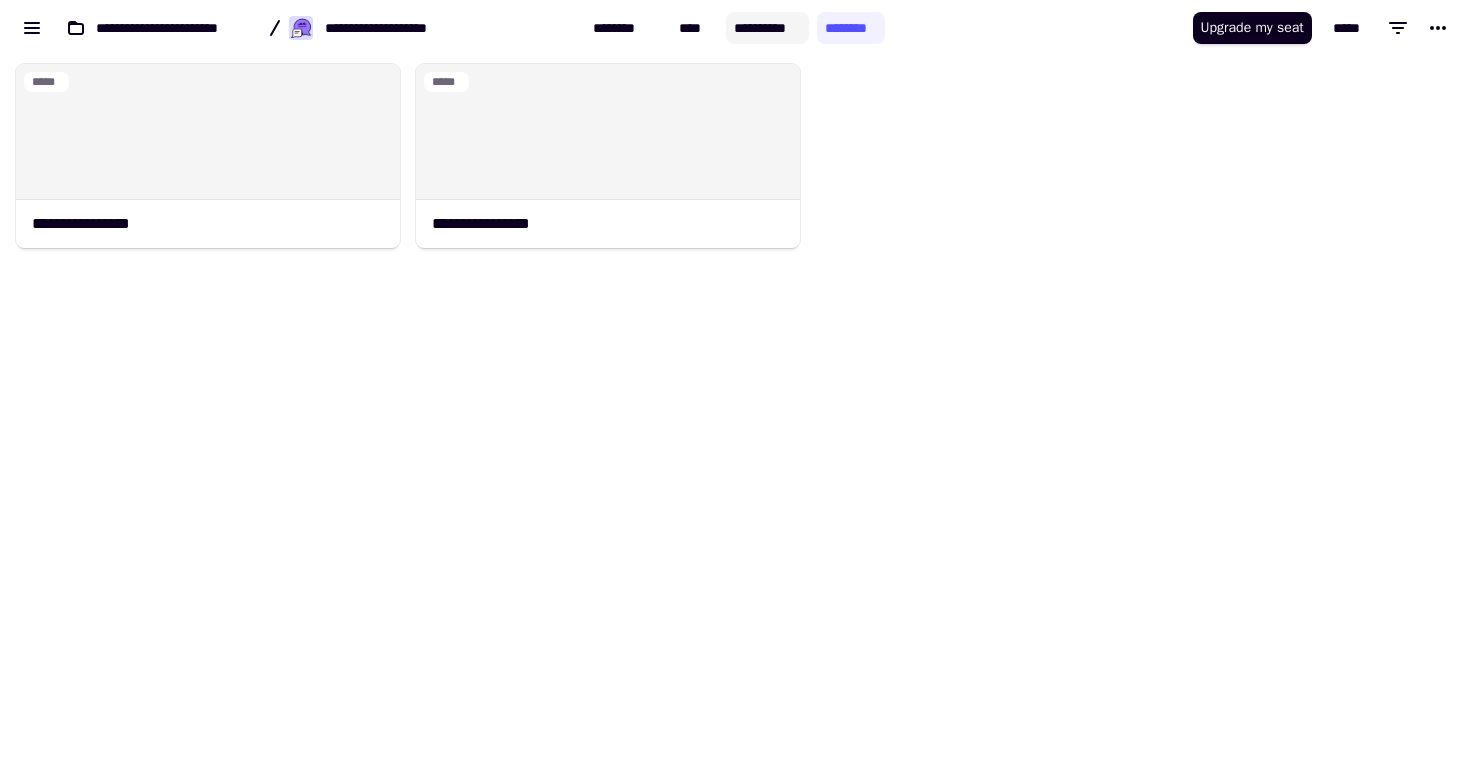 click on "**********" 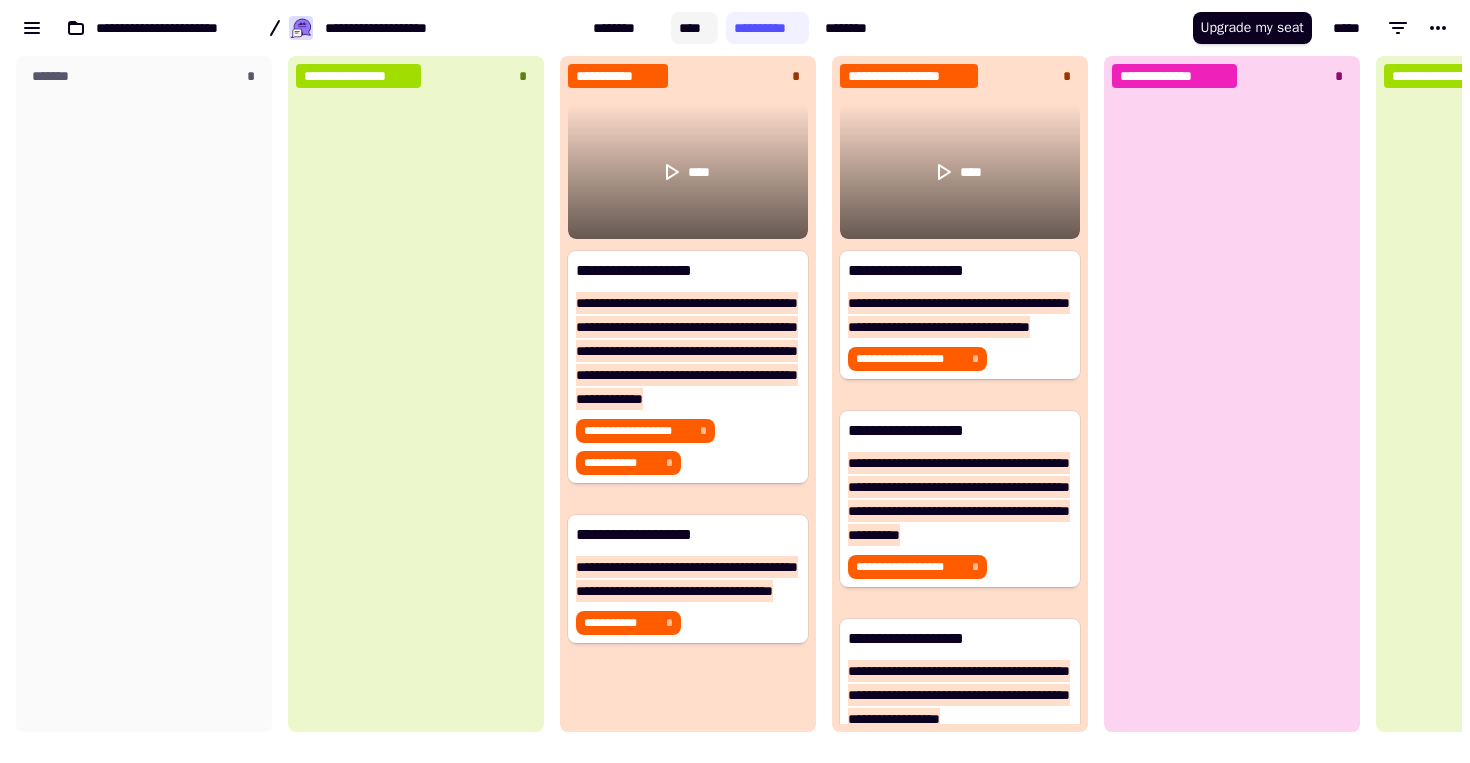click on "****" 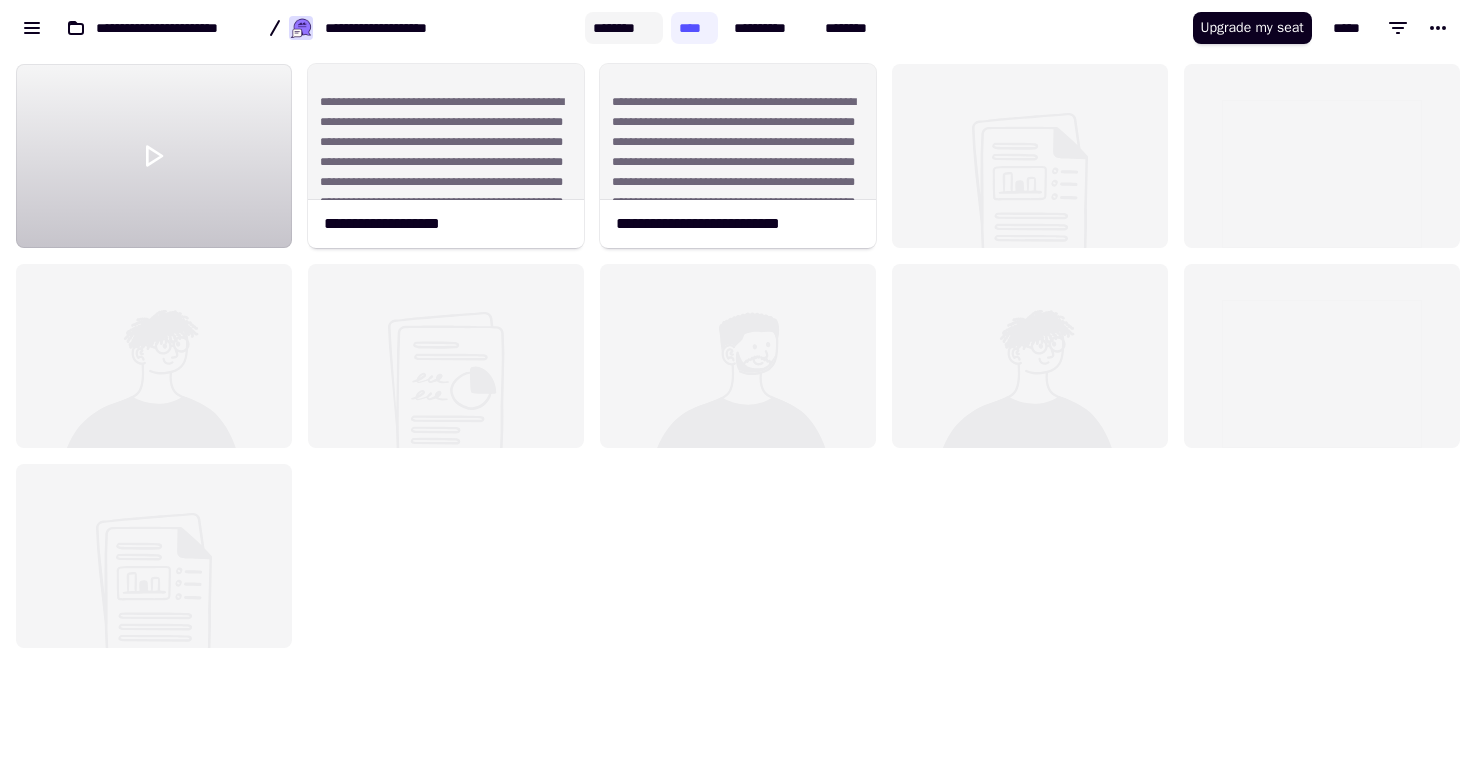 click on "********" 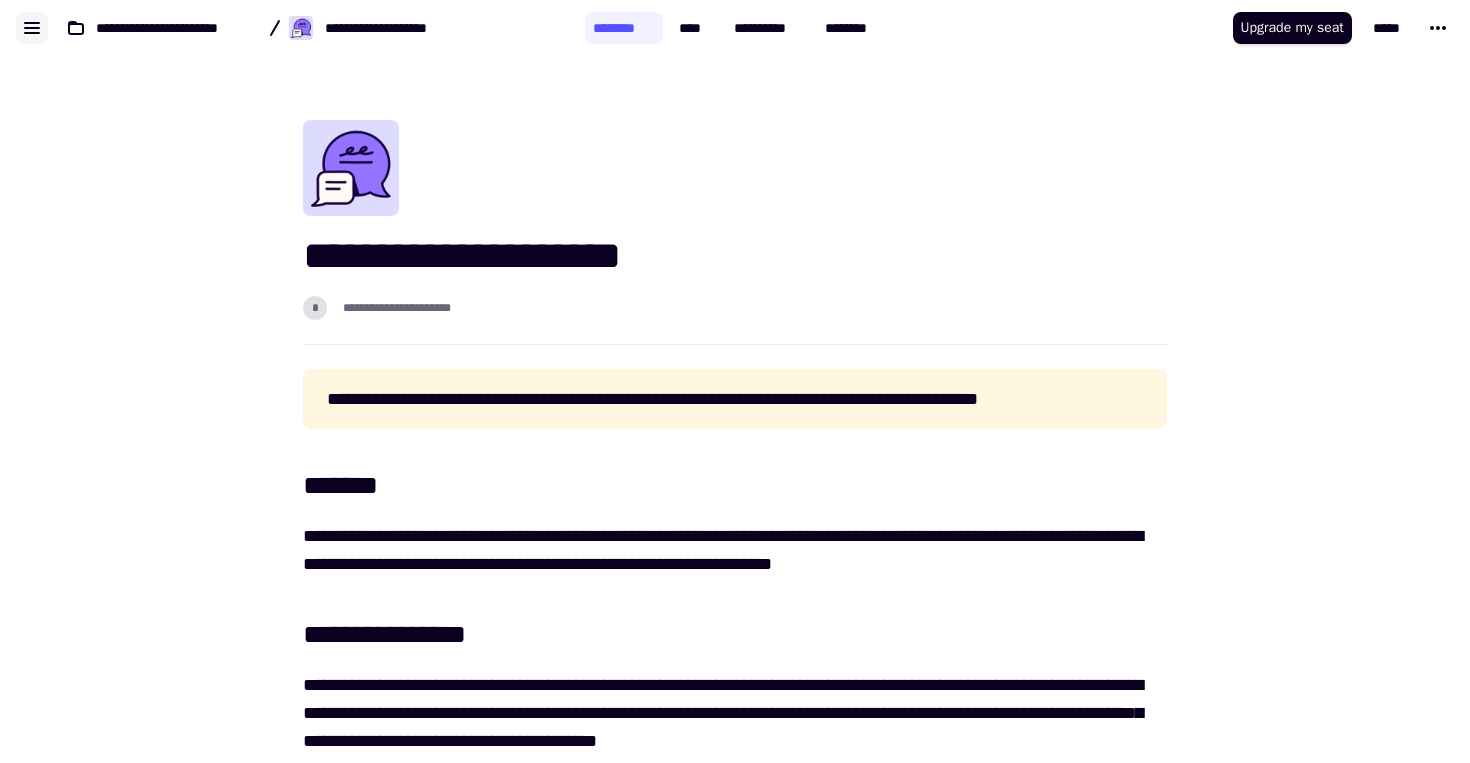 click 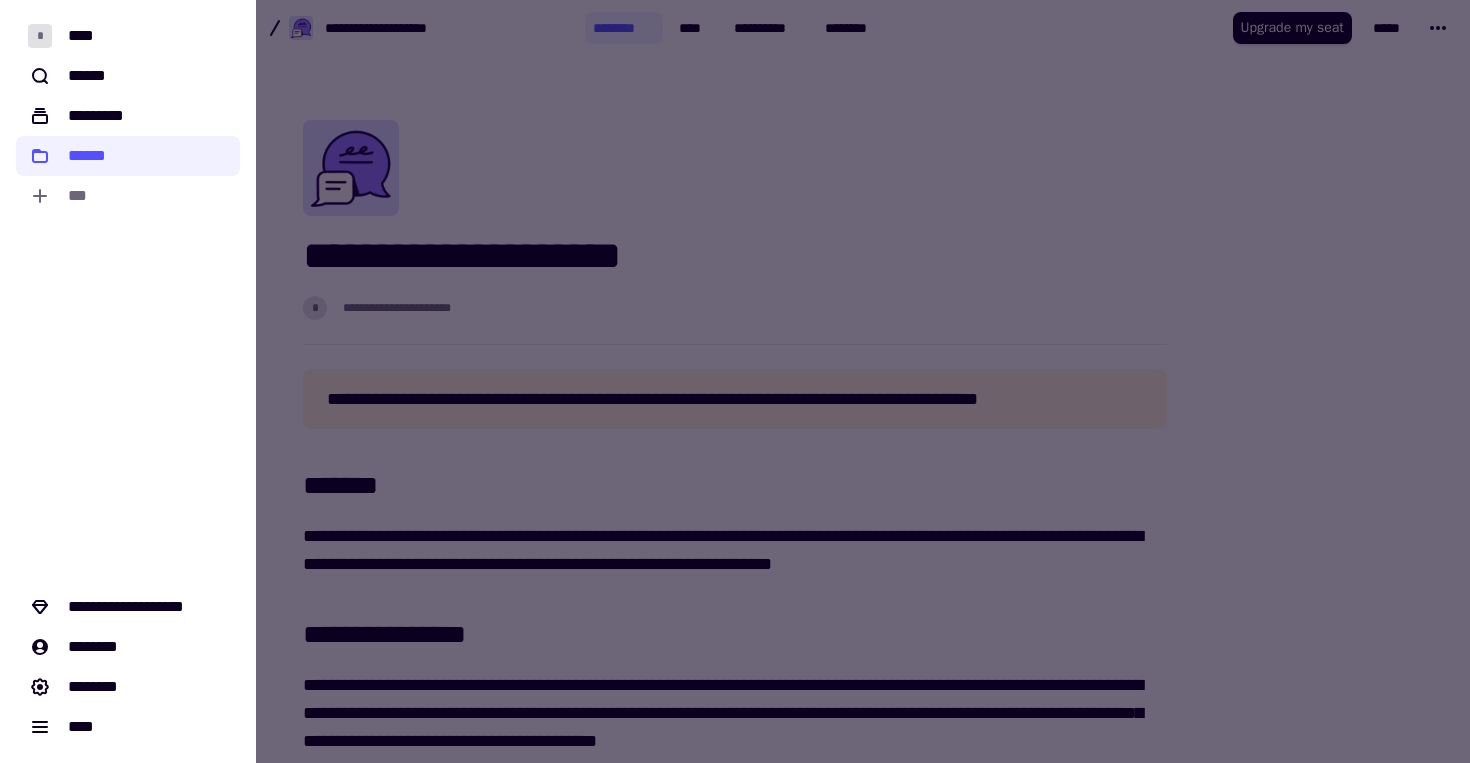 click at bounding box center [735, 381] 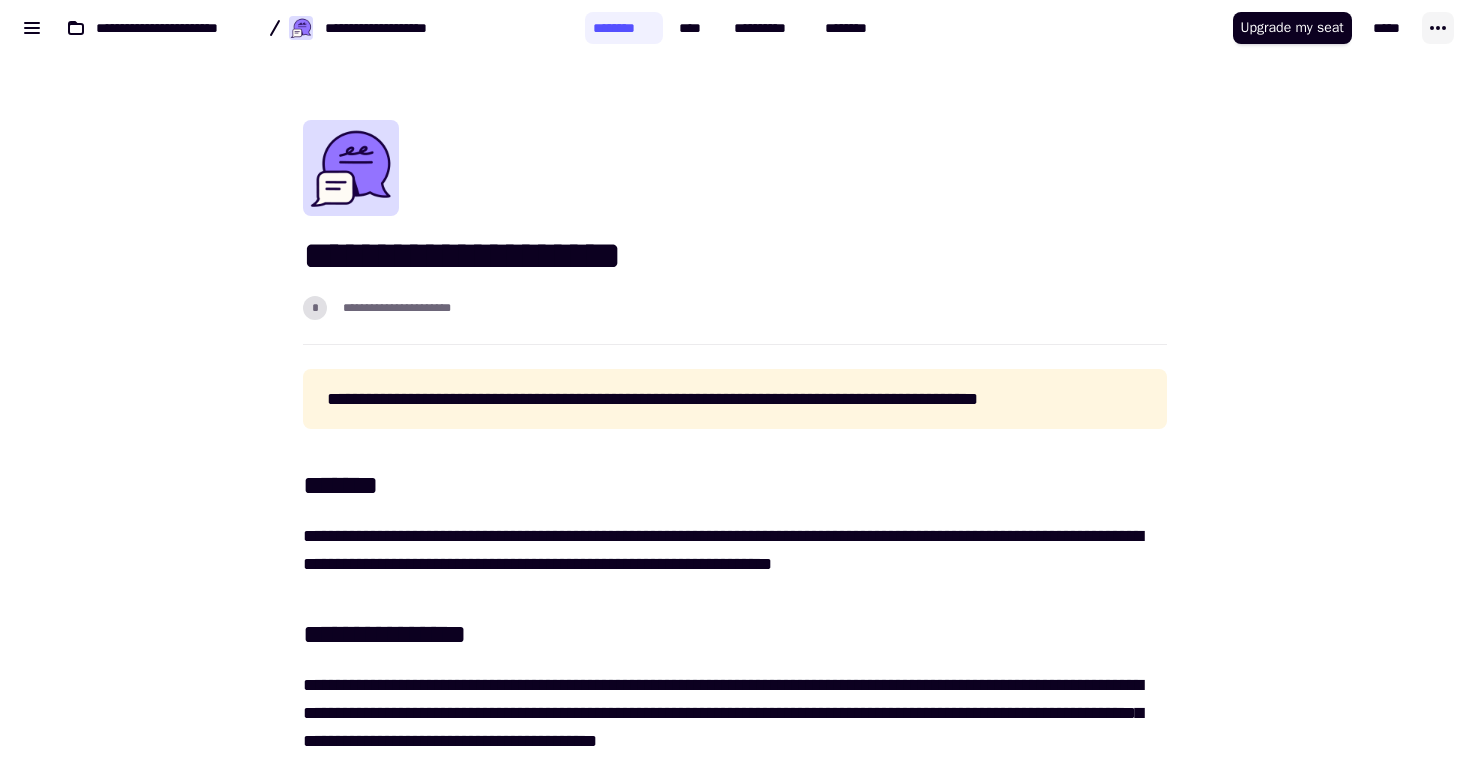 click 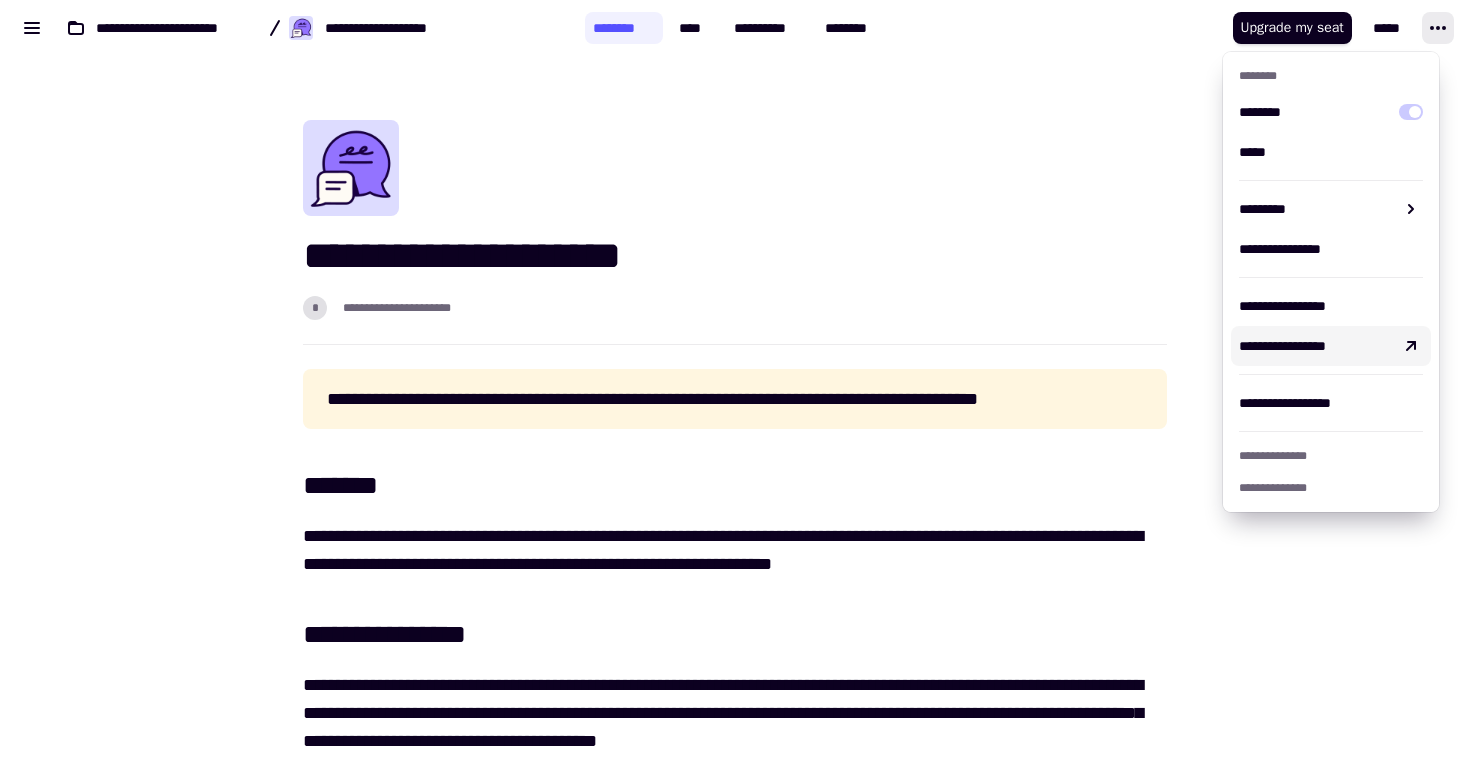 click on "[FIRST] [LAST] [STREET] [CITY] [STATE]" at bounding box center (735, 232) 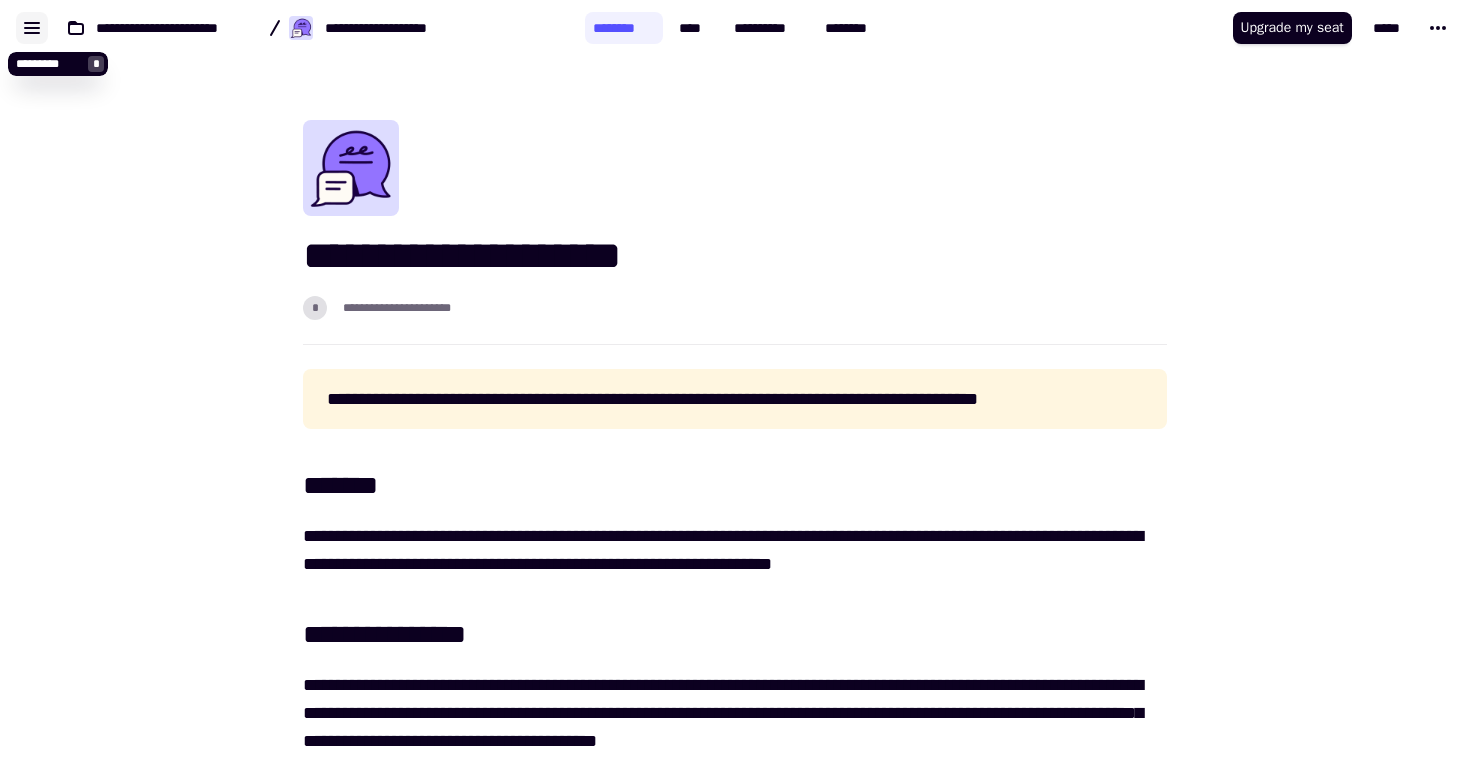 click 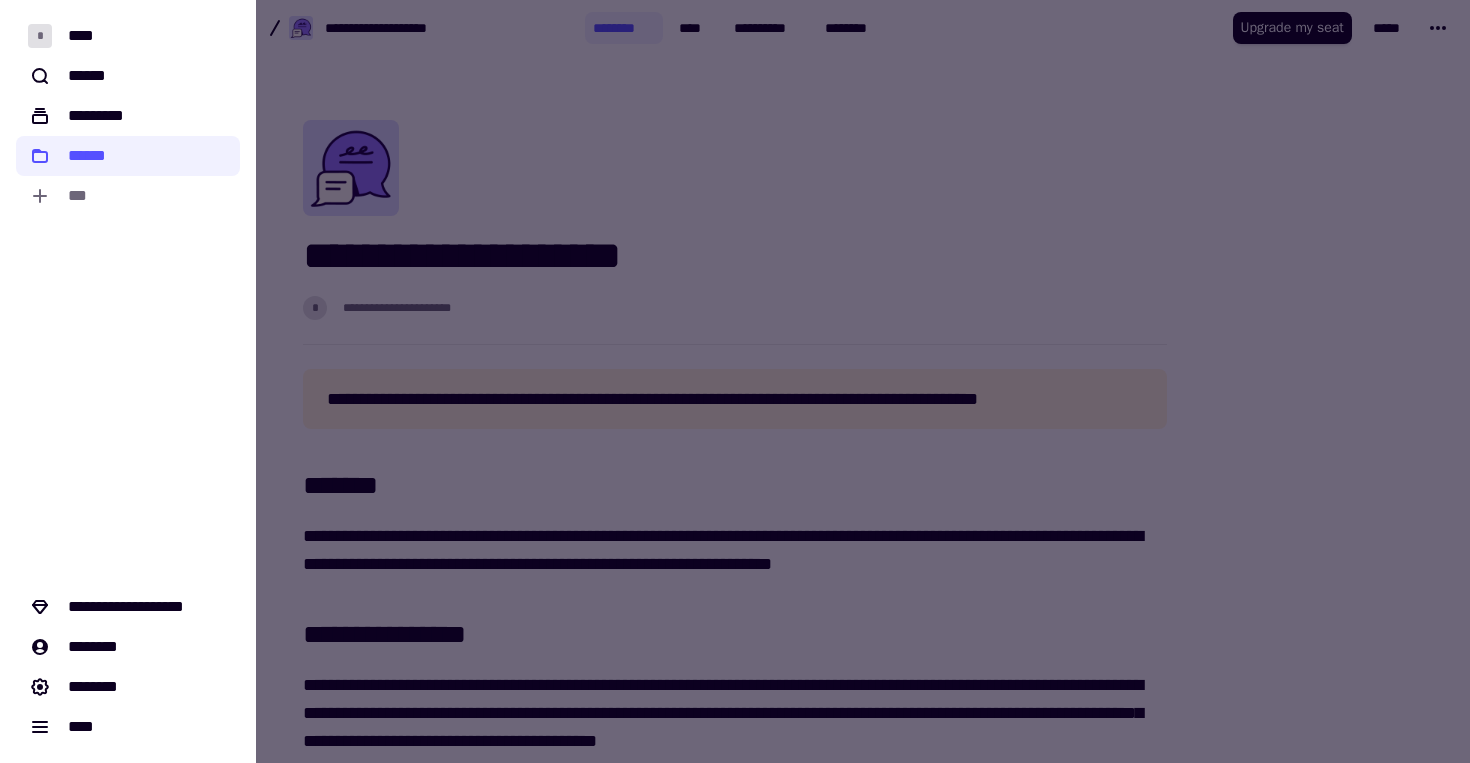 click at bounding box center [735, 381] 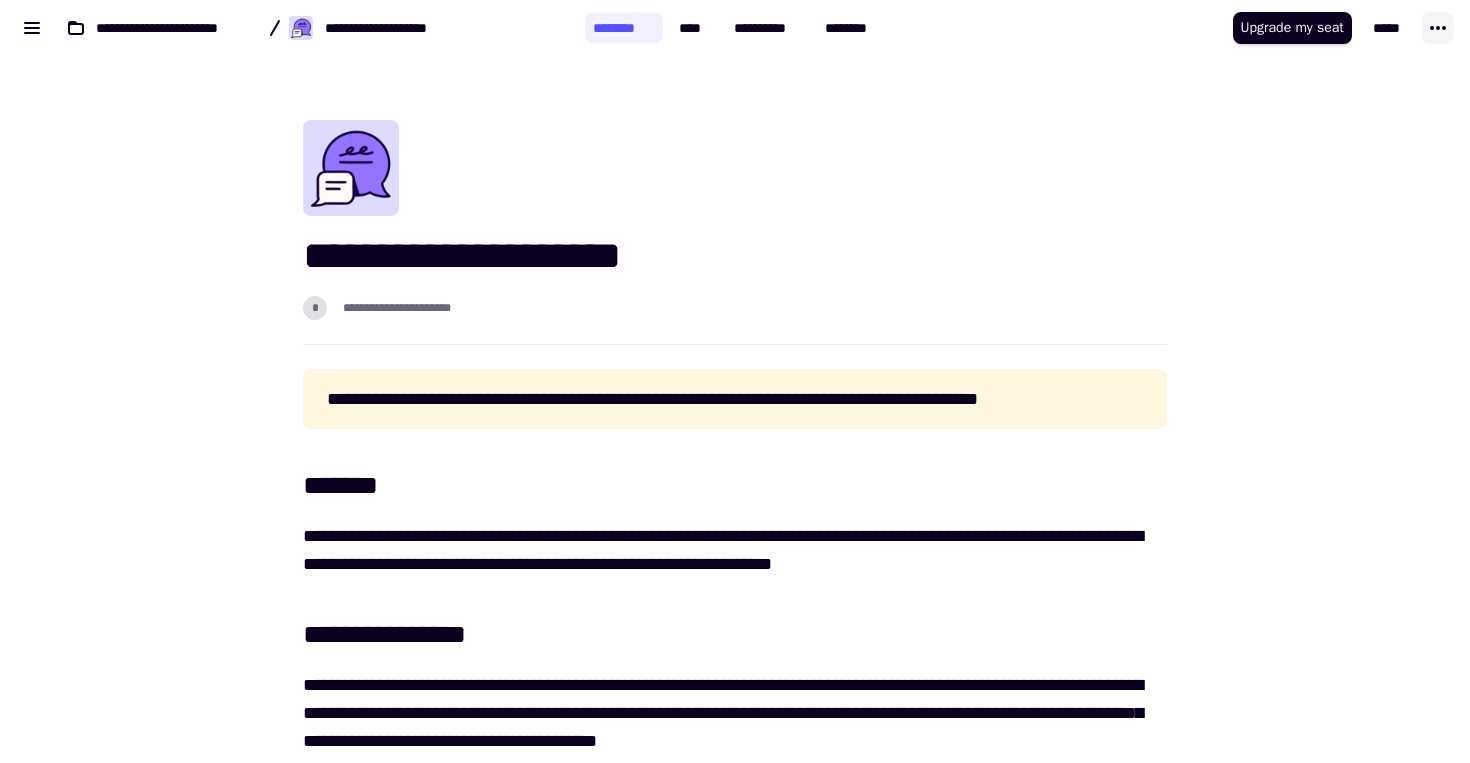 click 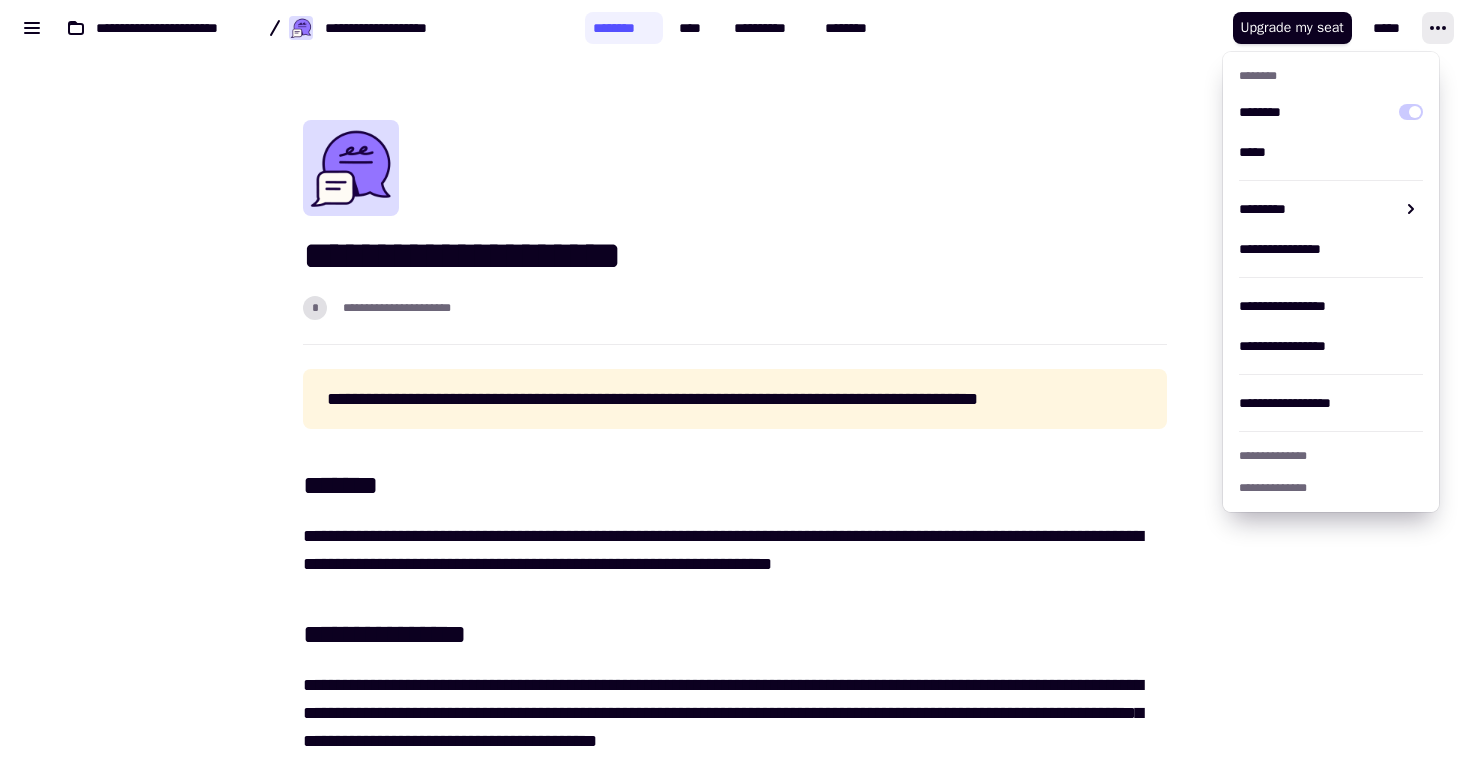 click on "[FIRST] [LAST] [STREET] [CITY] [STATE]" at bounding box center (735, 232) 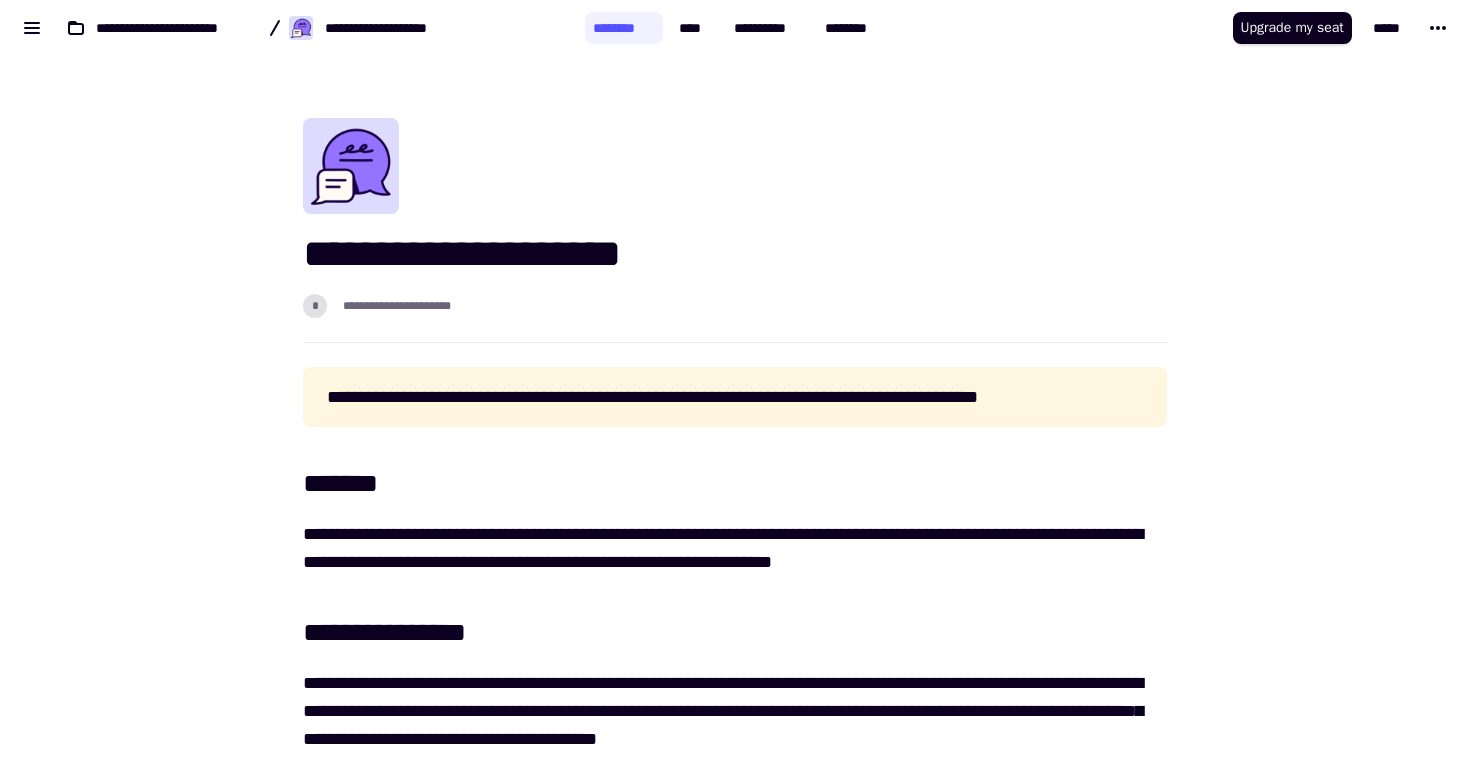 scroll, scrollTop: 0, scrollLeft: 0, axis: both 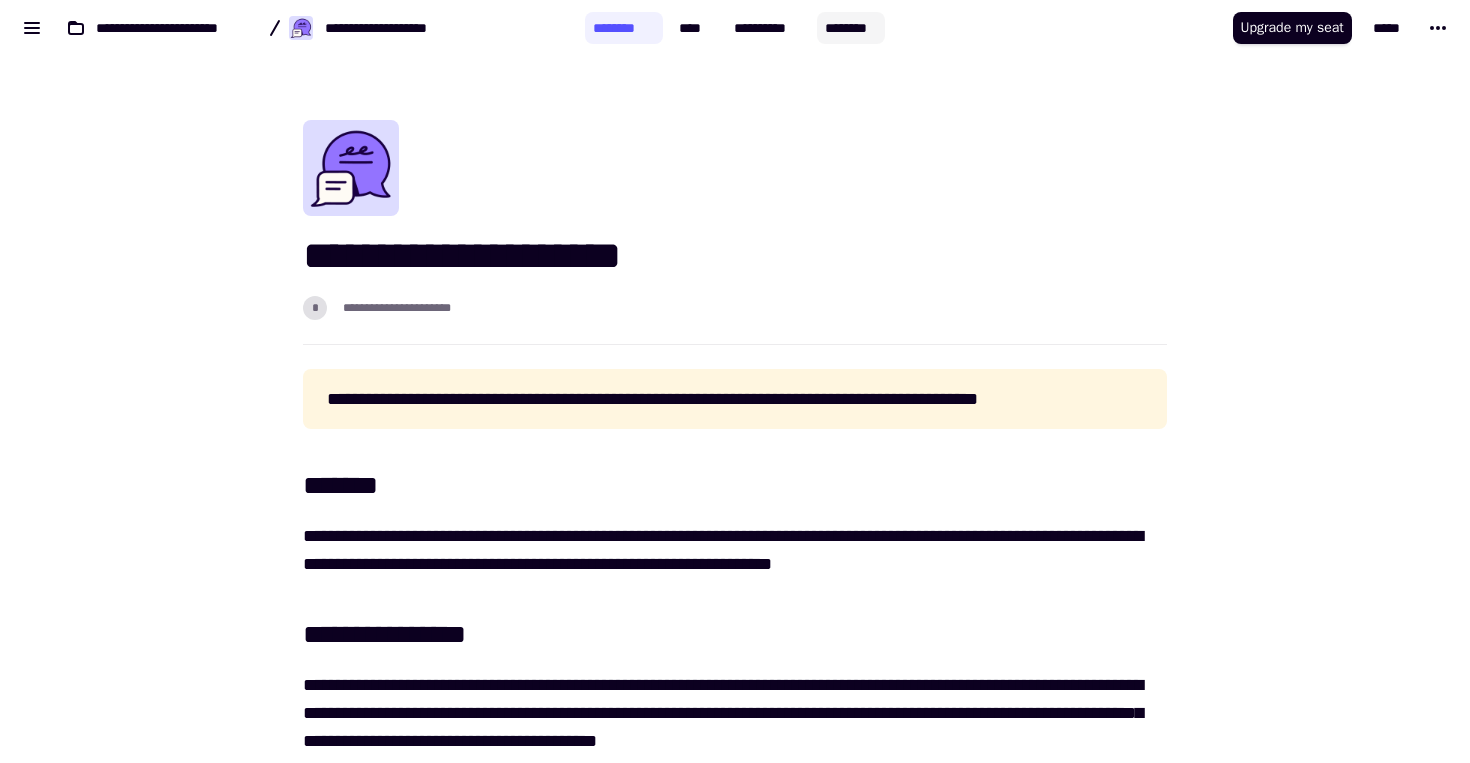 click on "********" 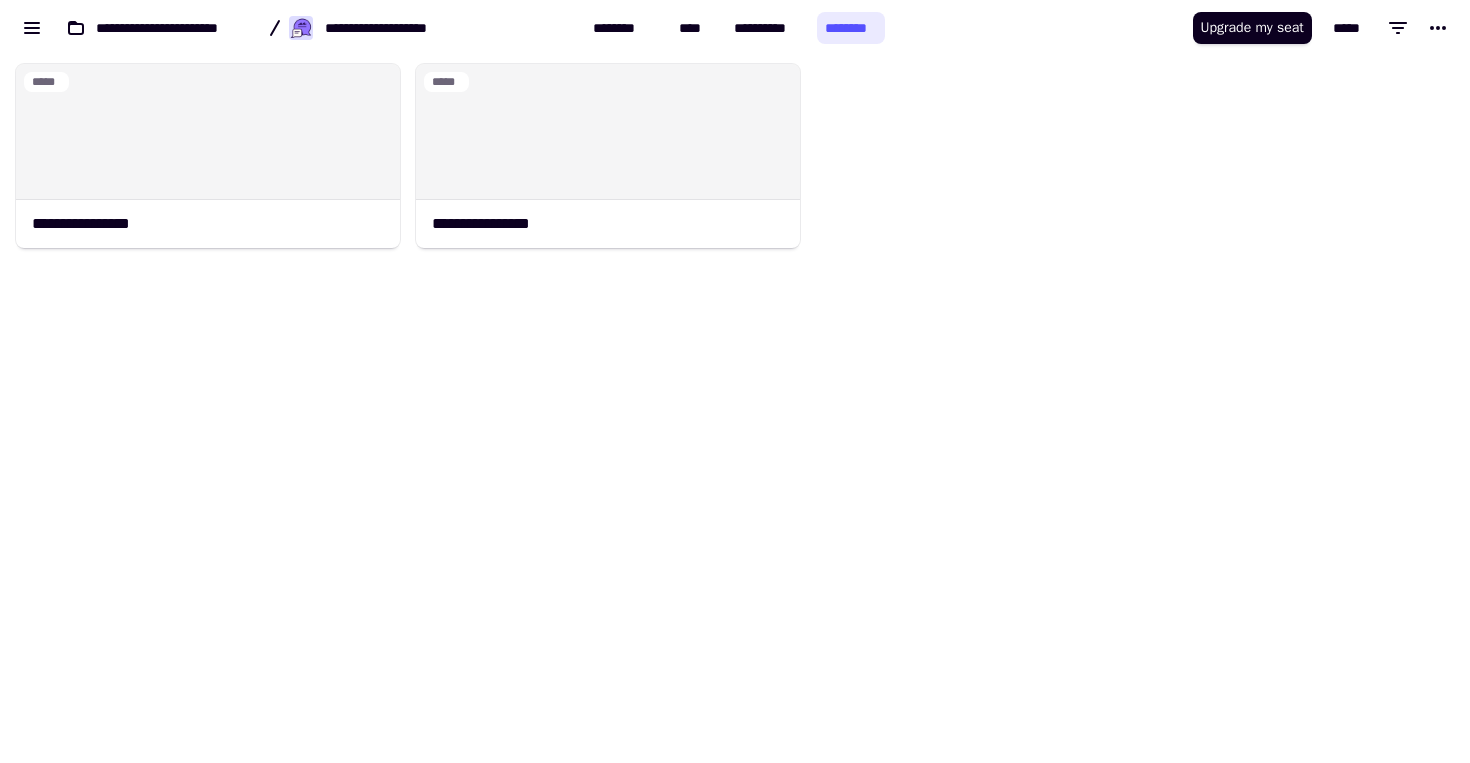 scroll, scrollTop: 16, scrollLeft: 16, axis: both 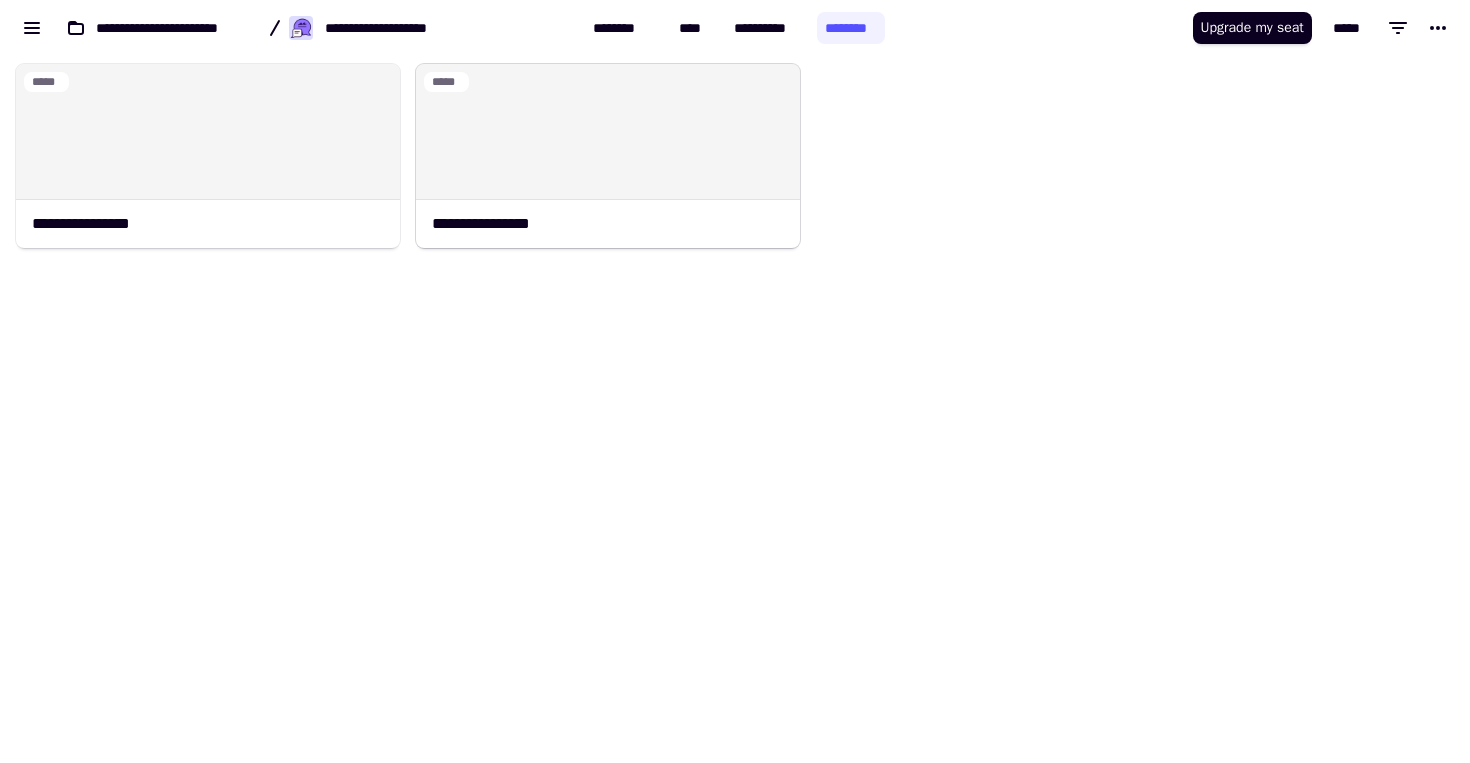 click 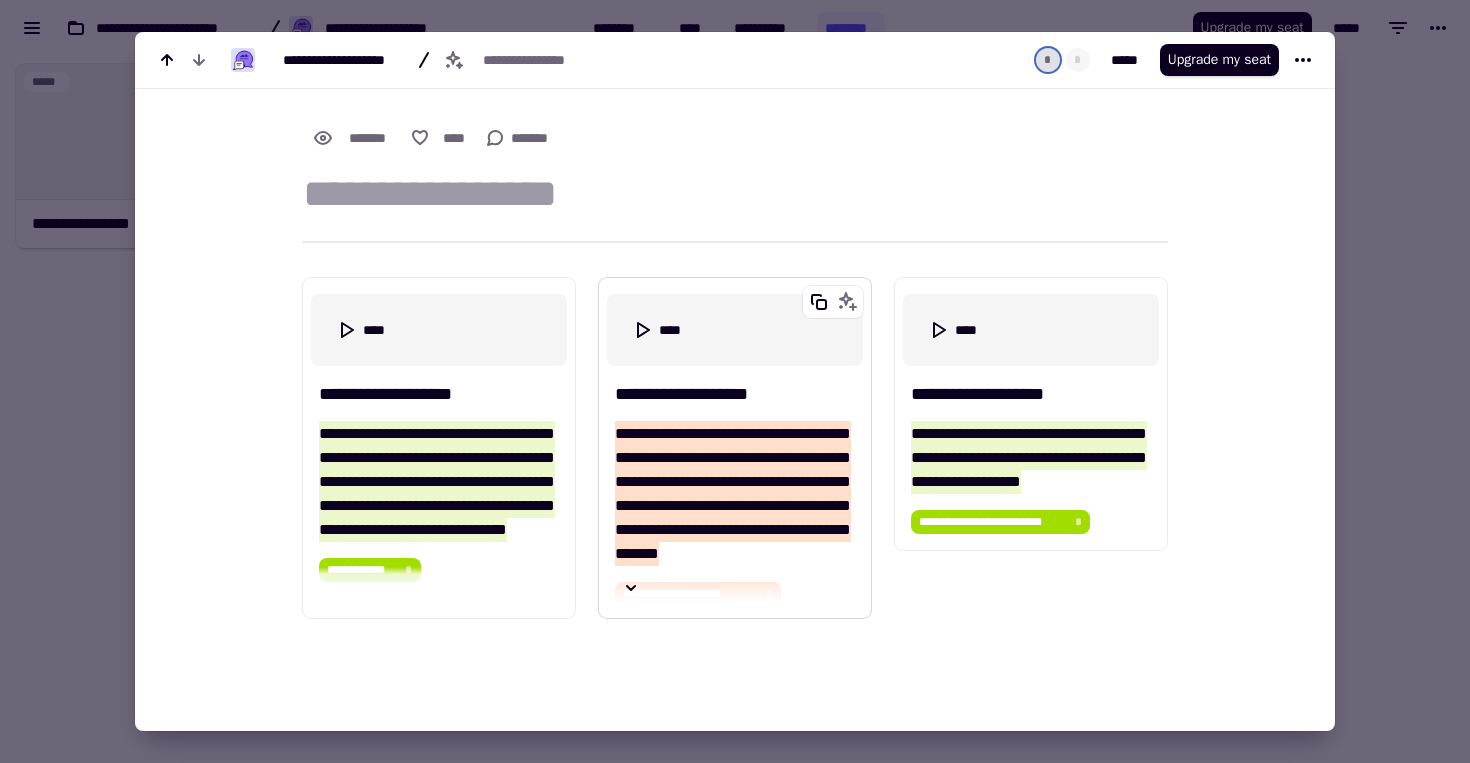 scroll, scrollTop: 11, scrollLeft: 0, axis: vertical 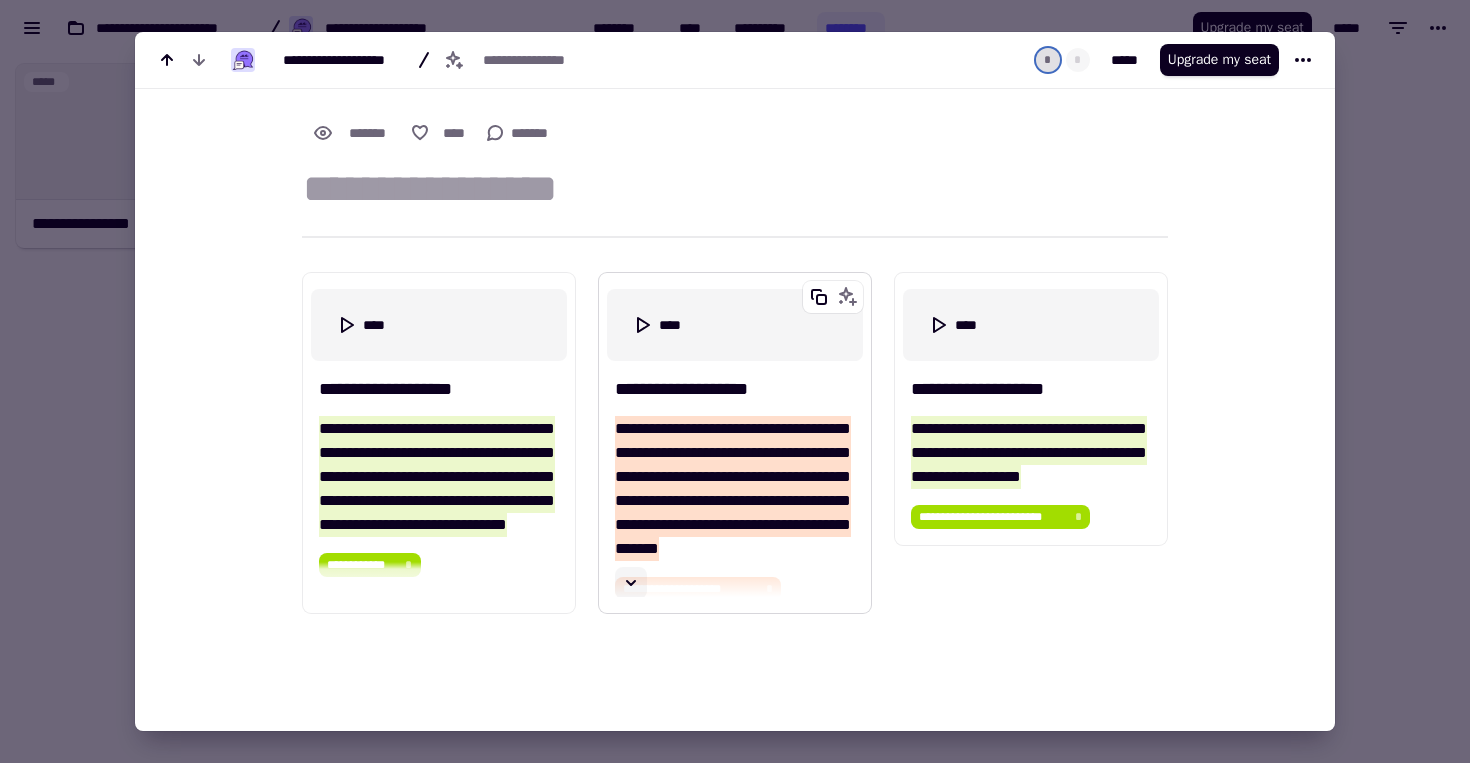 click 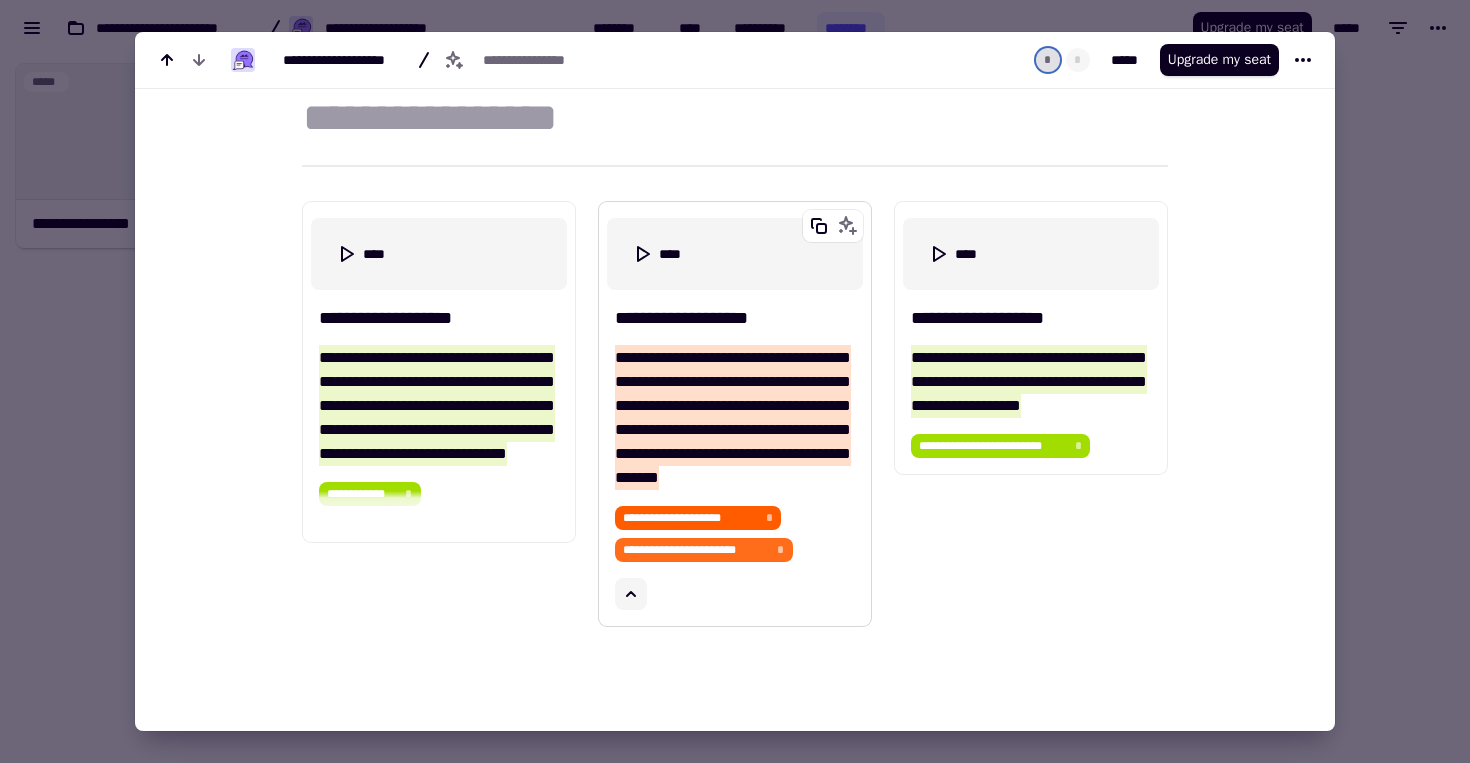 scroll, scrollTop: 119, scrollLeft: 0, axis: vertical 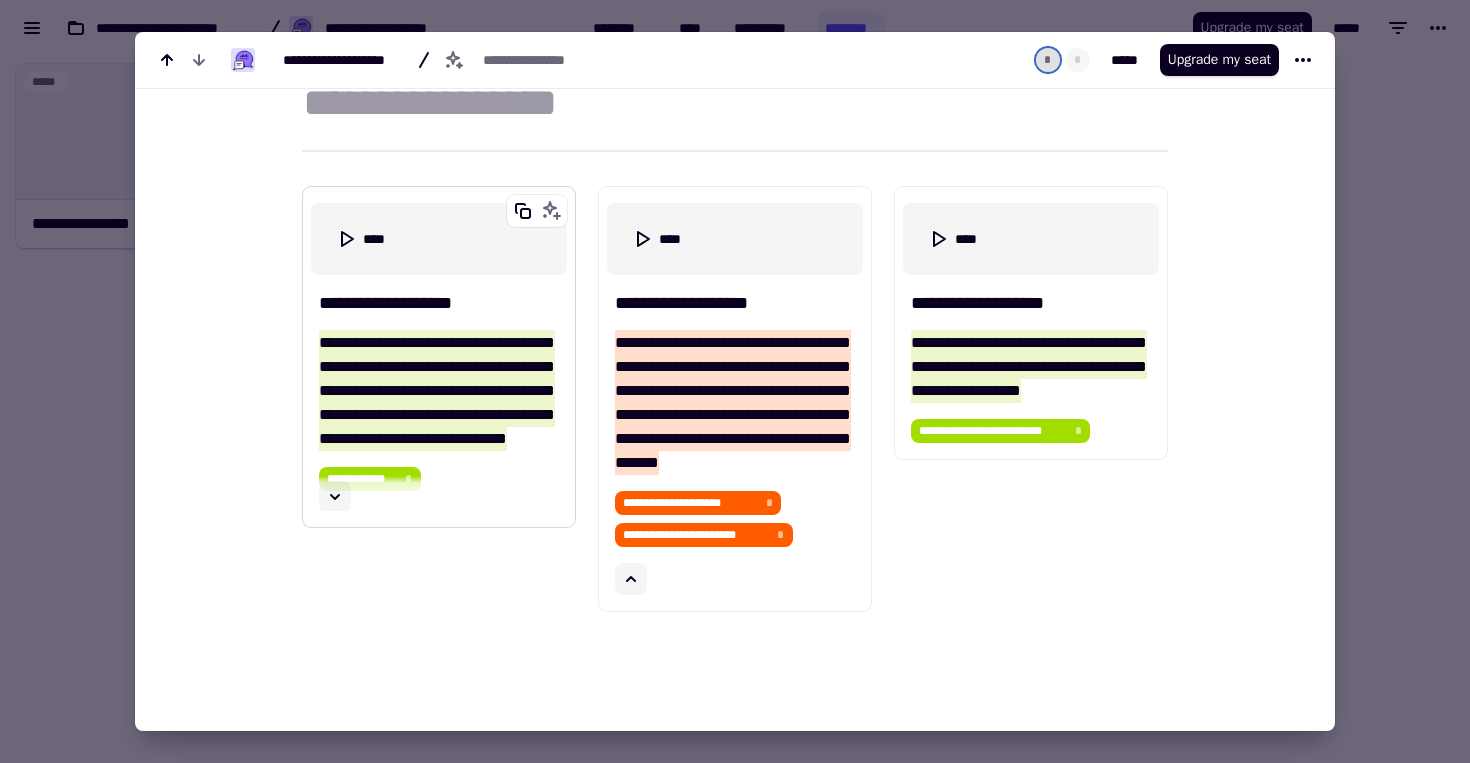 click 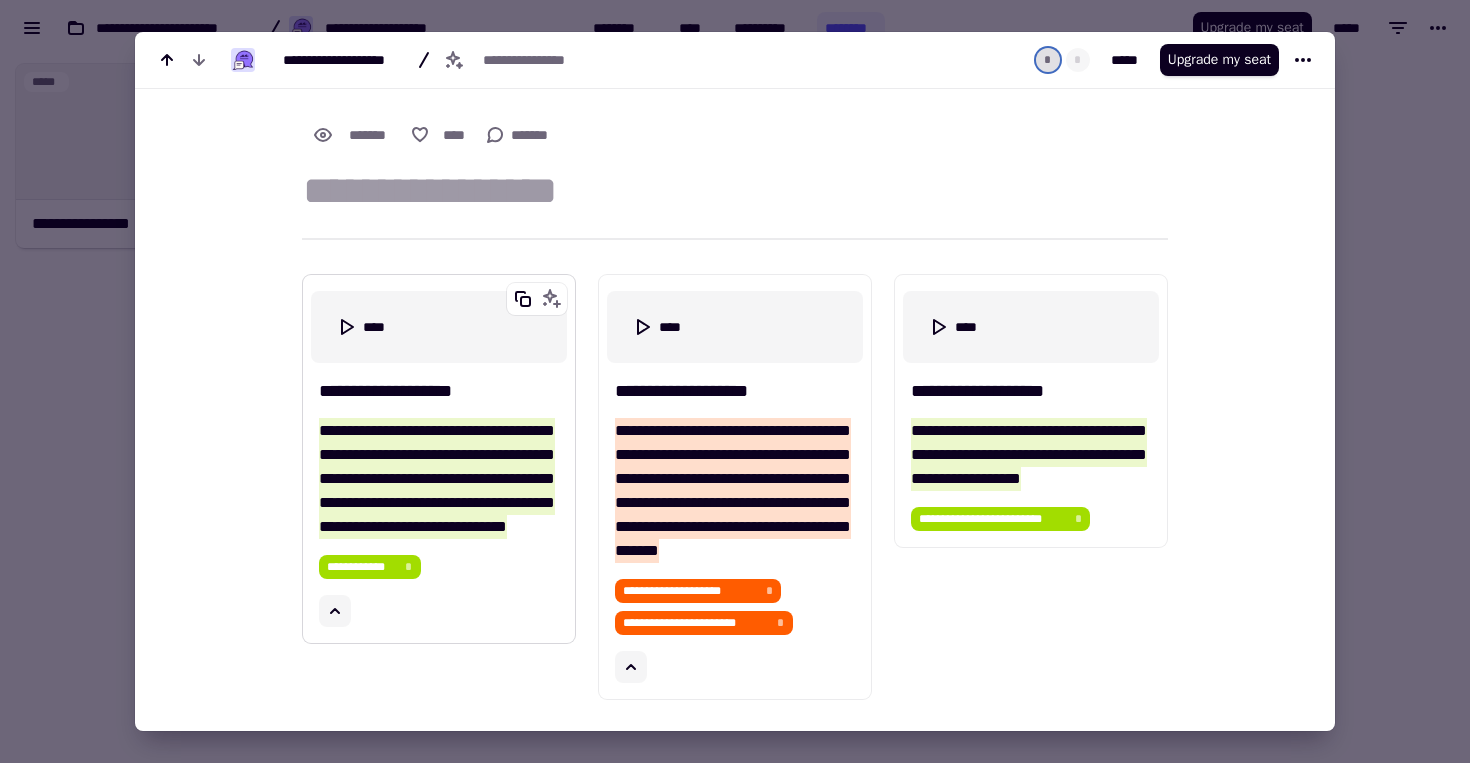 scroll, scrollTop: 0, scrollLeft: 0, axis: both 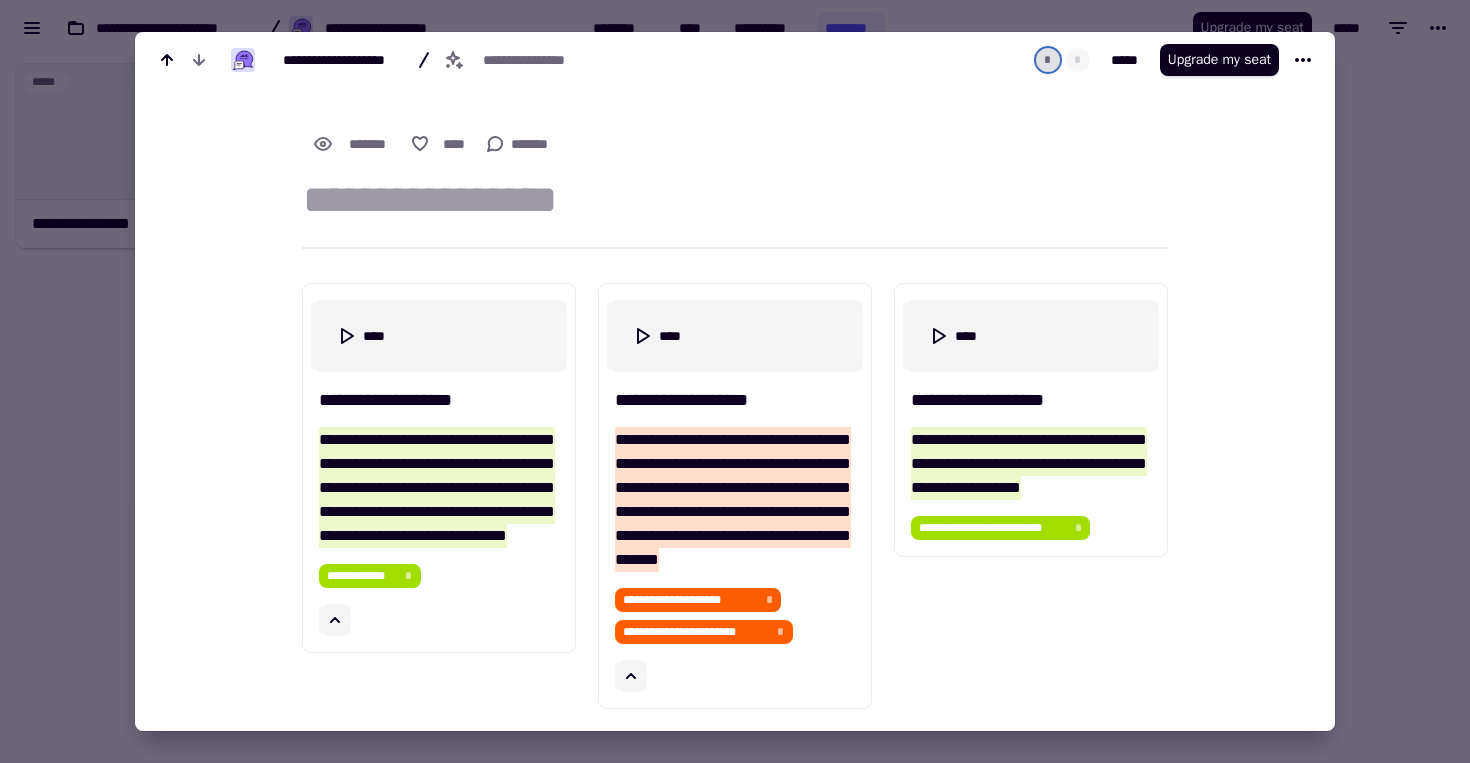 click at bounding box center (735, 381) 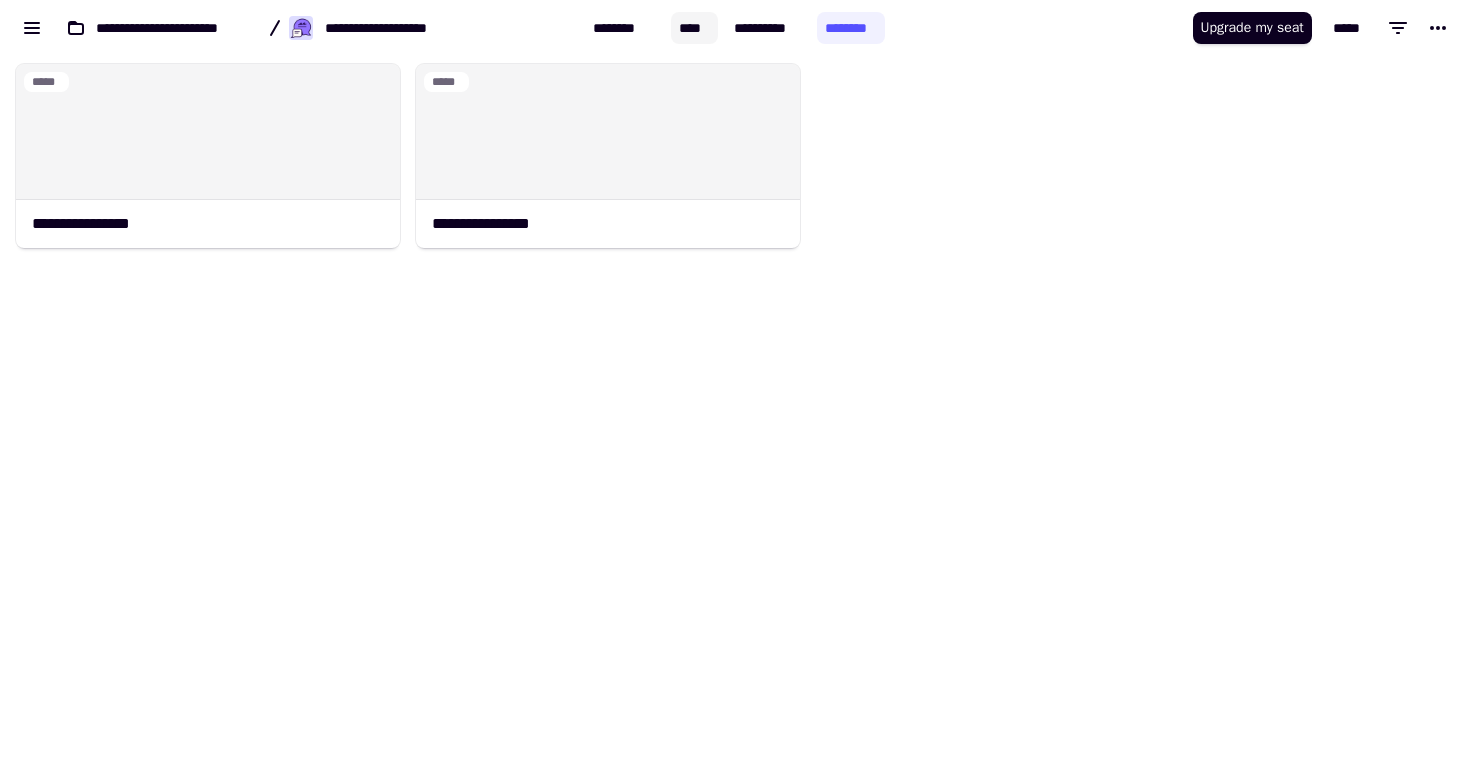 click on "****" 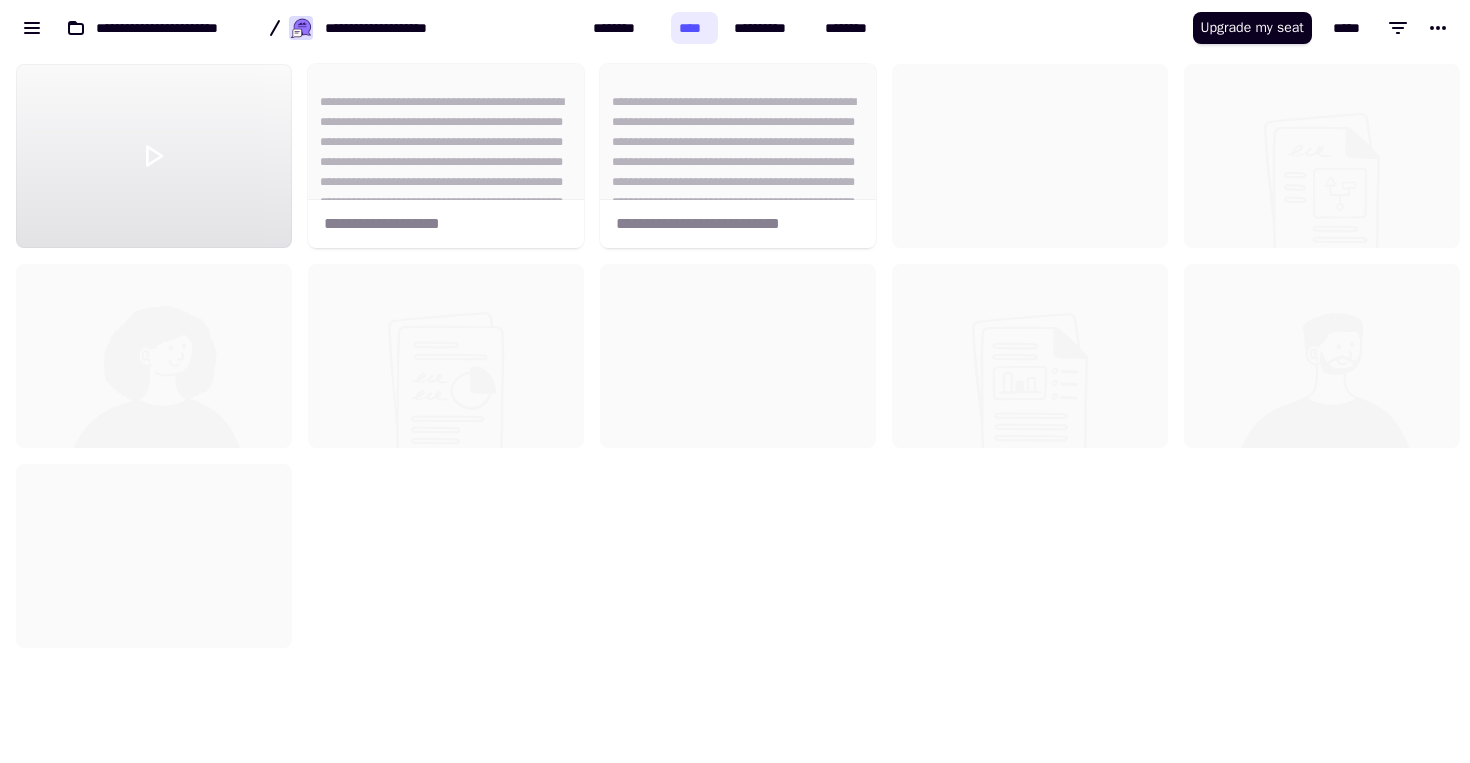 scroll, scrollTop: 16, scrollLeft: 16, axis: both 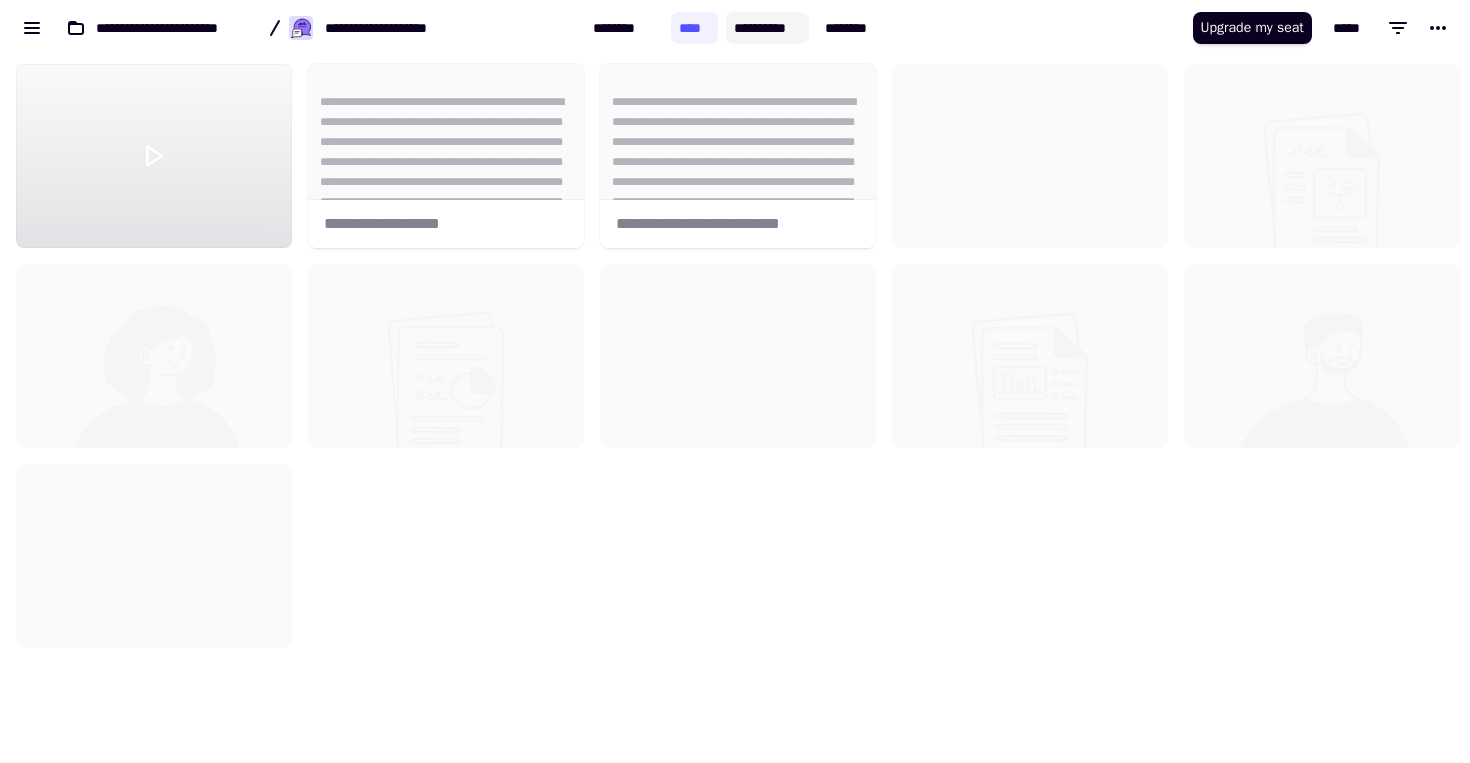 click on "**********" 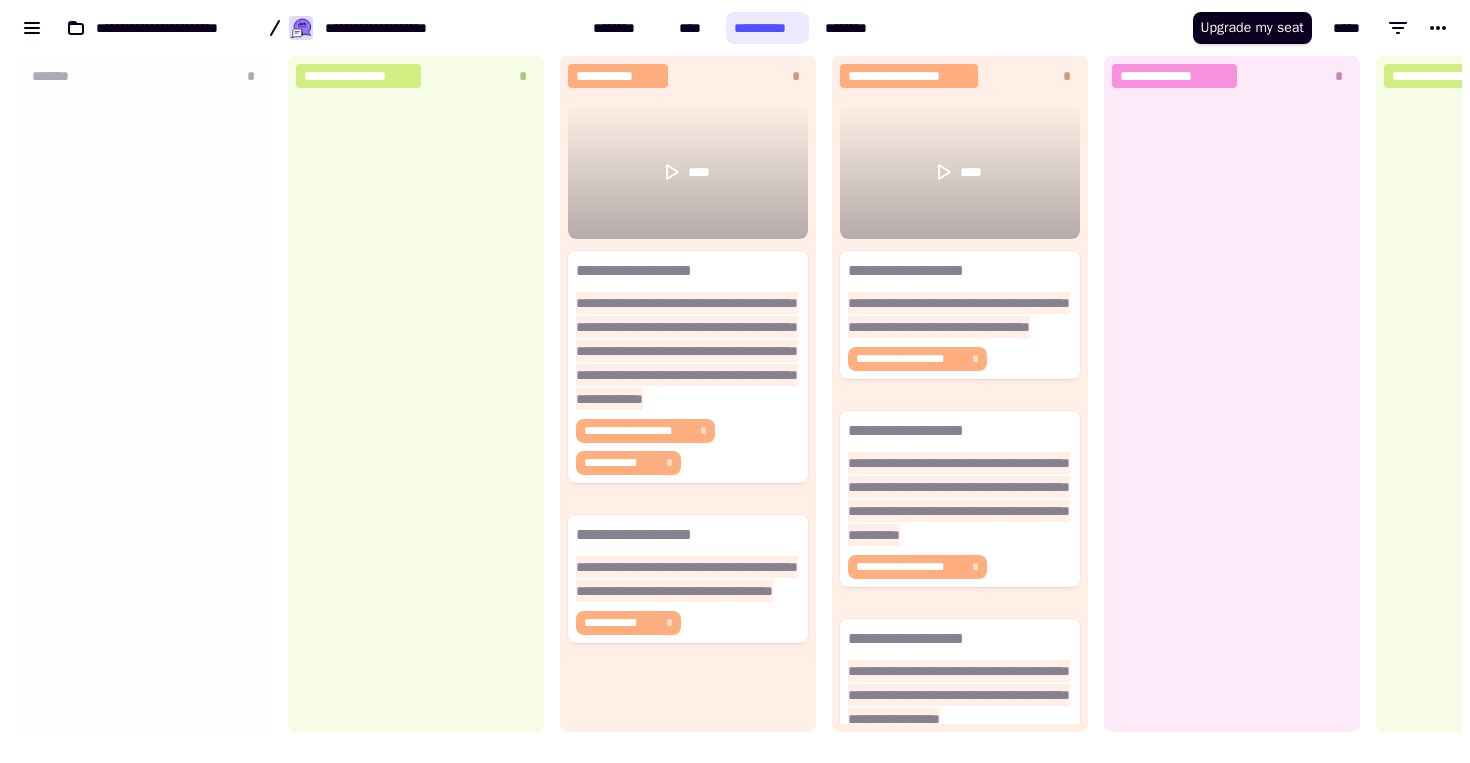 scroll, scrollTop: 16, scrollLeft: 16, axis: both 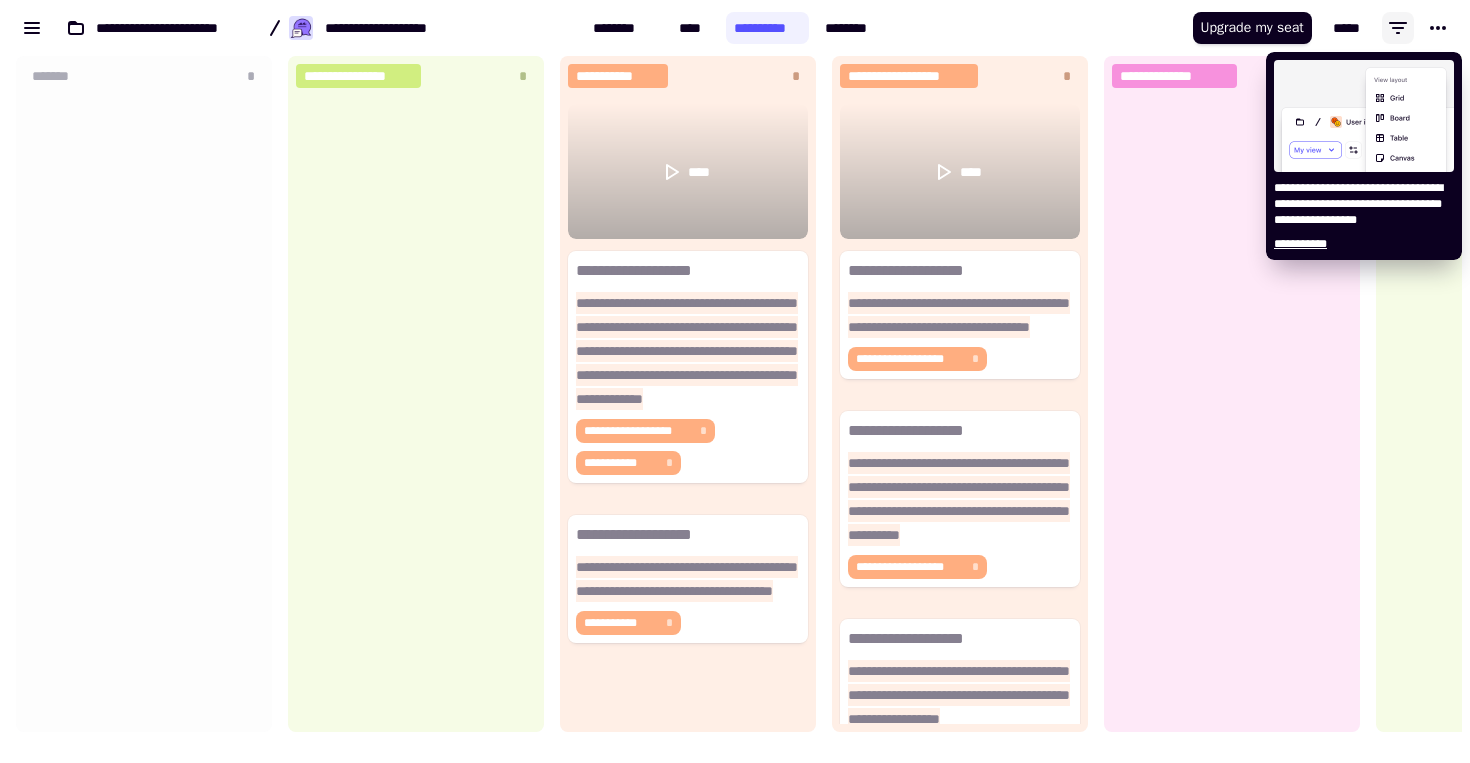 click 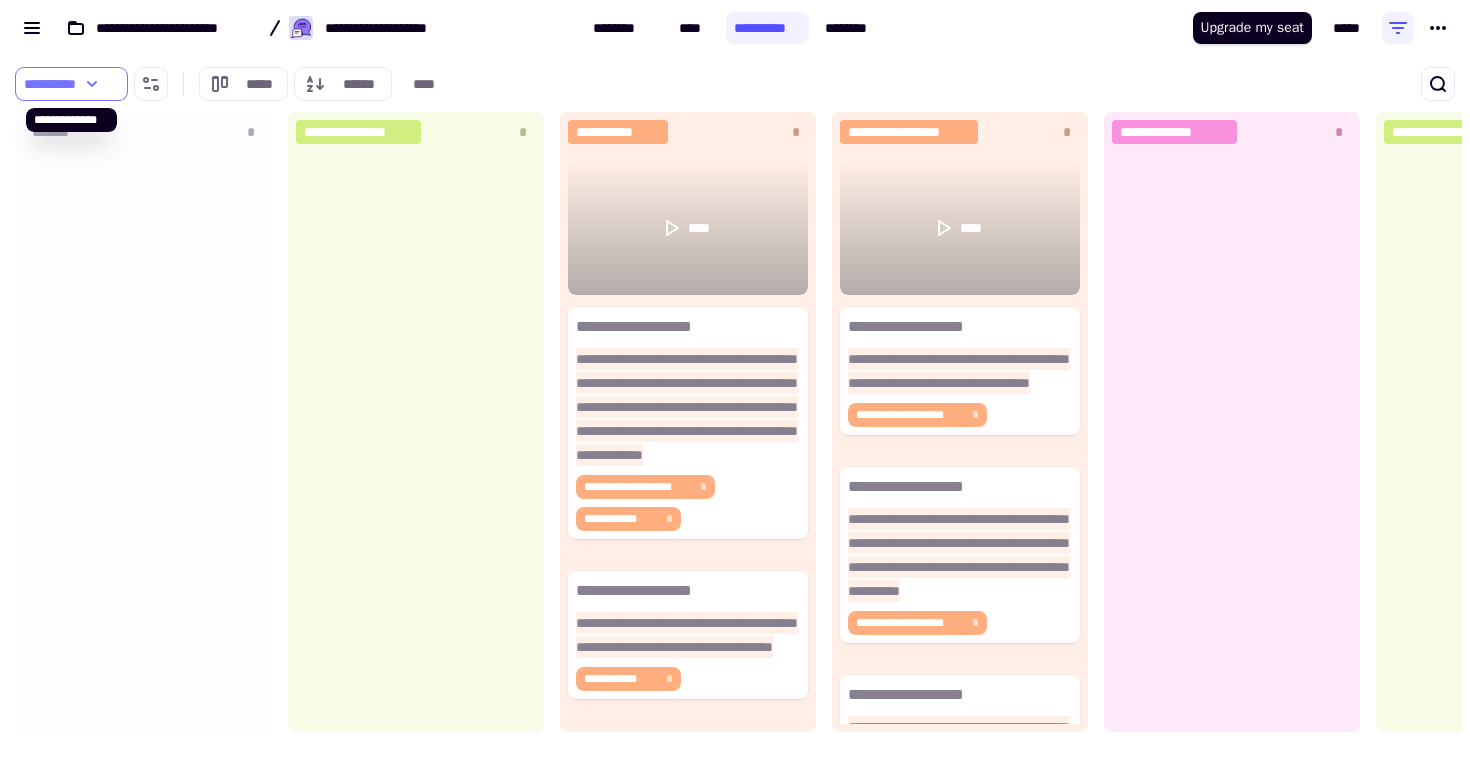 click 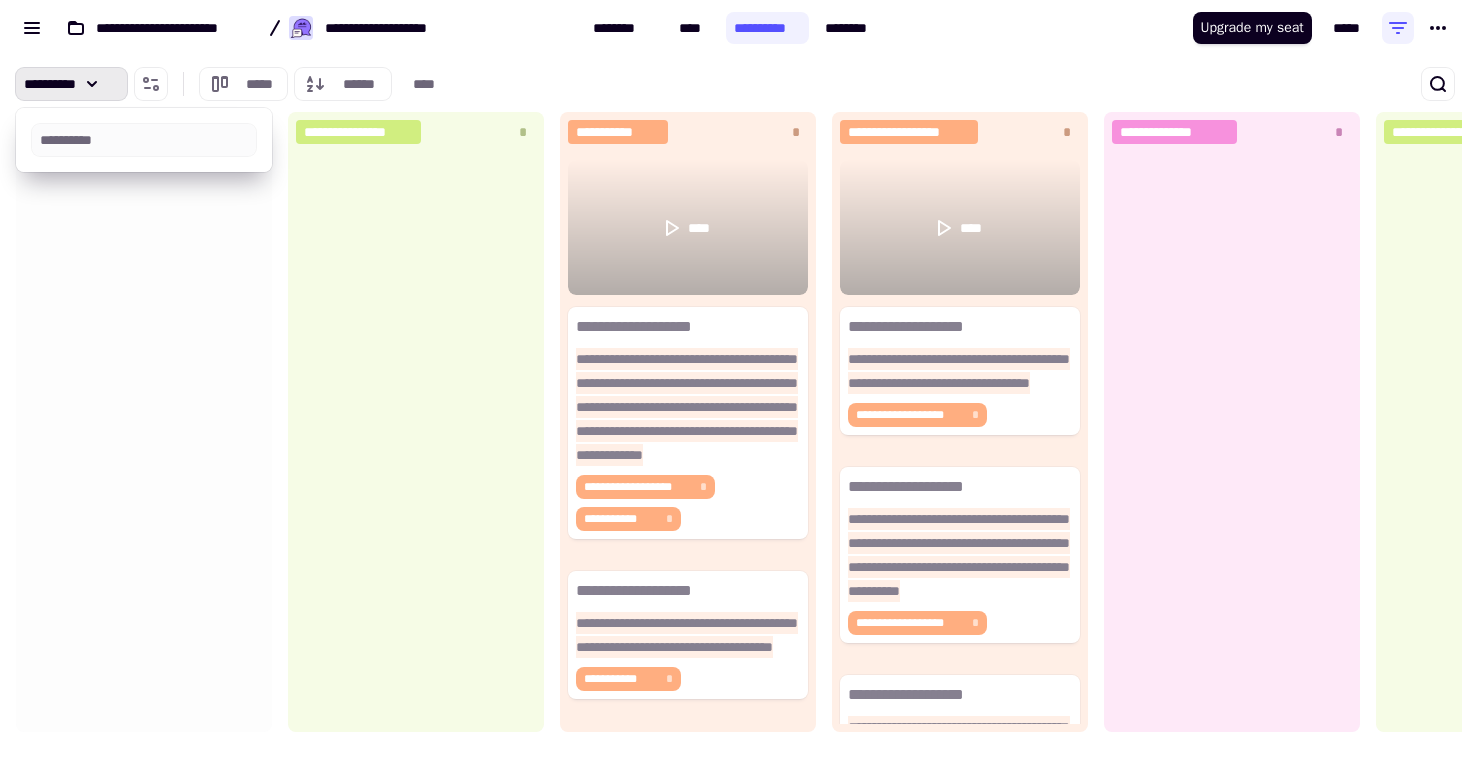 click 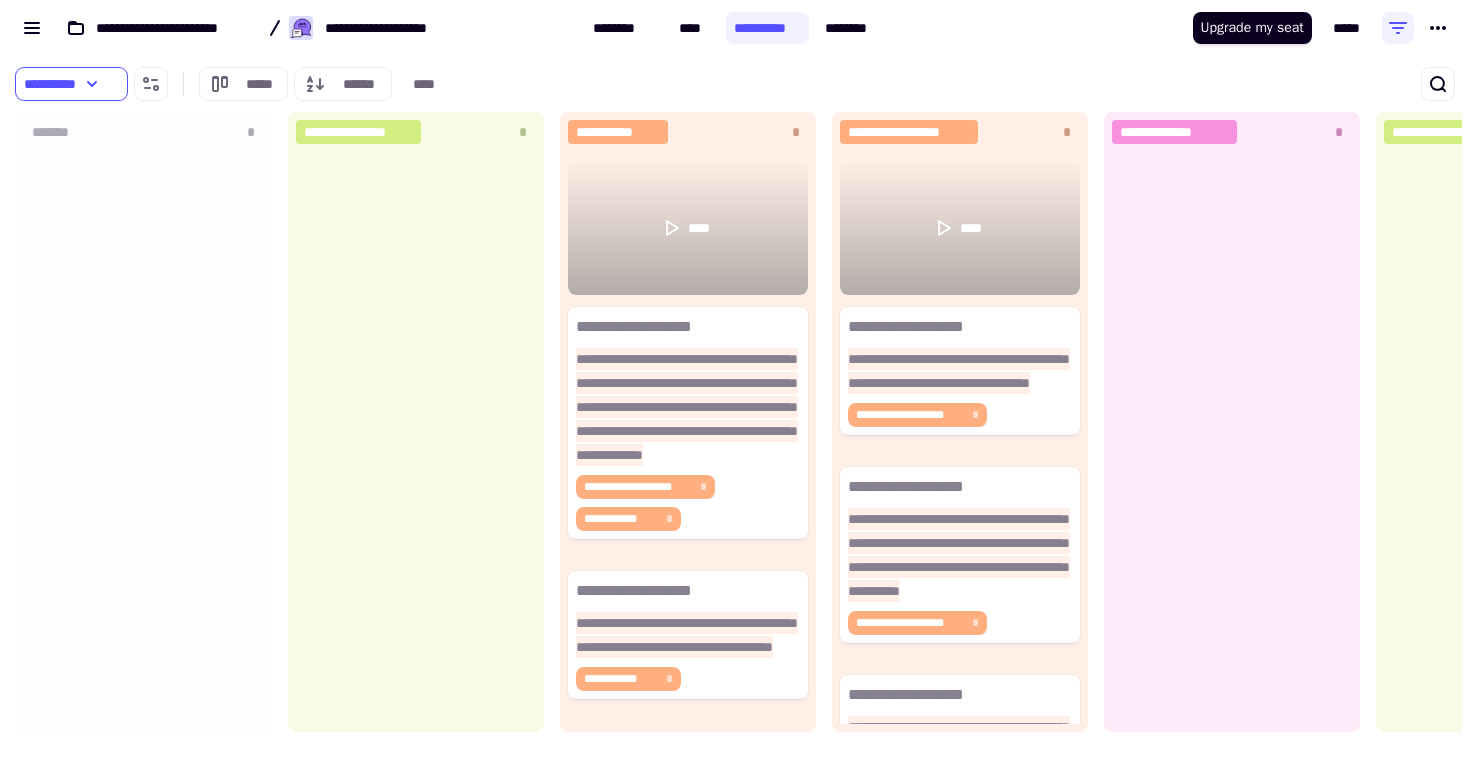 click 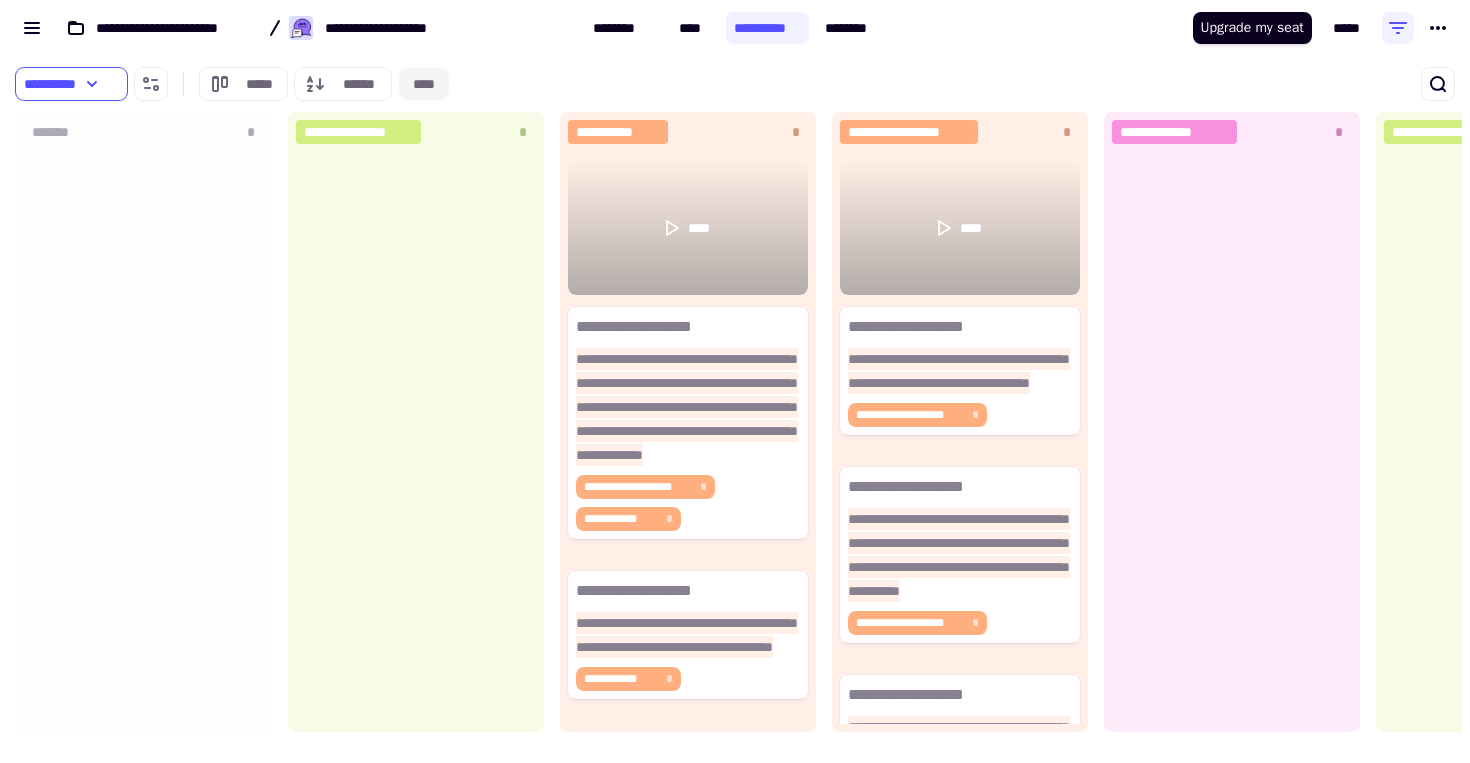 click on "****" 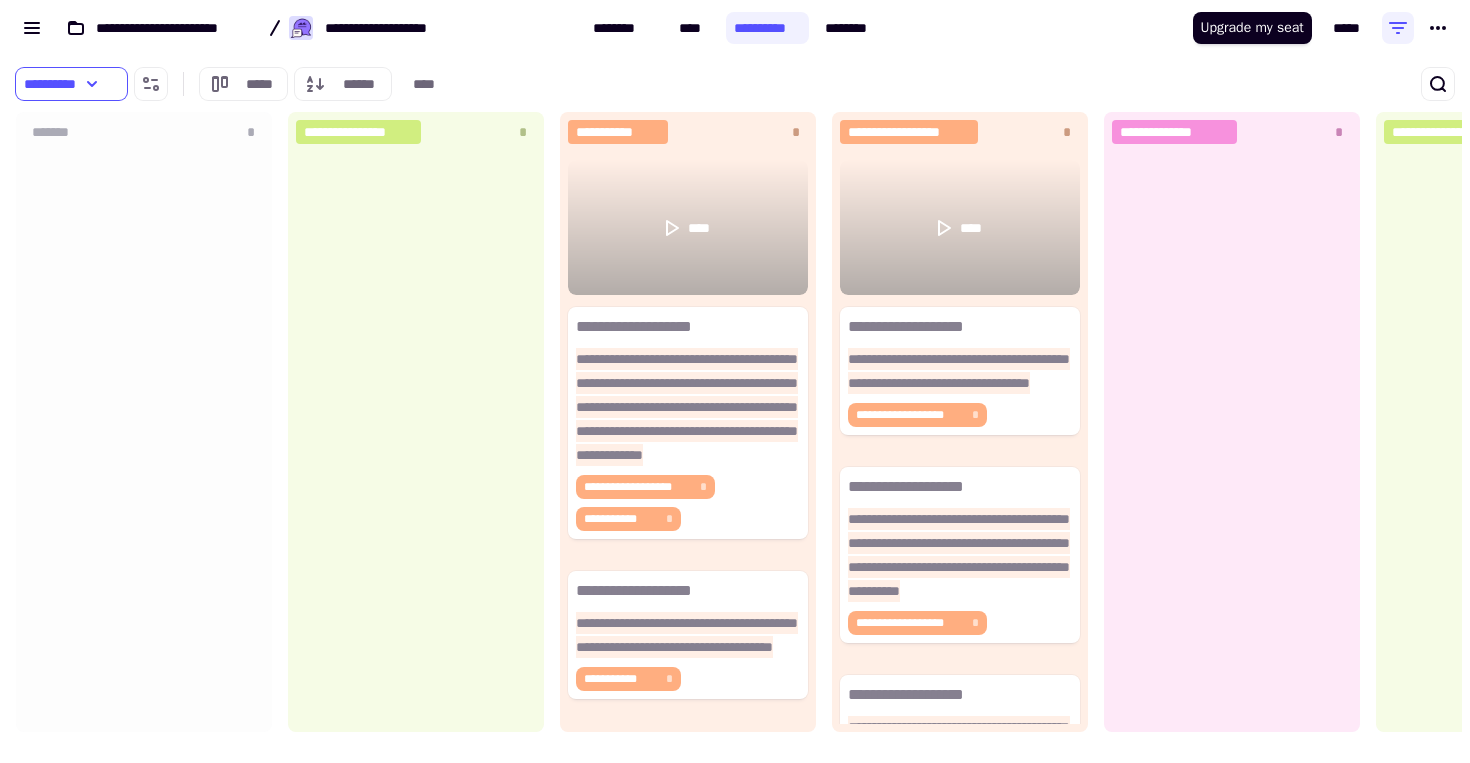 click 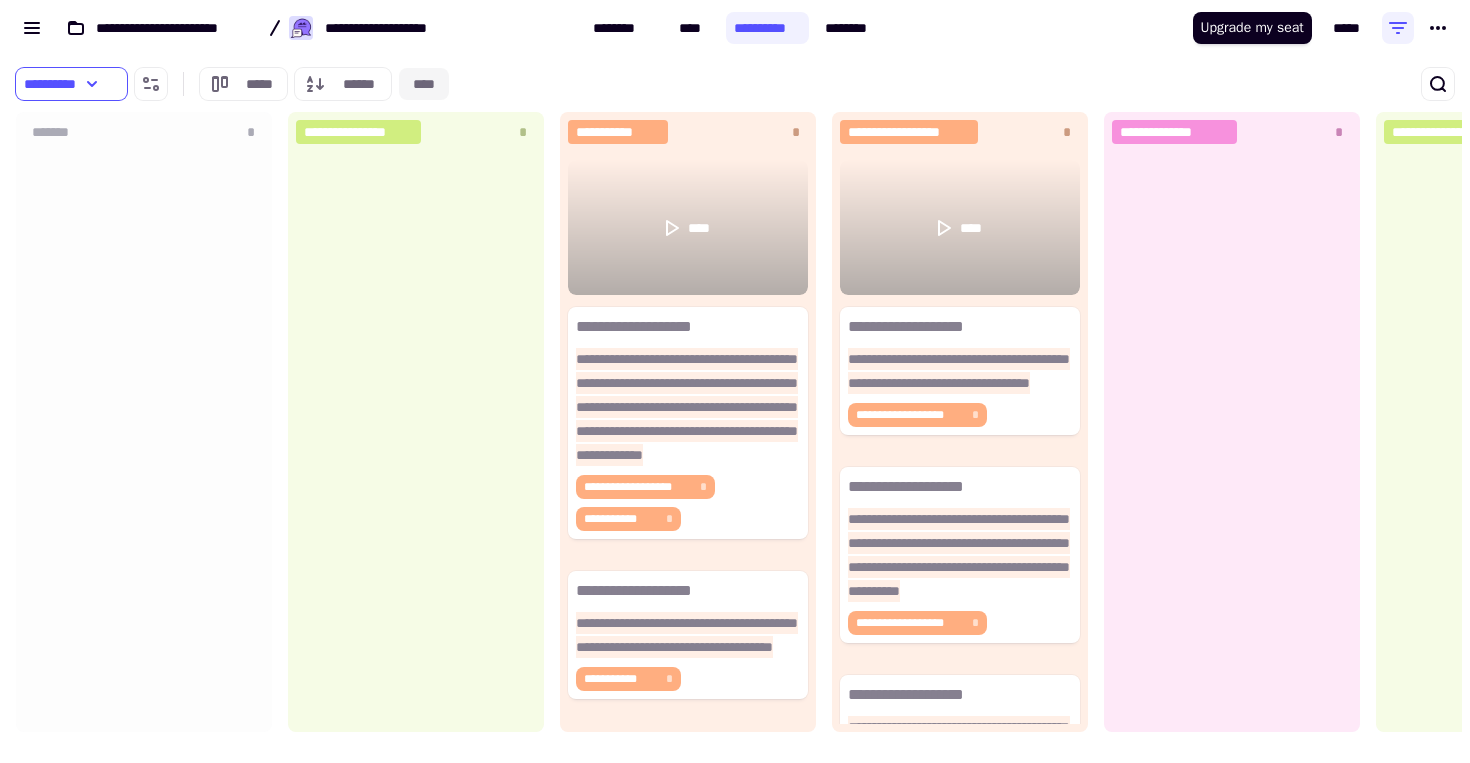 click on "****" 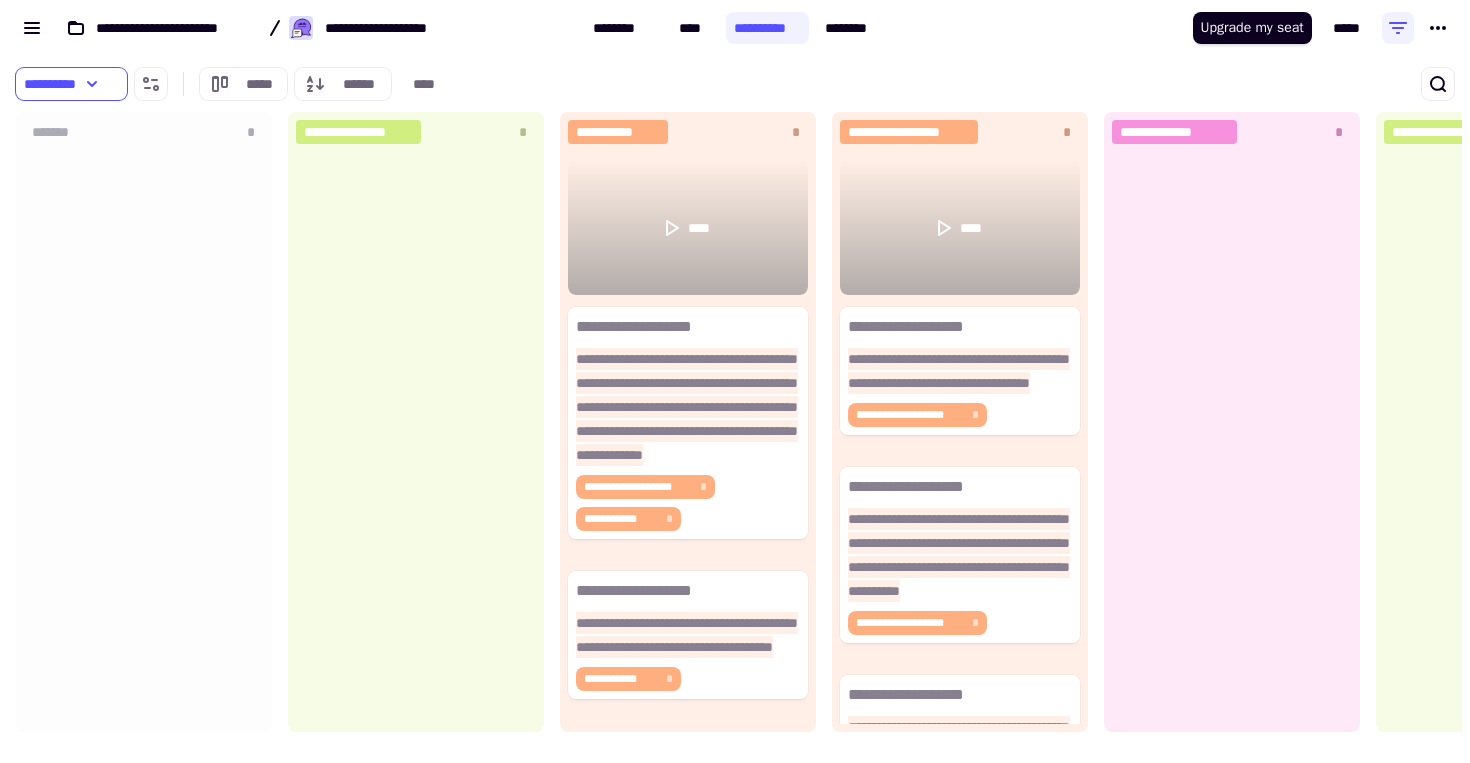 click 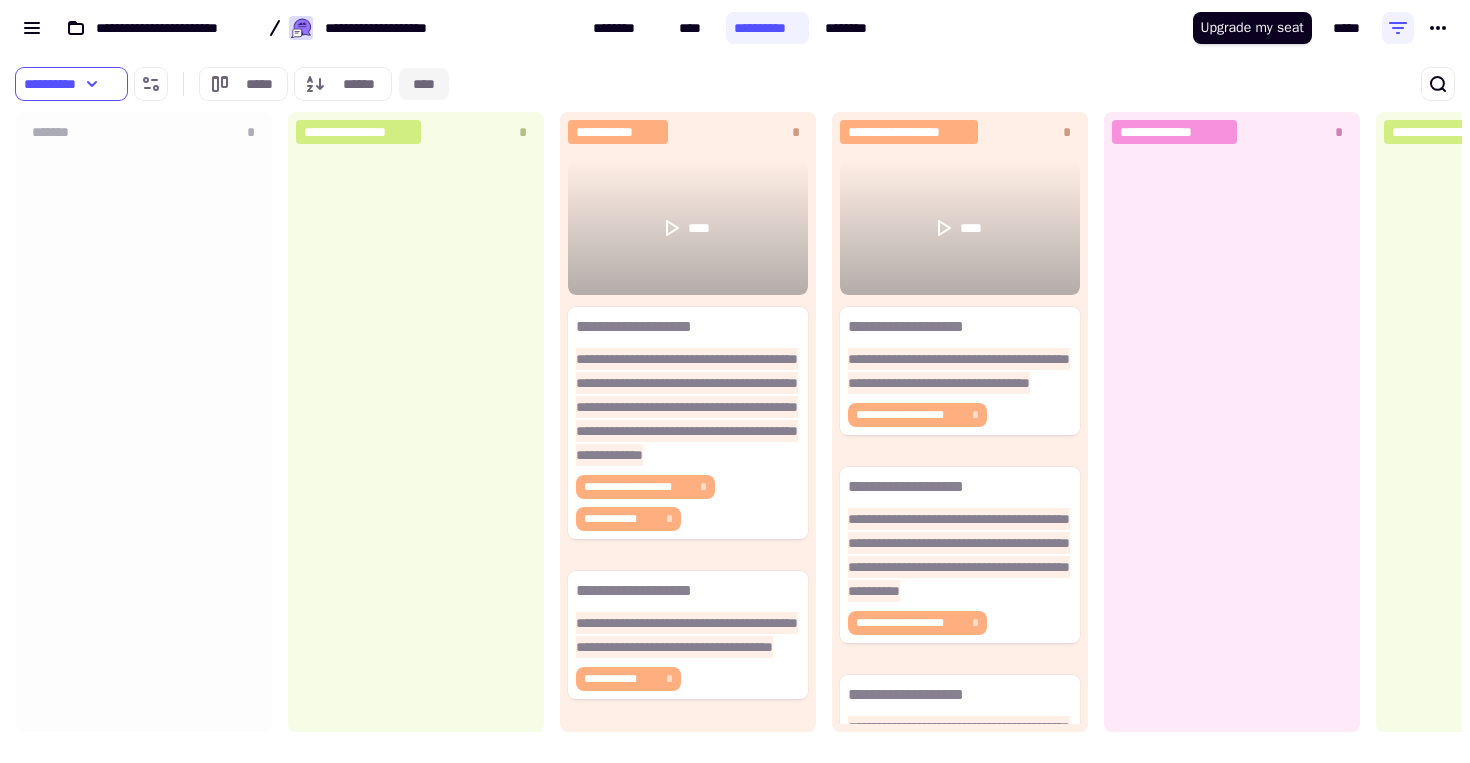 click on "****" 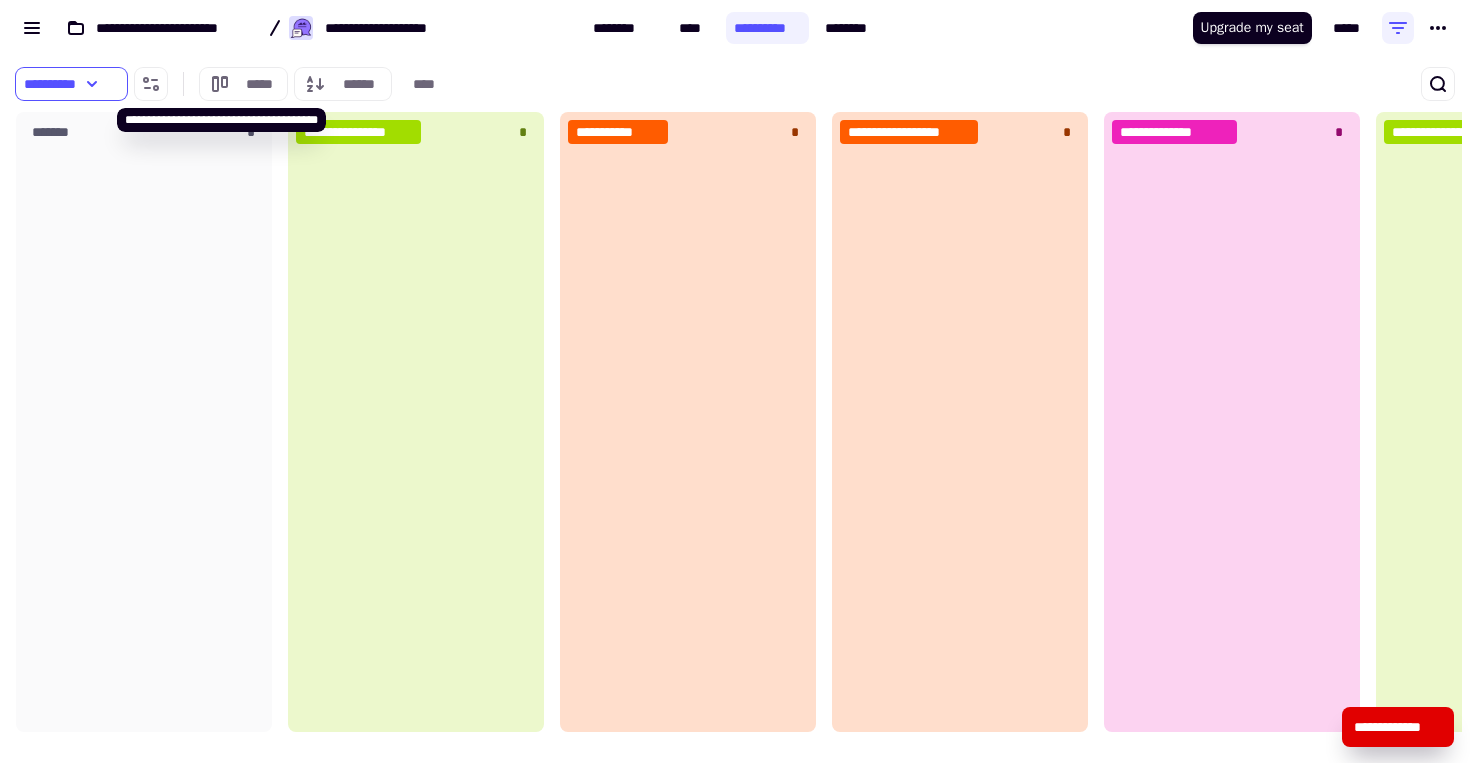 click 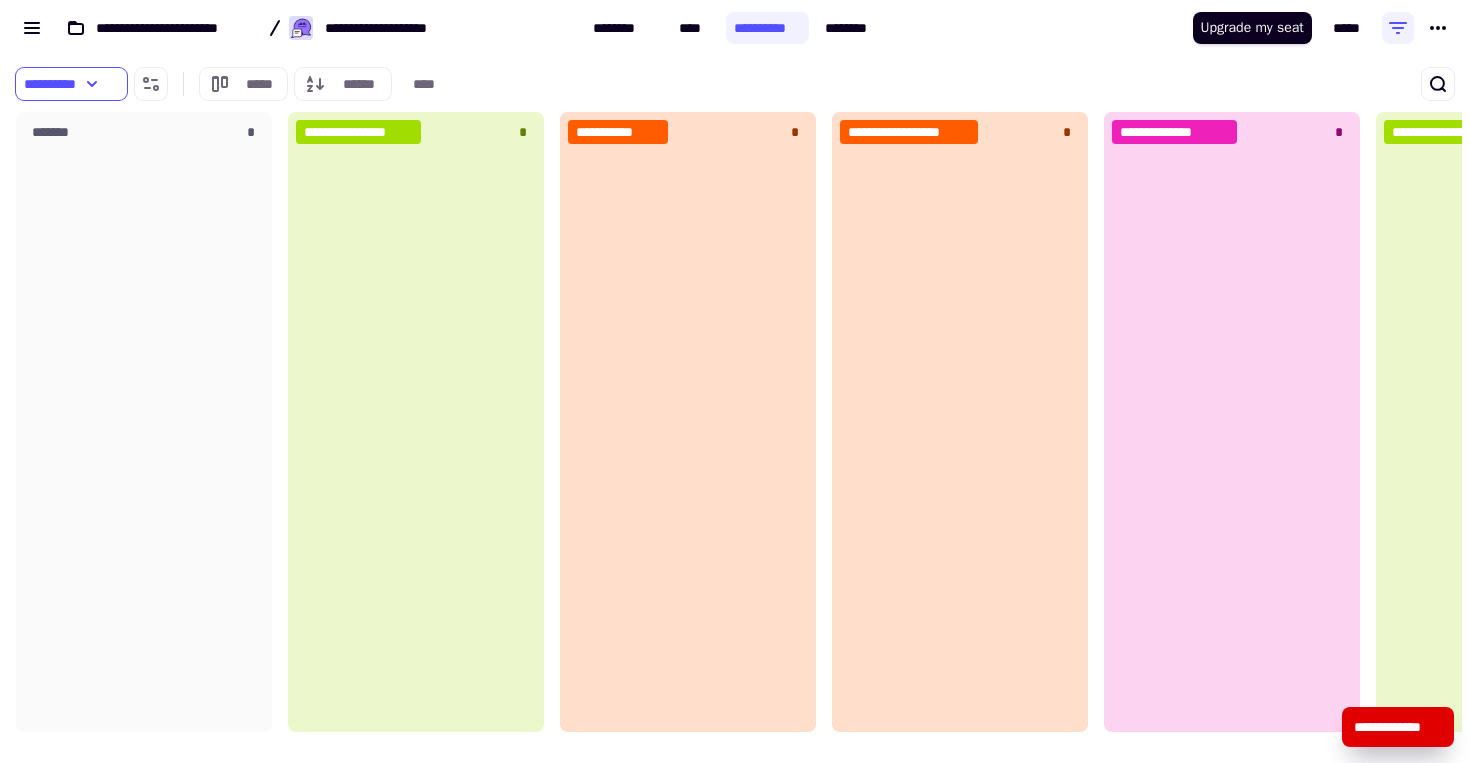 click on "[FIRST] [LAST] [STREET] [CITY] [STATE] [ZIP] [COUNTRY] [EMAIL] [PHONE] [CREDIT CARD] [EXPIRY] [CVV] Upgrade my seat" at bounding box center (735, 28) 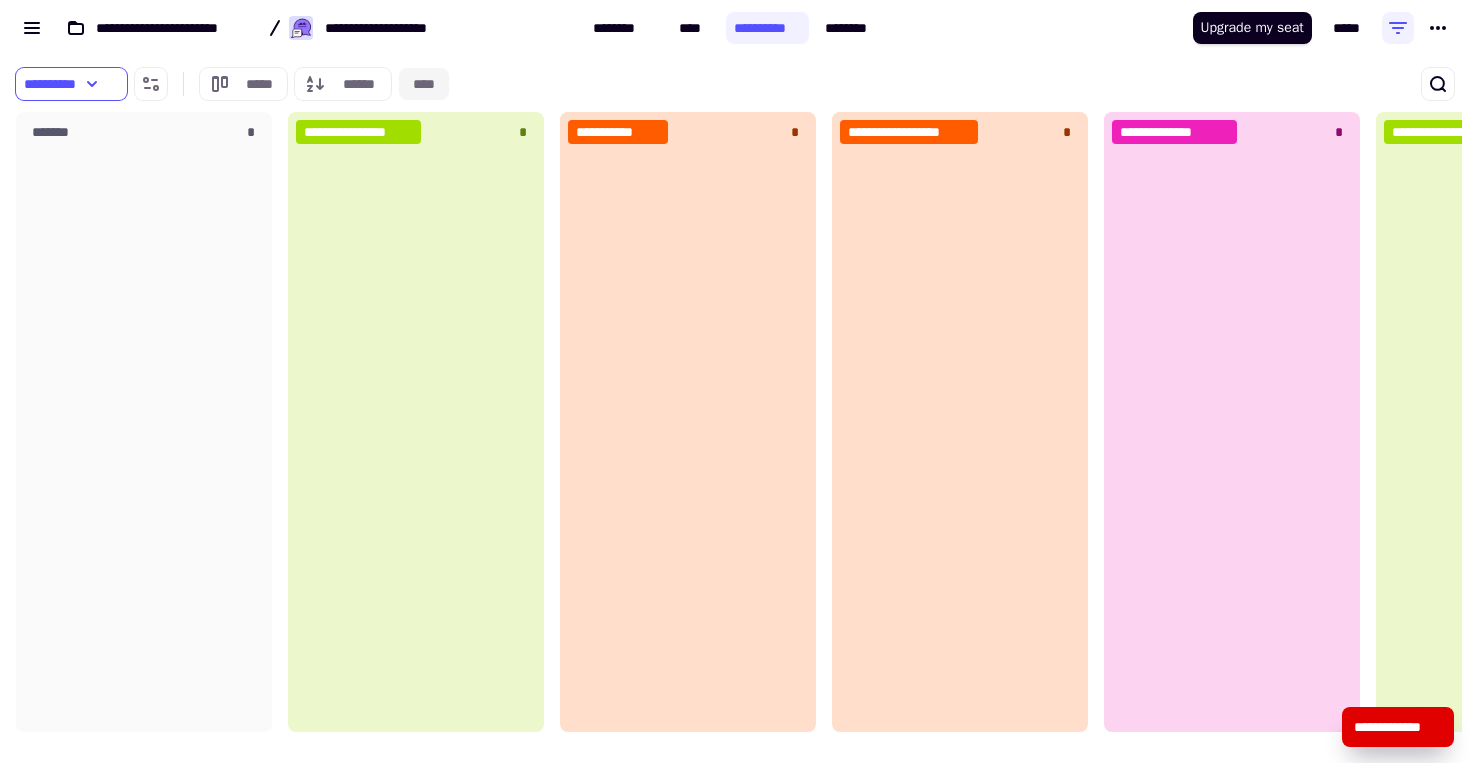 click on "****" 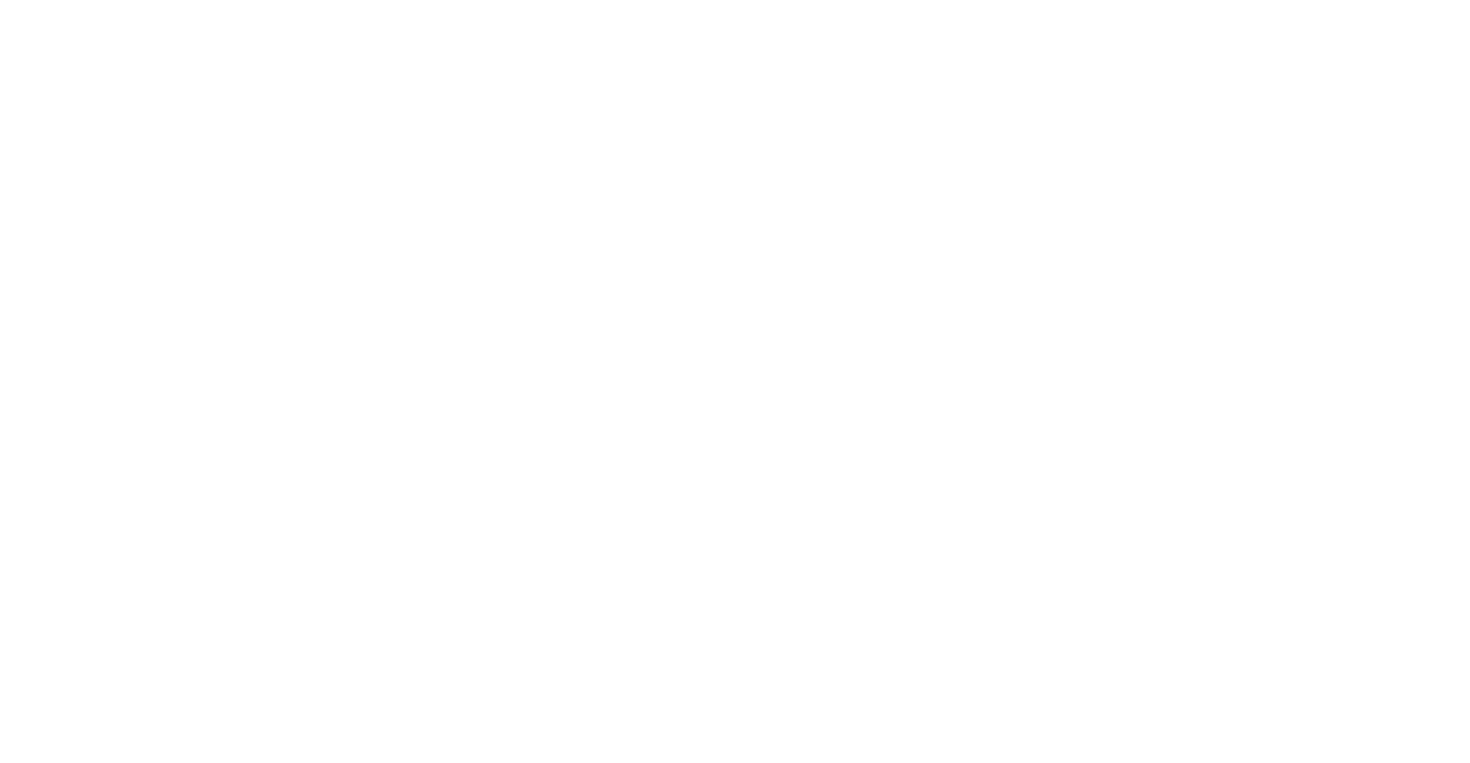 scroll, scrollTop: 0, scrollLeft: 0, axis: both 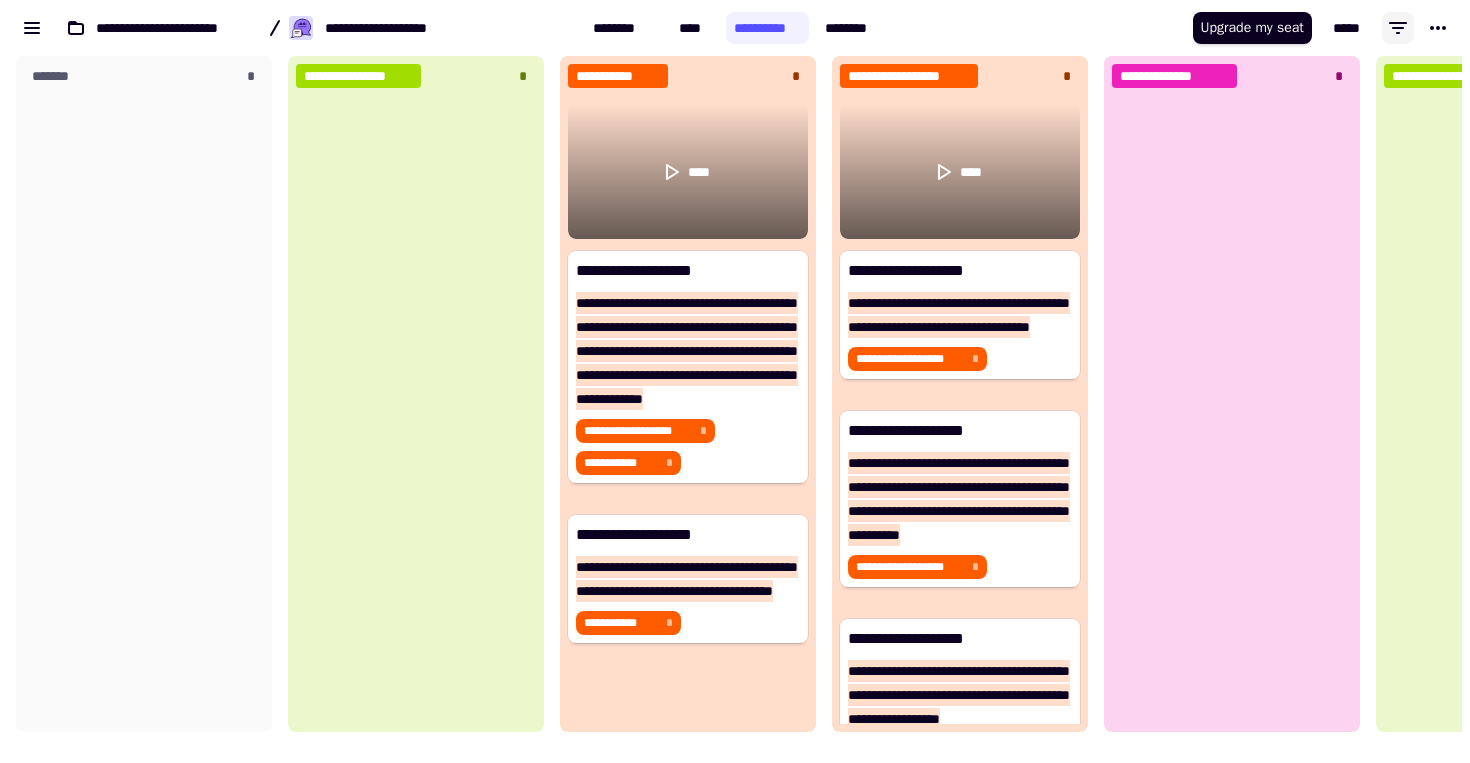 click 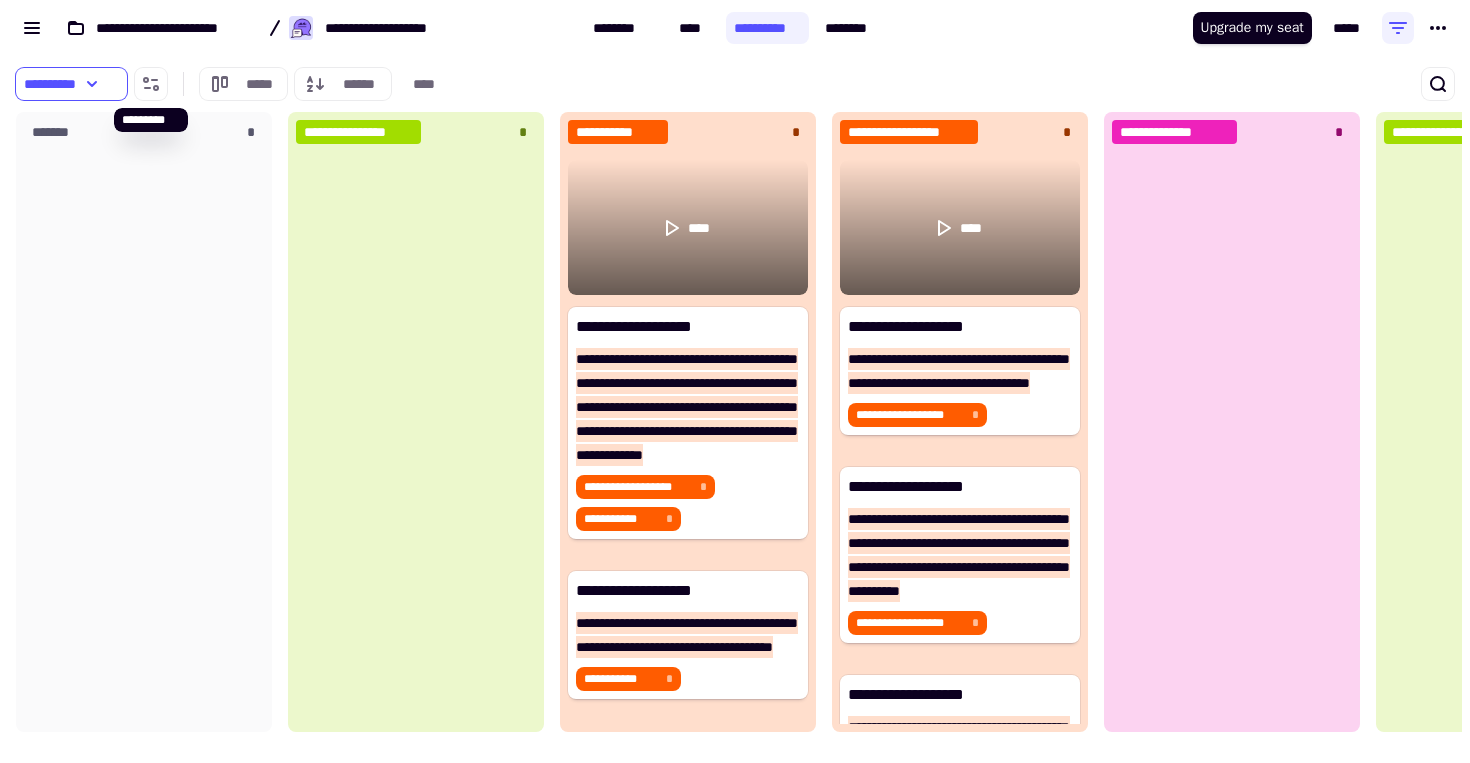 click 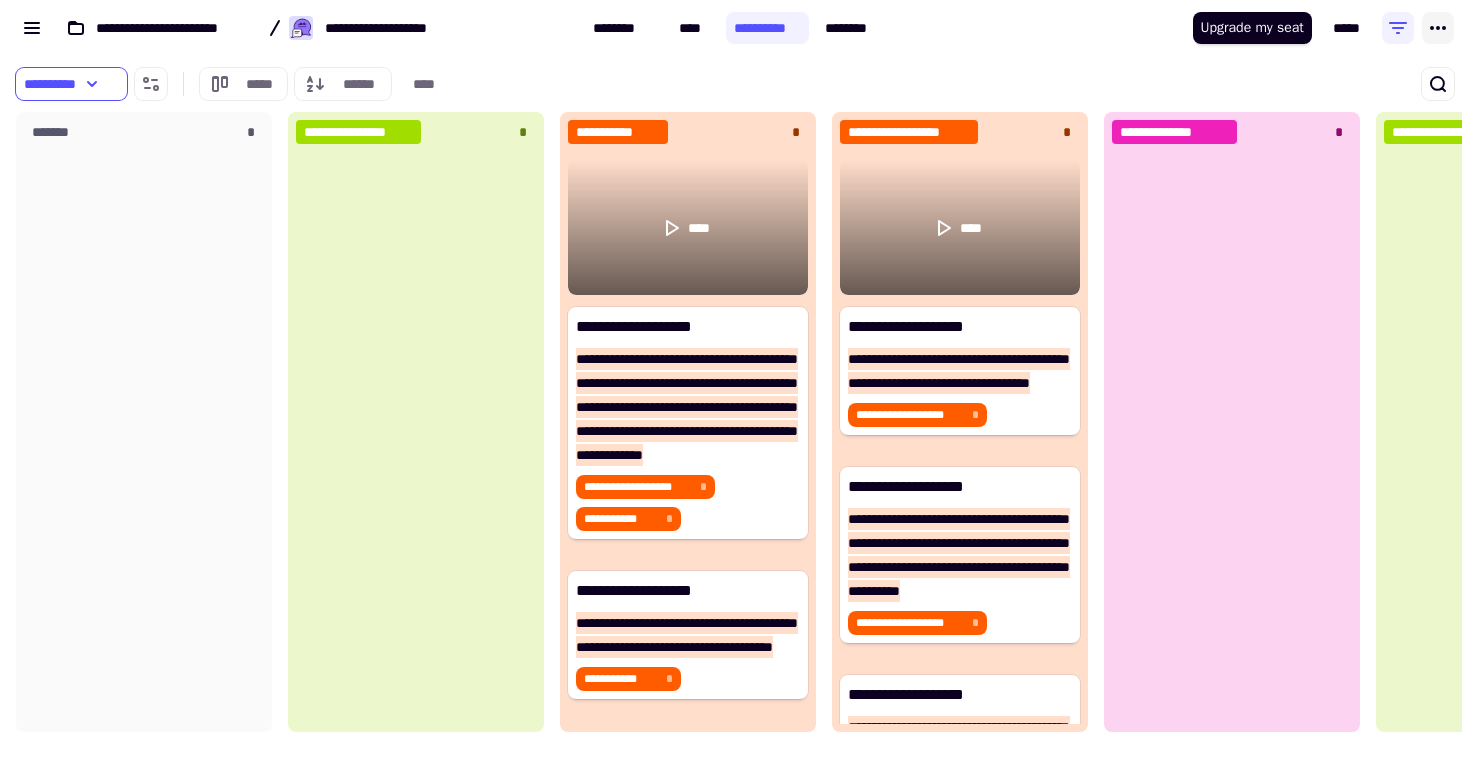 click 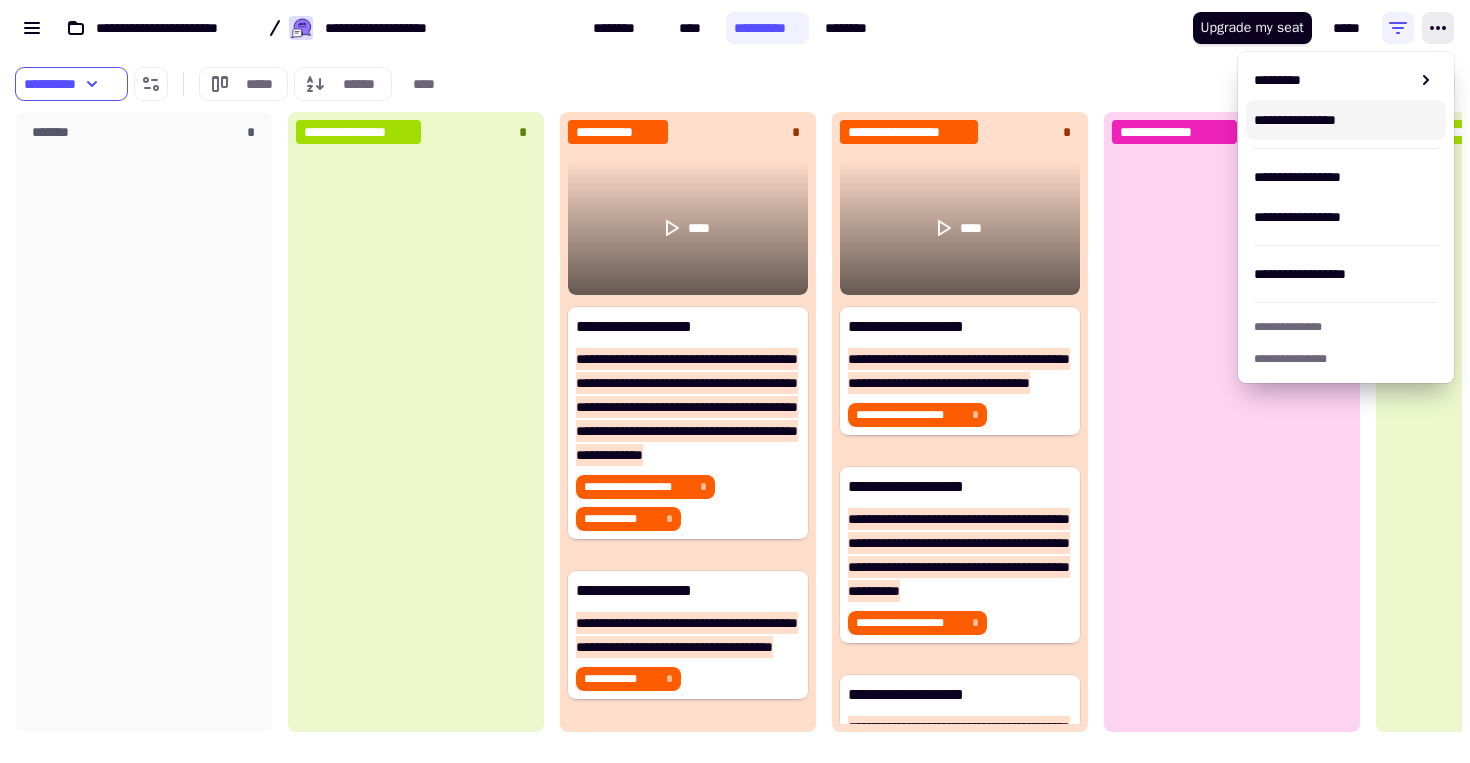 click on "[FIRST] [LAST] [STREET] [CITY] [STATE] [ZIP] [COUNTRY] [EMAIL] [PHONE] [CREDIT CARD] [EXPIRY] [CVV] Upgrade my seat" at bounding box center (735, 28) 